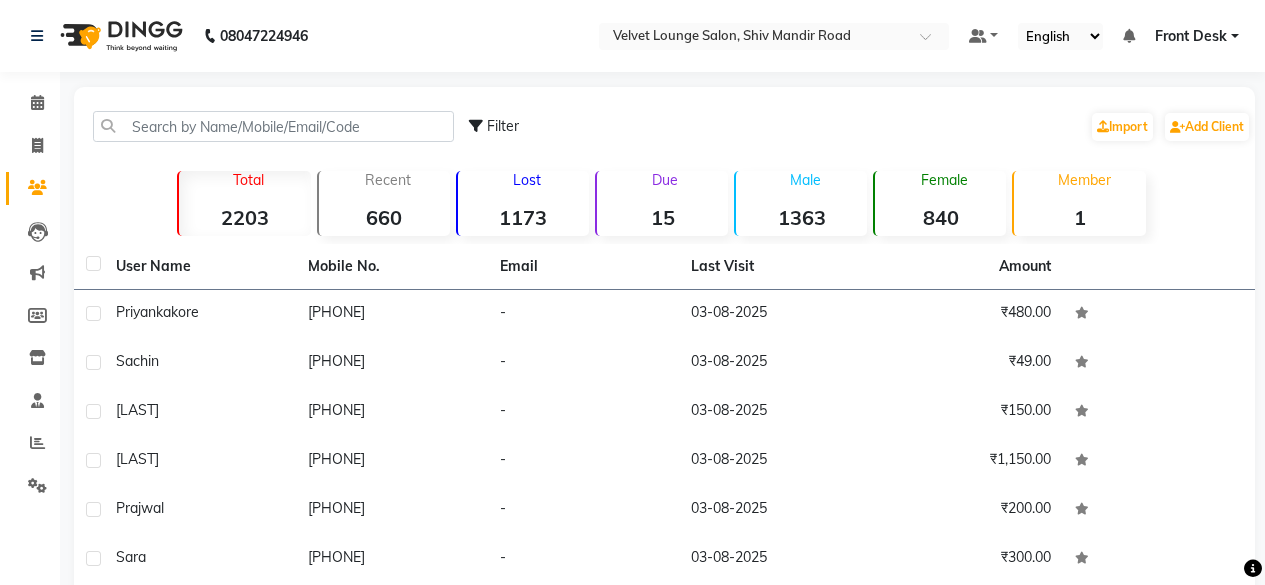 scroll, scrollTop: 0, scrollLeft: 0, axis: both 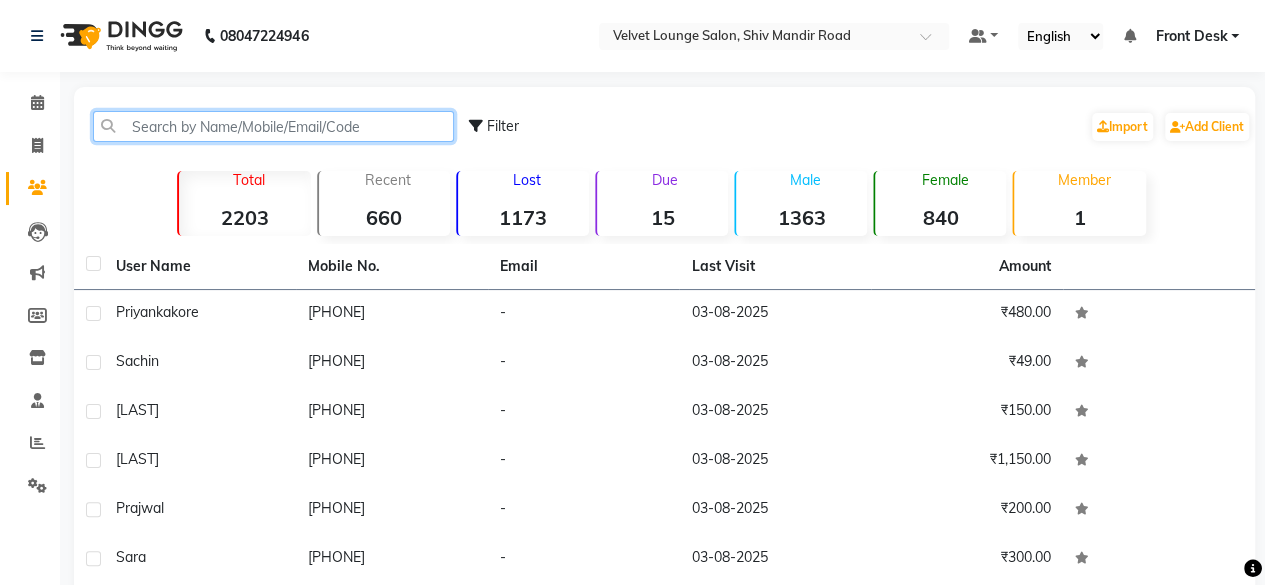 click 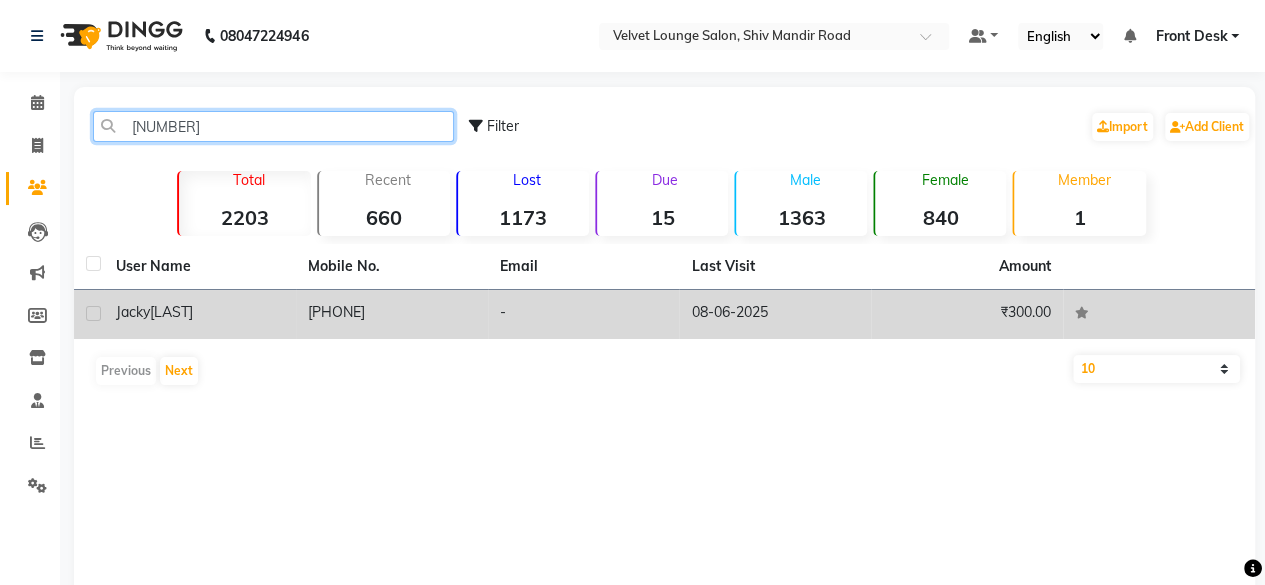 type on "[NUMBER]" 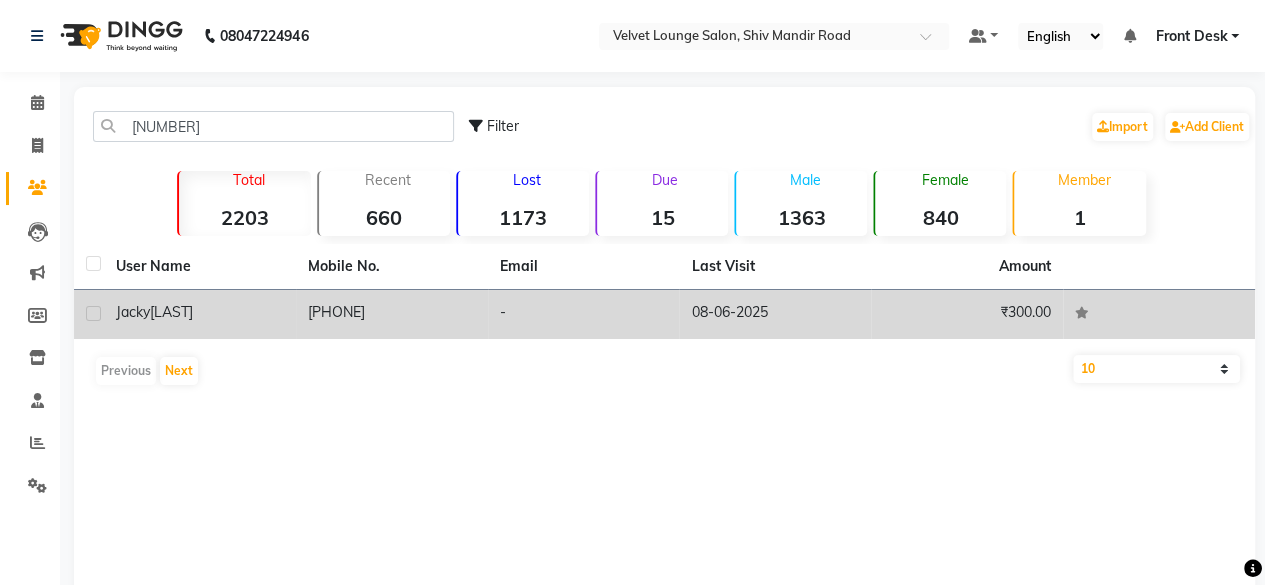 click on "-" 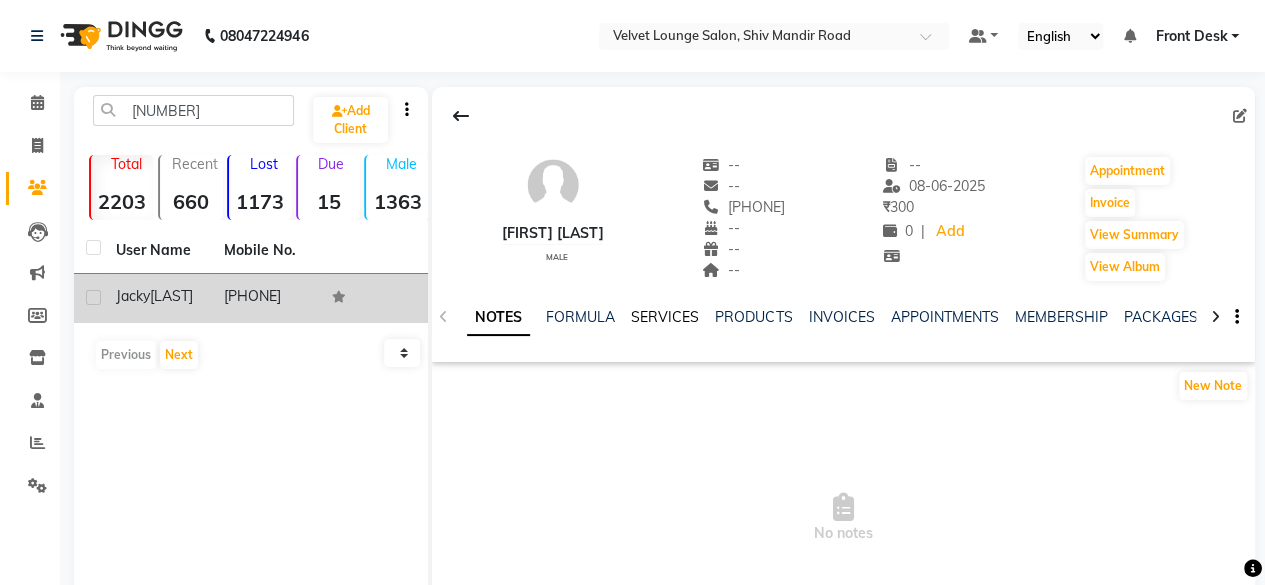 click on "SERVICES" 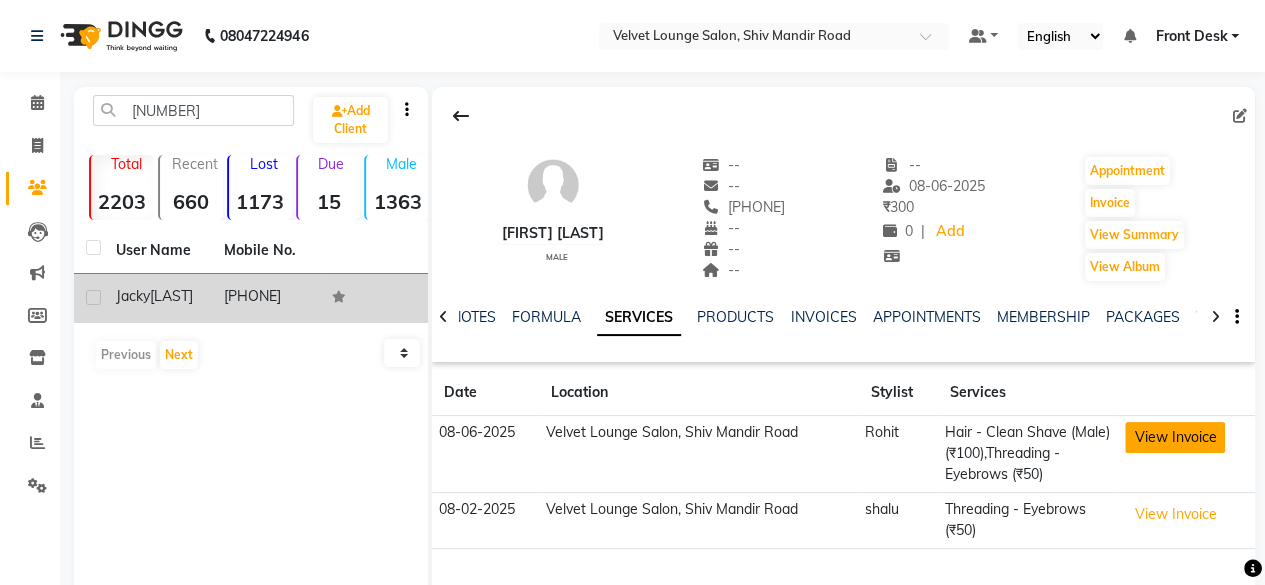 click on "View Invoice" 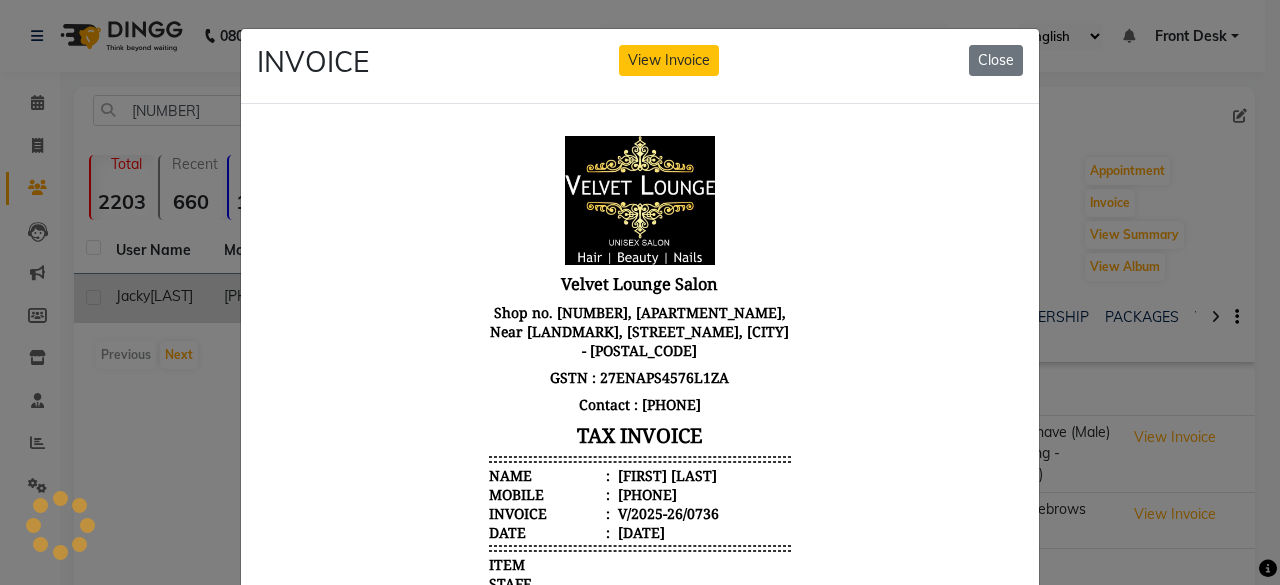 scroll, scrollTop: 0, scrollLeft: 0, axis: both 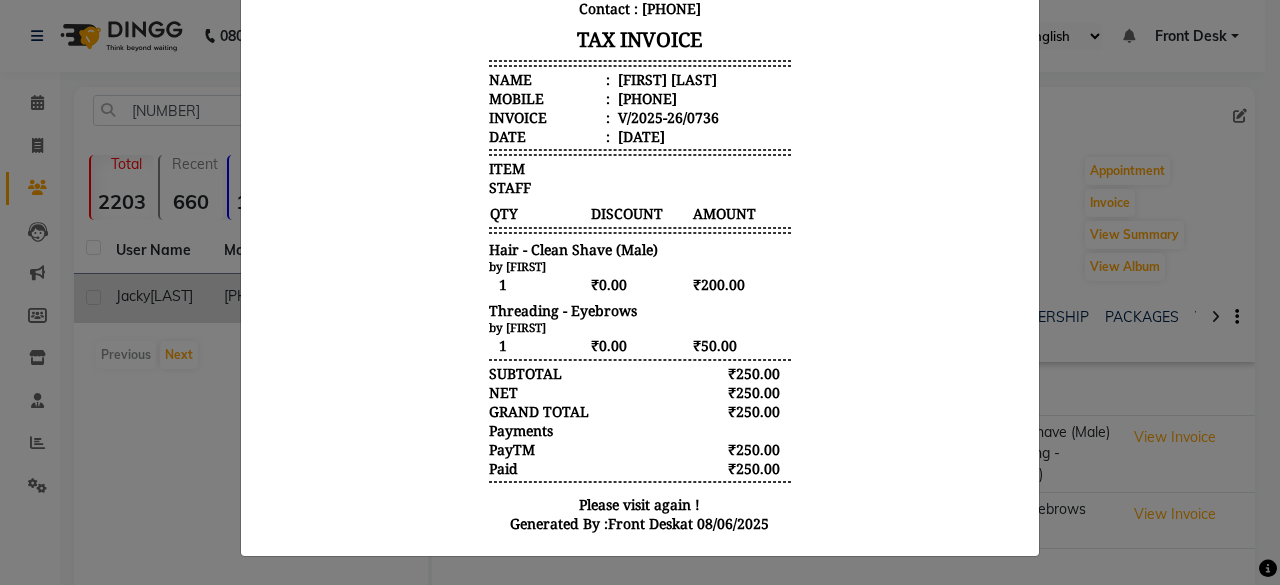 click on "Velvet Lounge Salon
Shop no. [NUMBER], [APARTMENT_NAME], Near [LANDMARK], [STREET_NAME], [CITY] - [POSTAL_CODE]
GSTN :
[GSTN]
Contact : [PHONE]
TAX INVOICE
Name  :
[FIRST] [LAST]
Mobile :
[PHONE]
Invoice  :
V/[YEAR]/[NUMBER]
Date  :
[DATE]
ITEM" at bounding box center (640, 142) 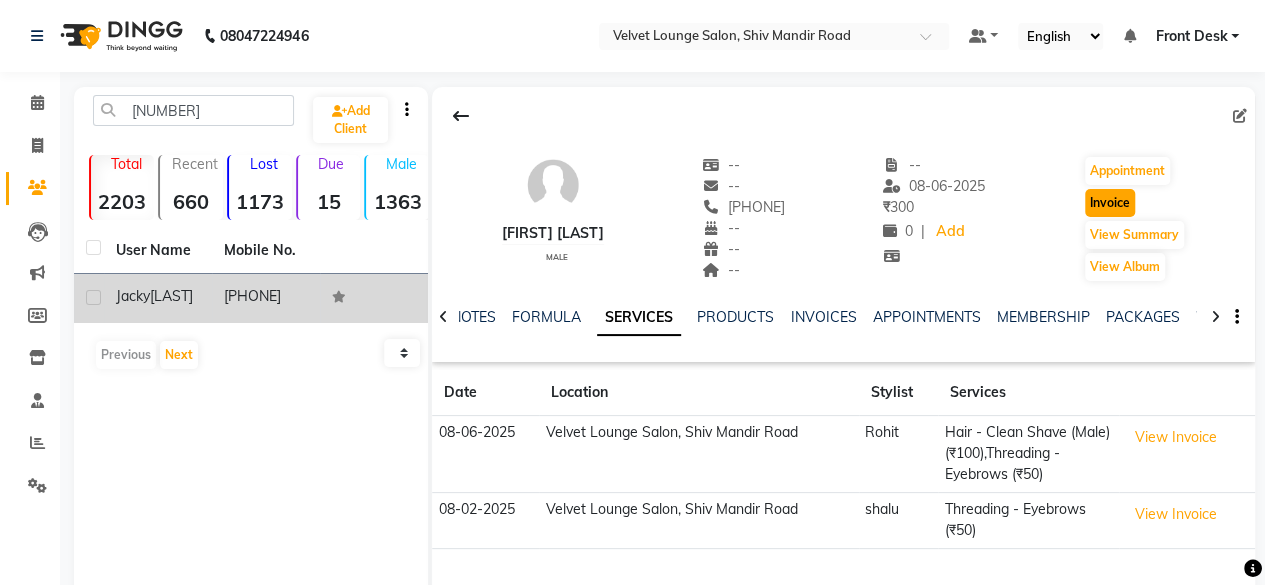 click on "Invoice" 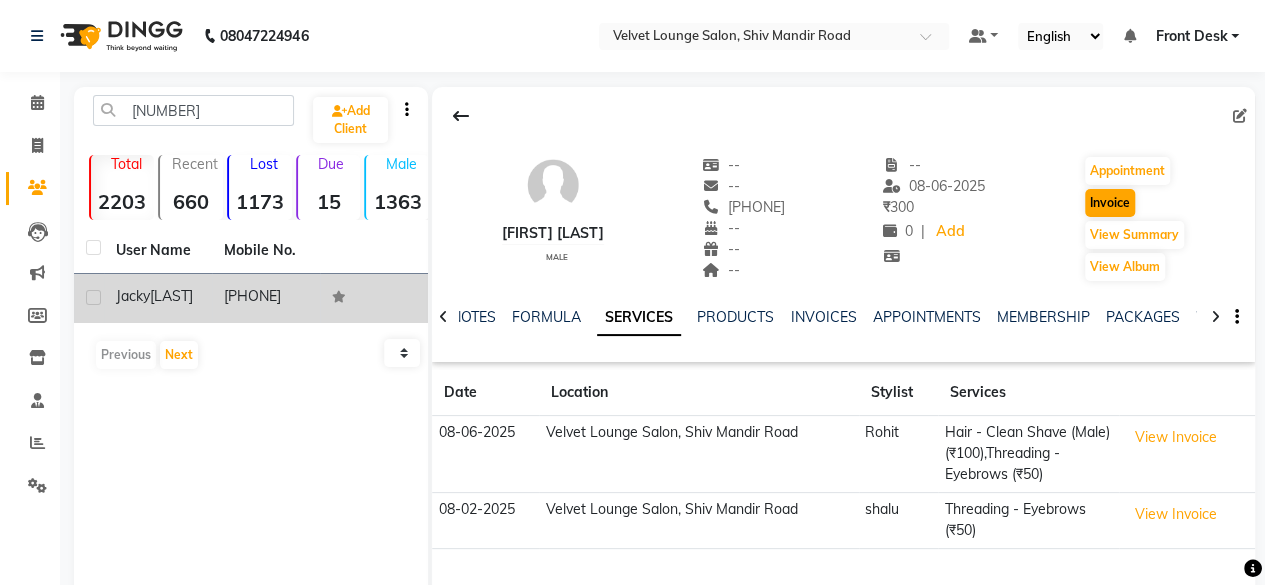 select on "service" 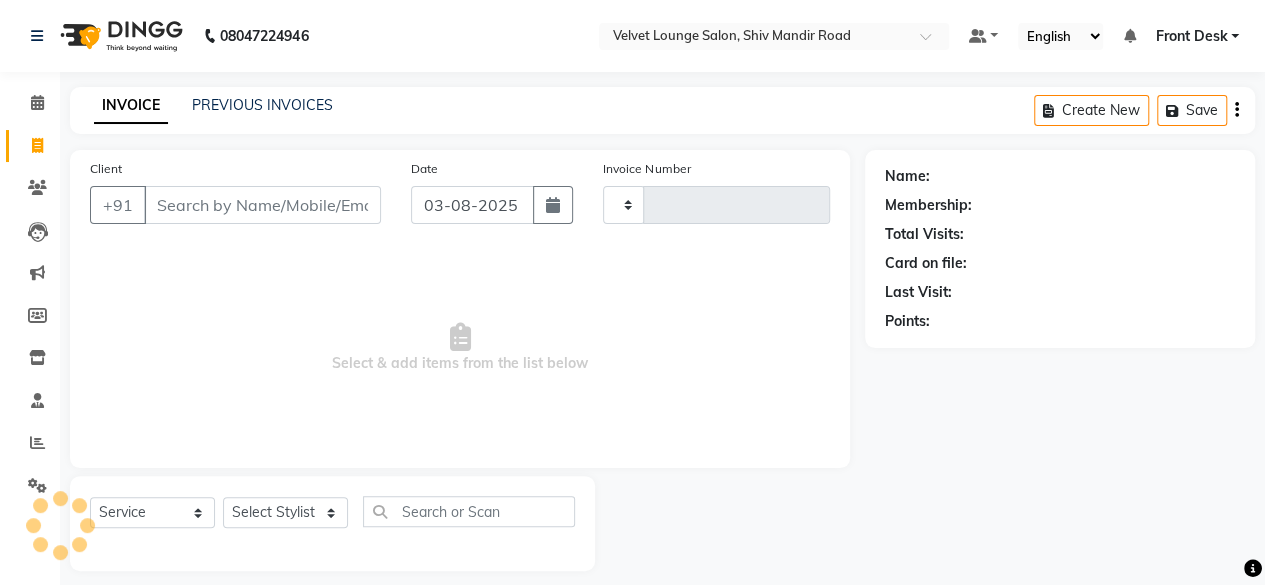 scroll, scrollTop: 15, scrollLeft: 0, axis: vertical 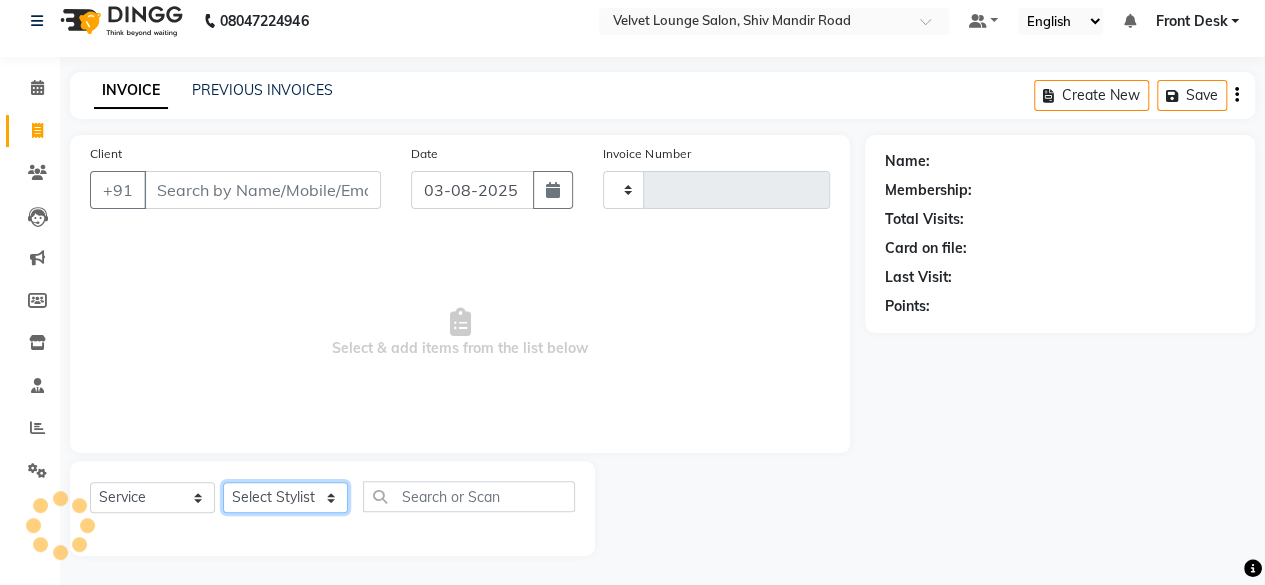 type on "1348" 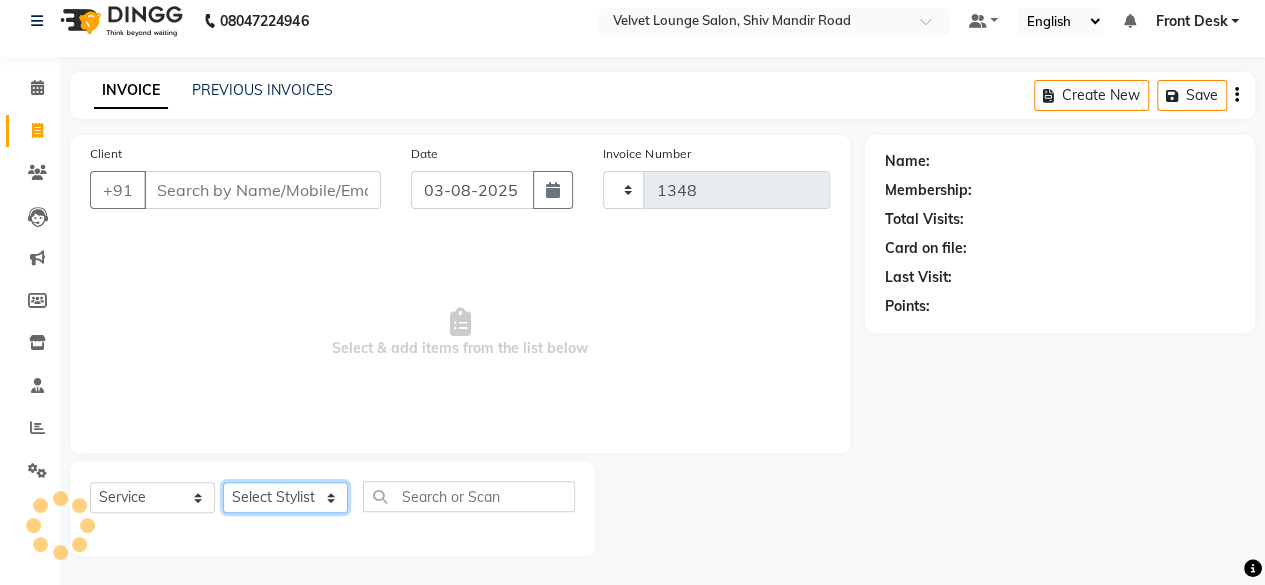 click on "Select Stylist" 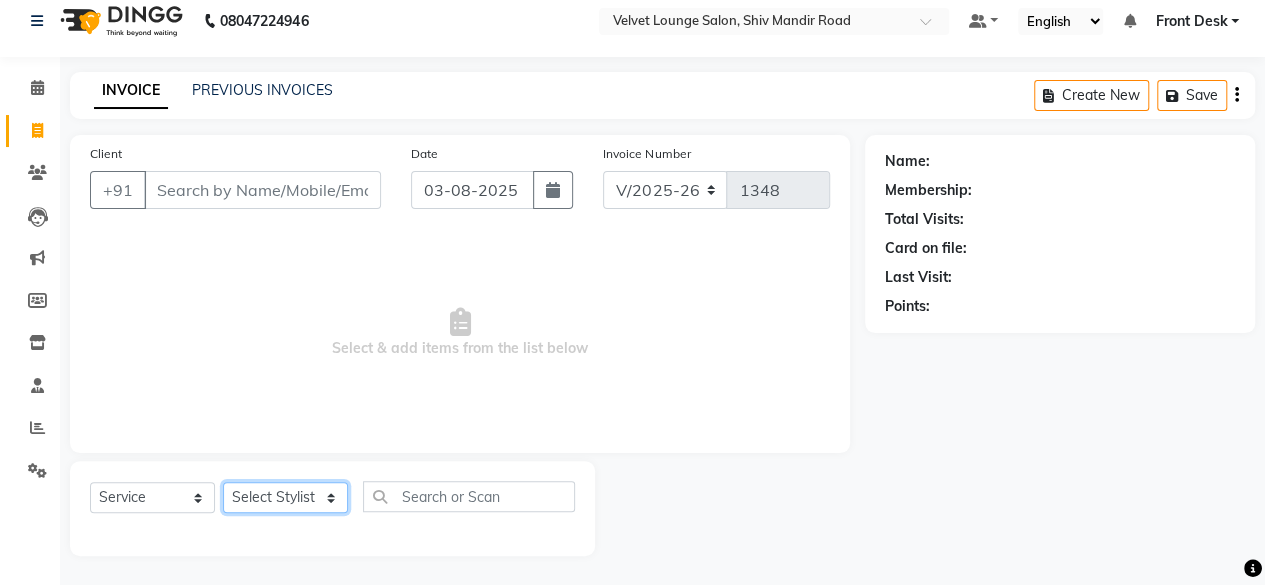 type on "[PHONE]" 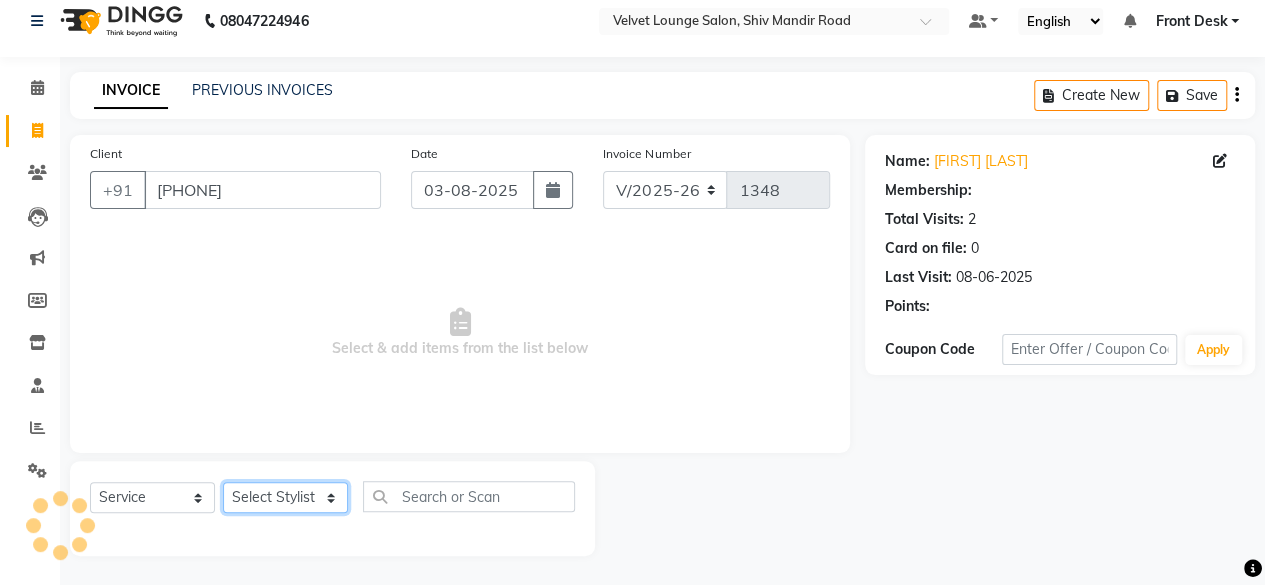 select on "50611" 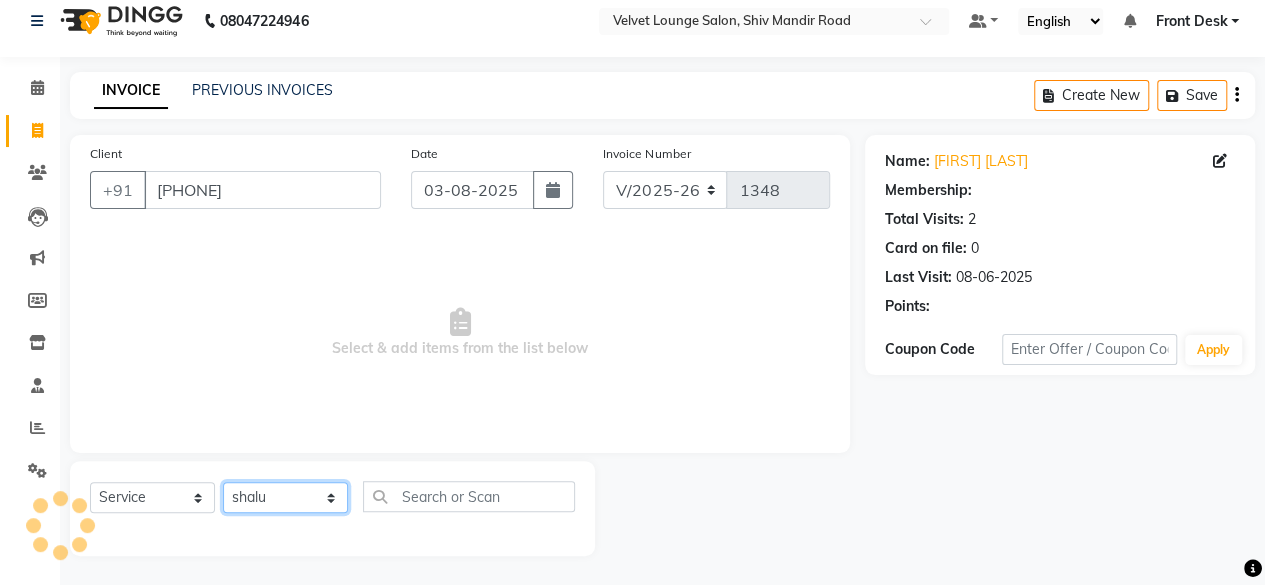 click on "Select Stylist Aadil zaher  aman shah Arif ashish Front Desk Jaya jyoti madhu Manish MUSTAKIM pradnya Rohit SALMA SALMA shalu SHWETA vishal" 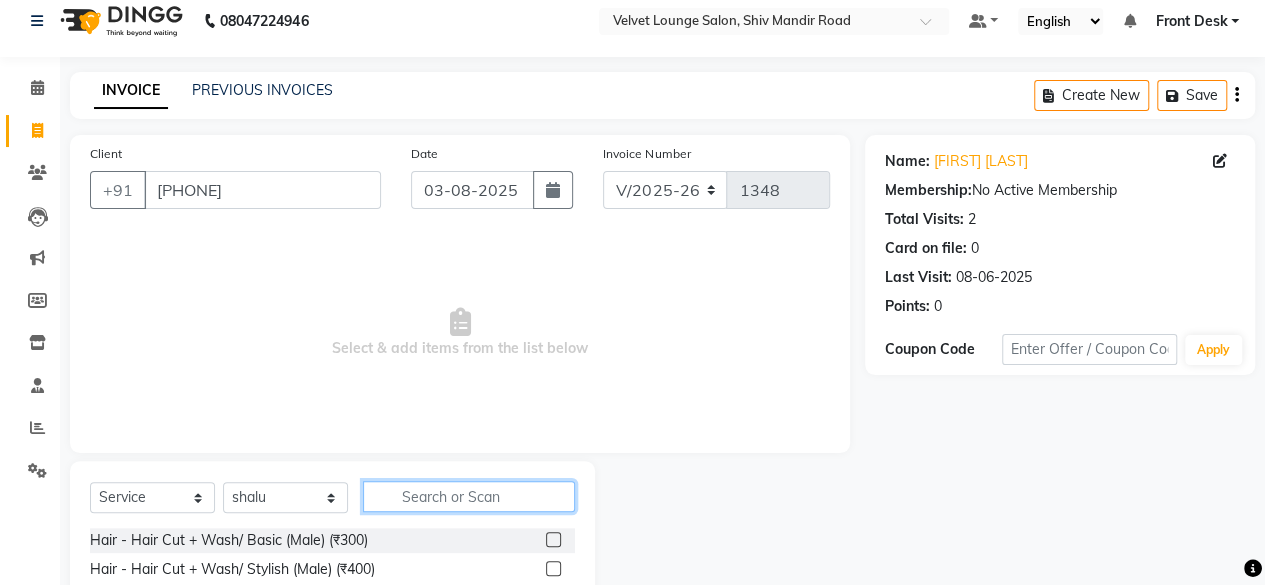 click 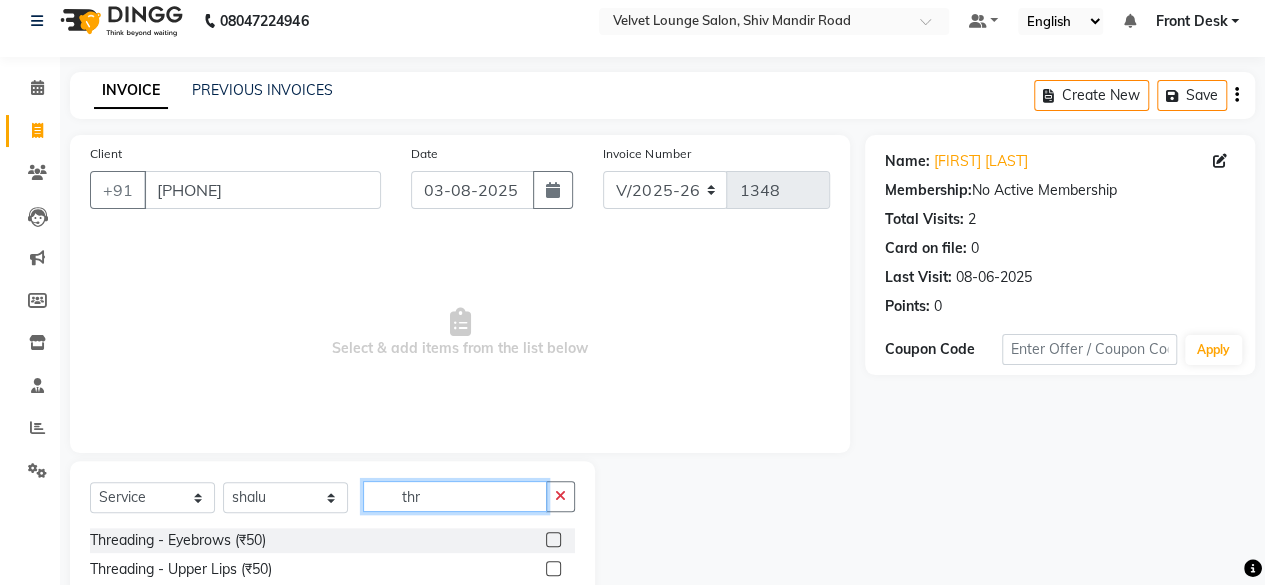 type on "thr" 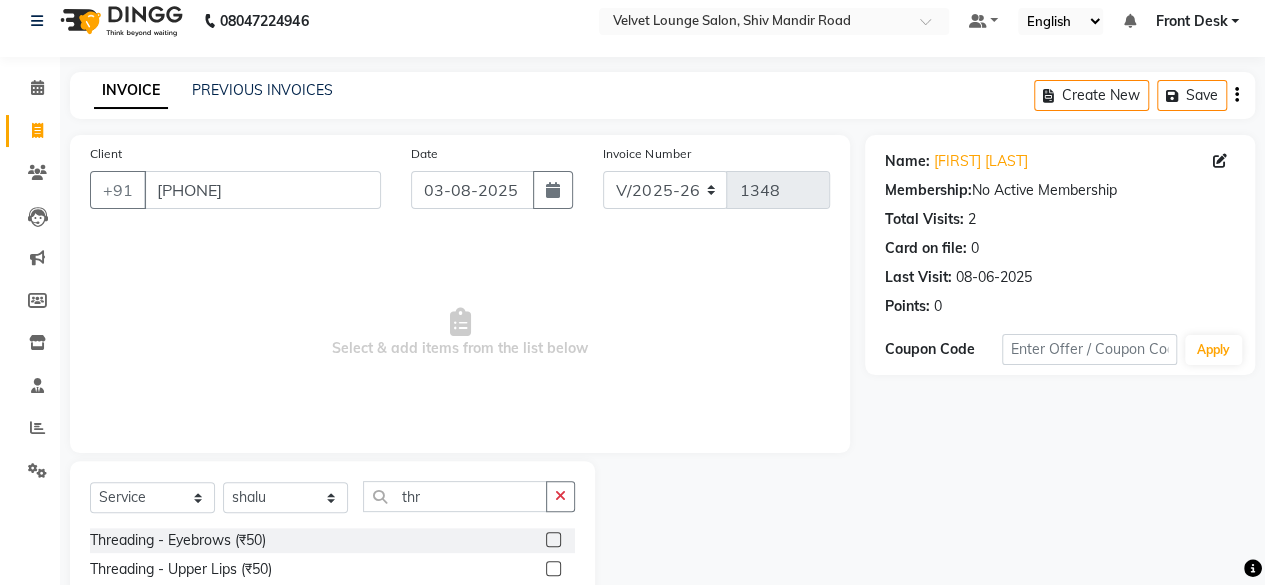 click 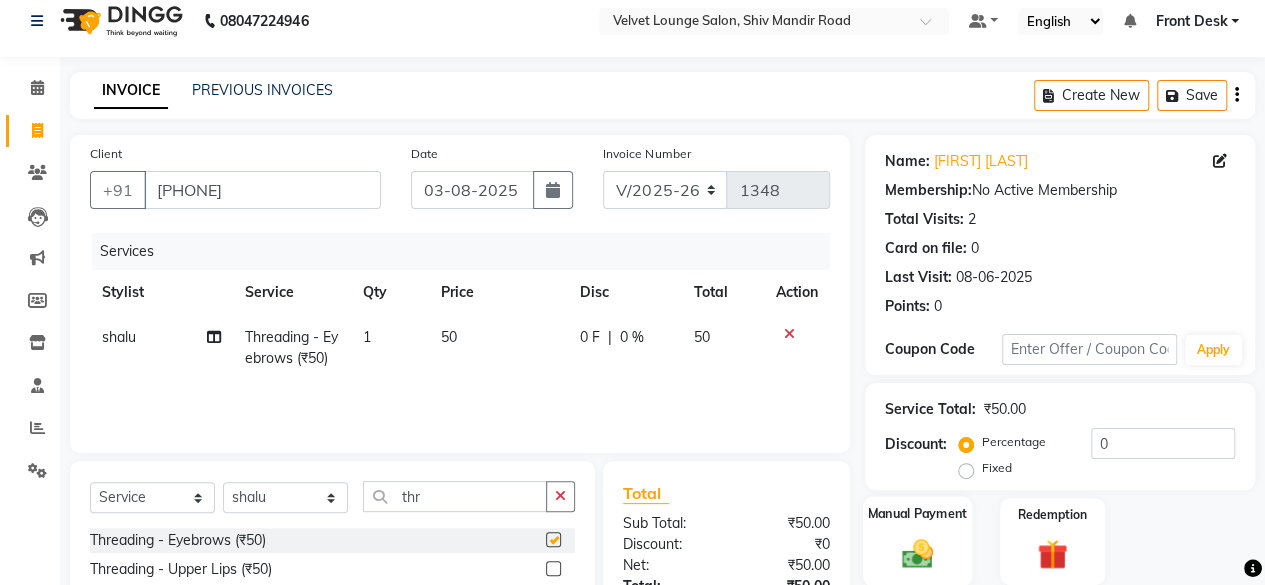 checkbox on "false" 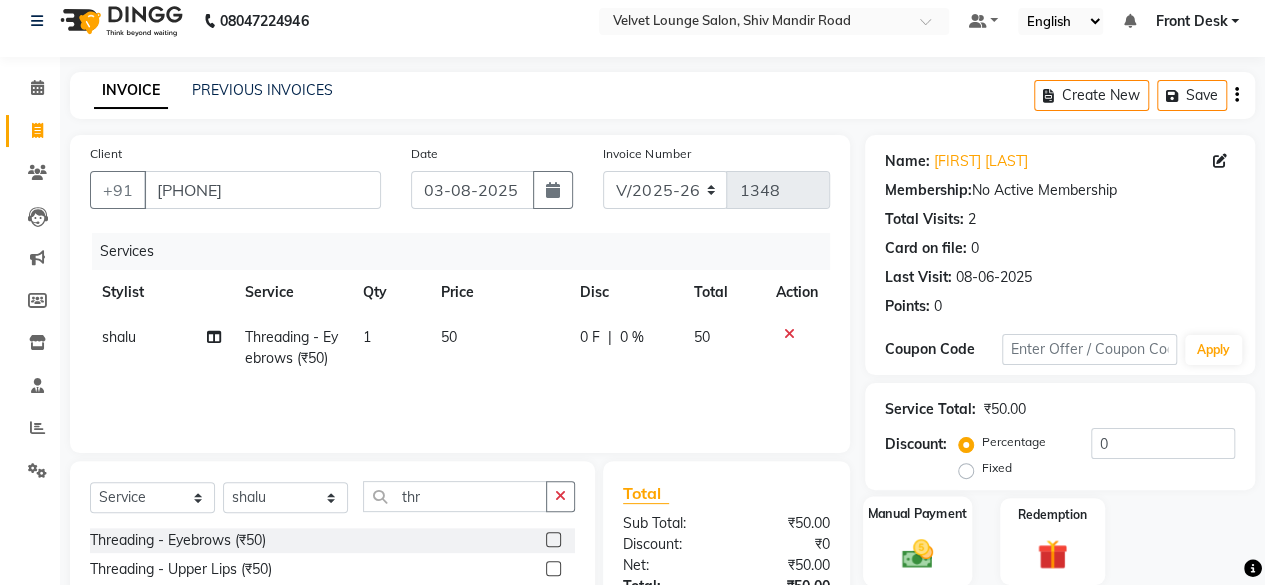 click 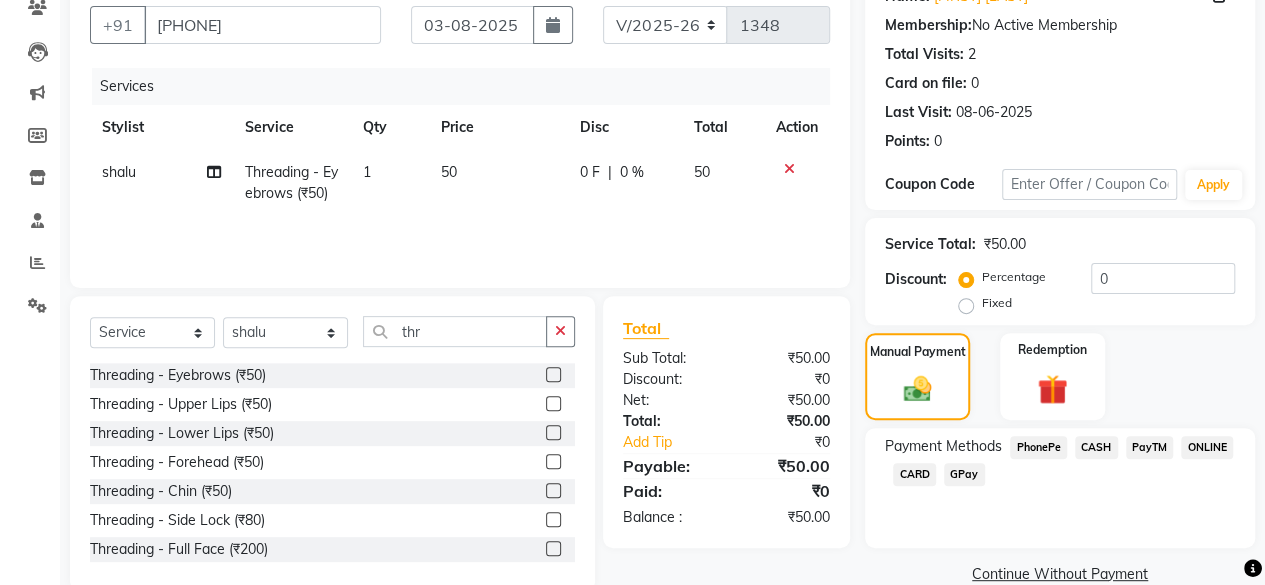 scroll, scrollTop: 215, scrollLeft: 0, axis: vertical 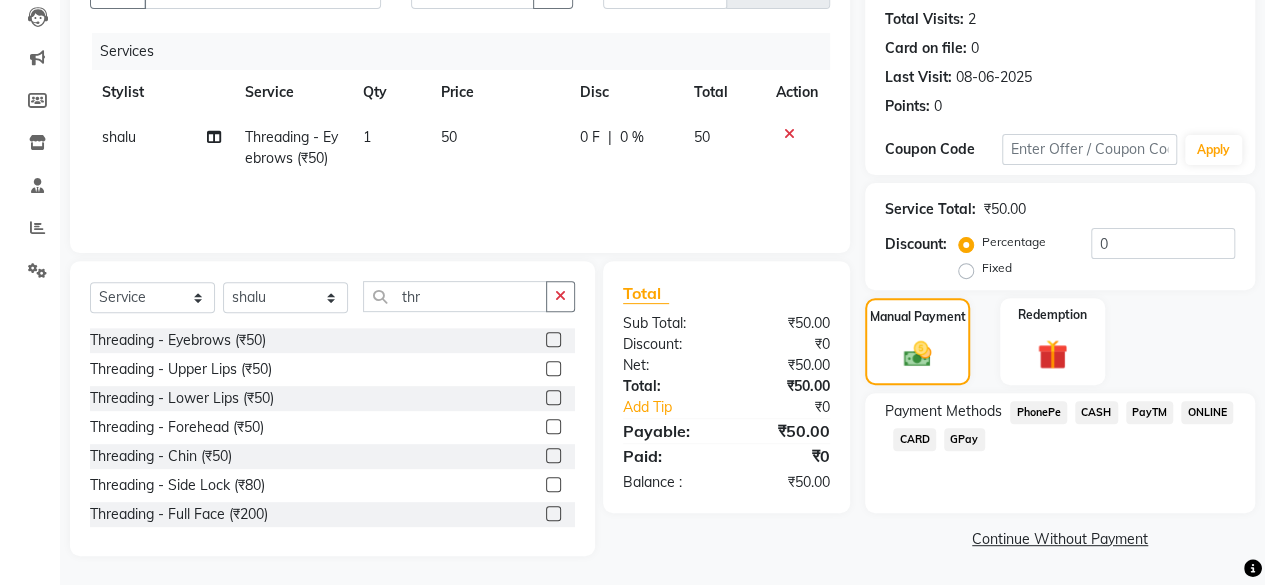 click on "PhonePe" 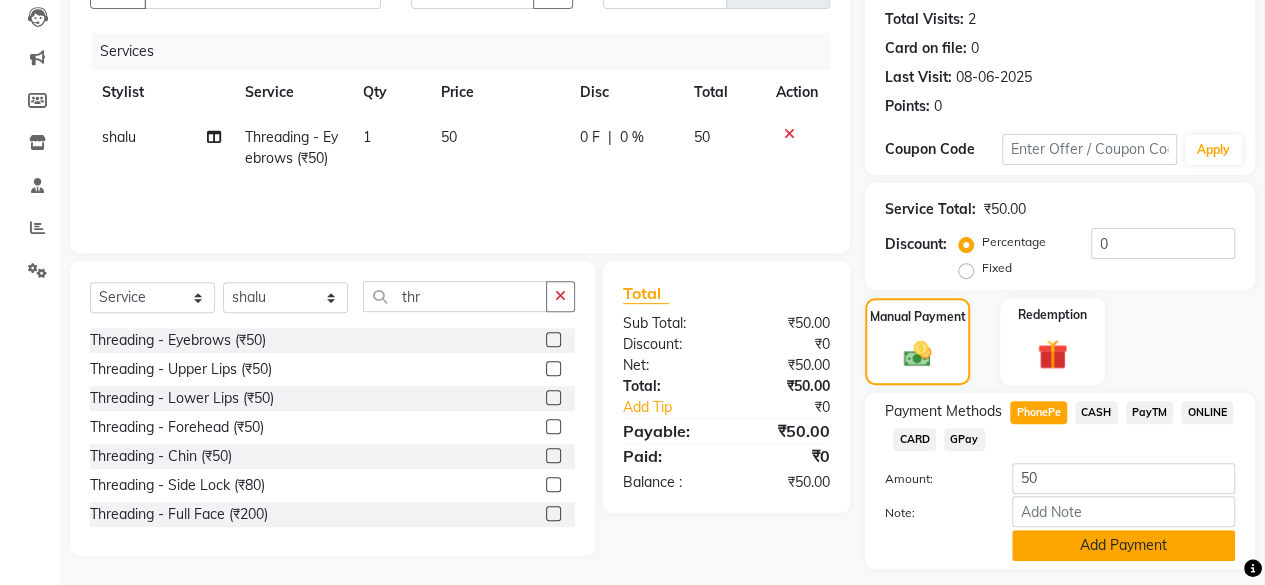 click on "Add Payment" 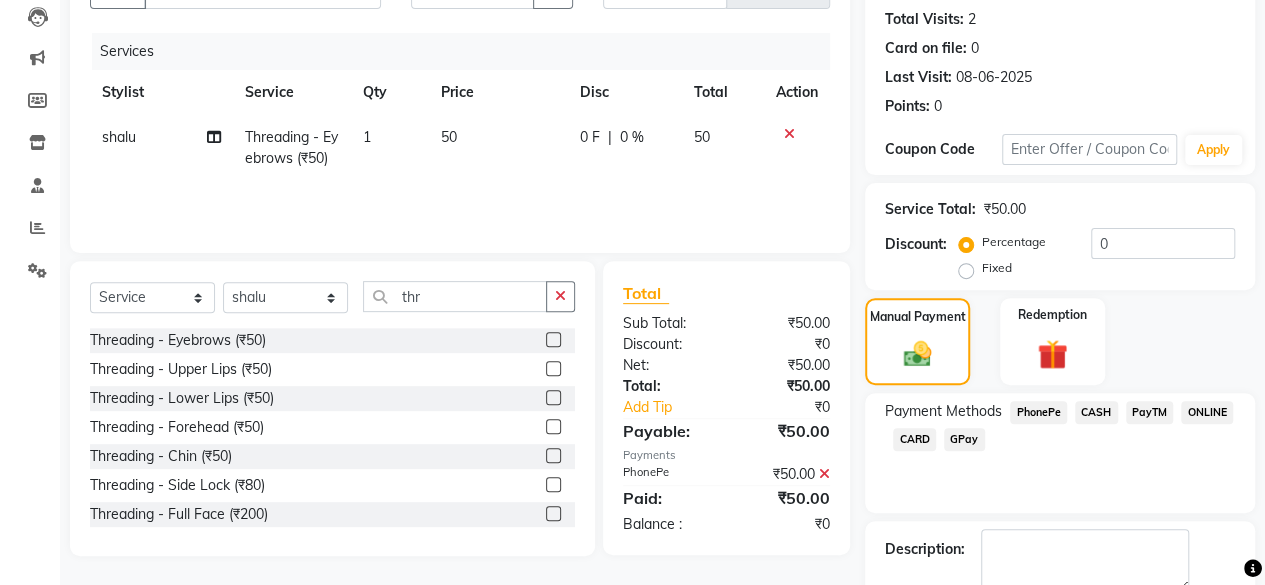 scroll, scrollTop: 324, scrollLeft: 0, axis: vertical 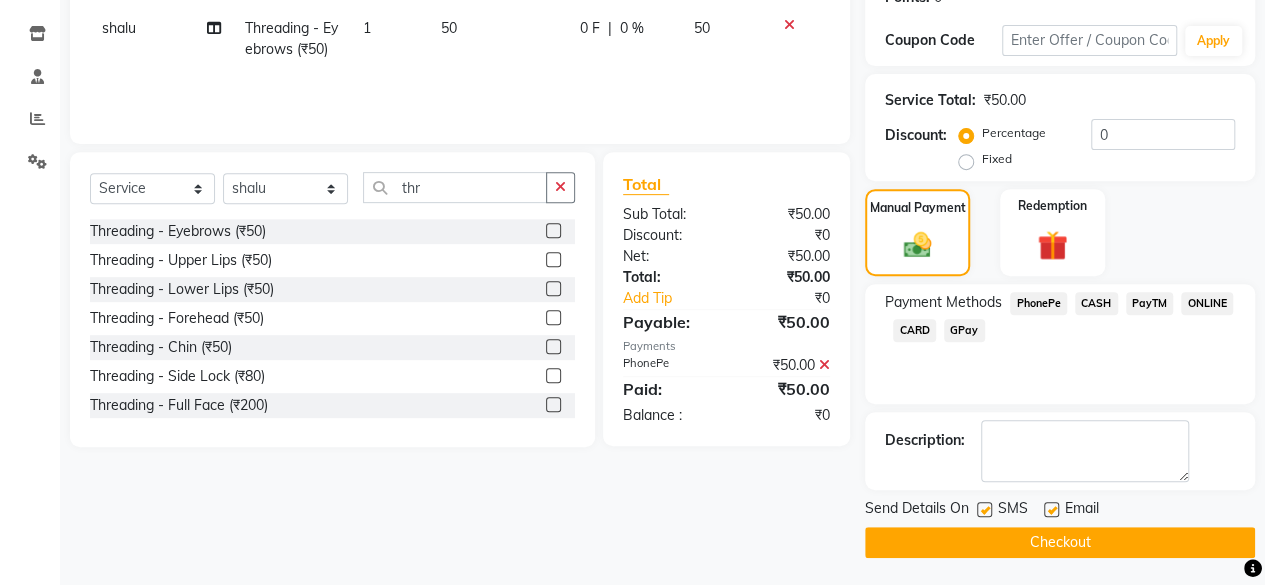 click on "Checkout" 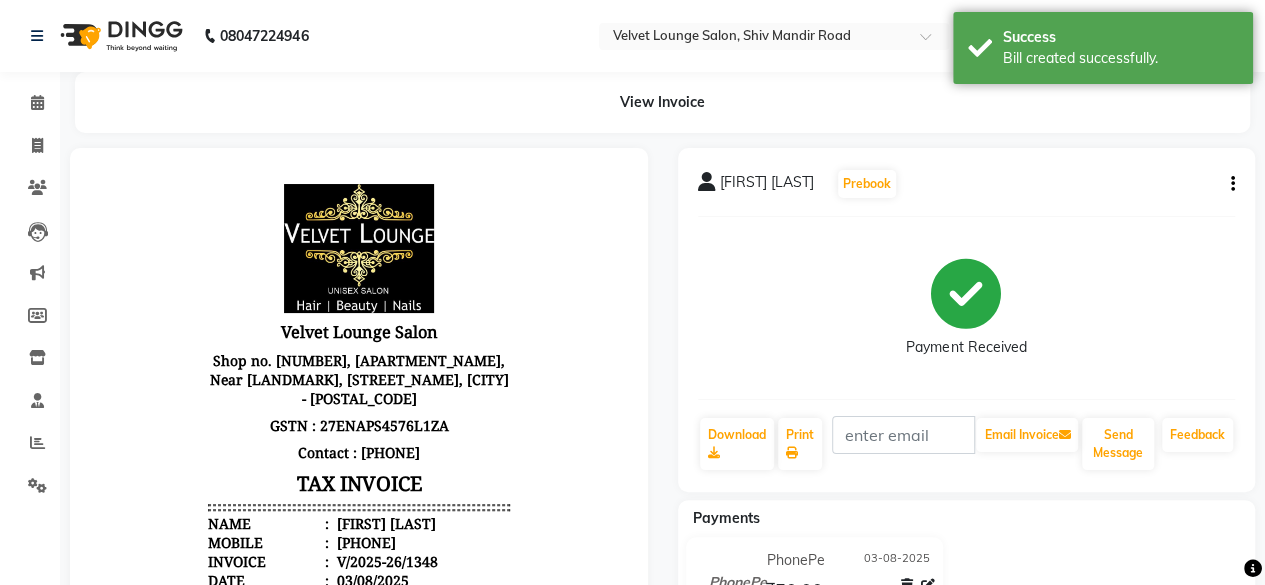 scroll, scrollTop: 0, scrollLeft: 0, axis: both 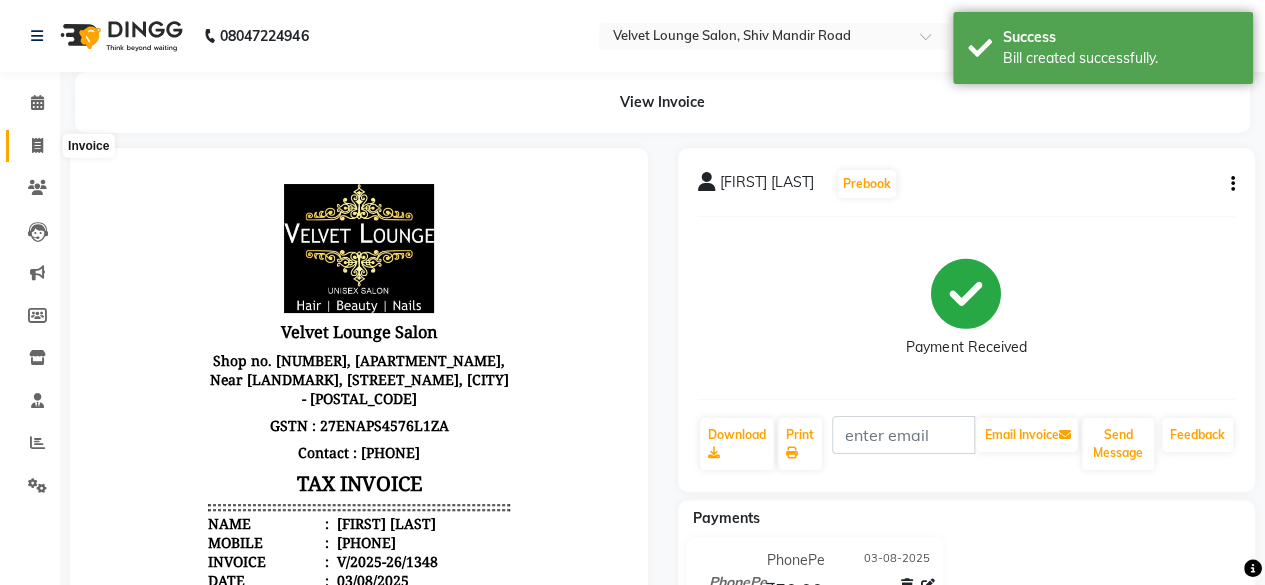 click 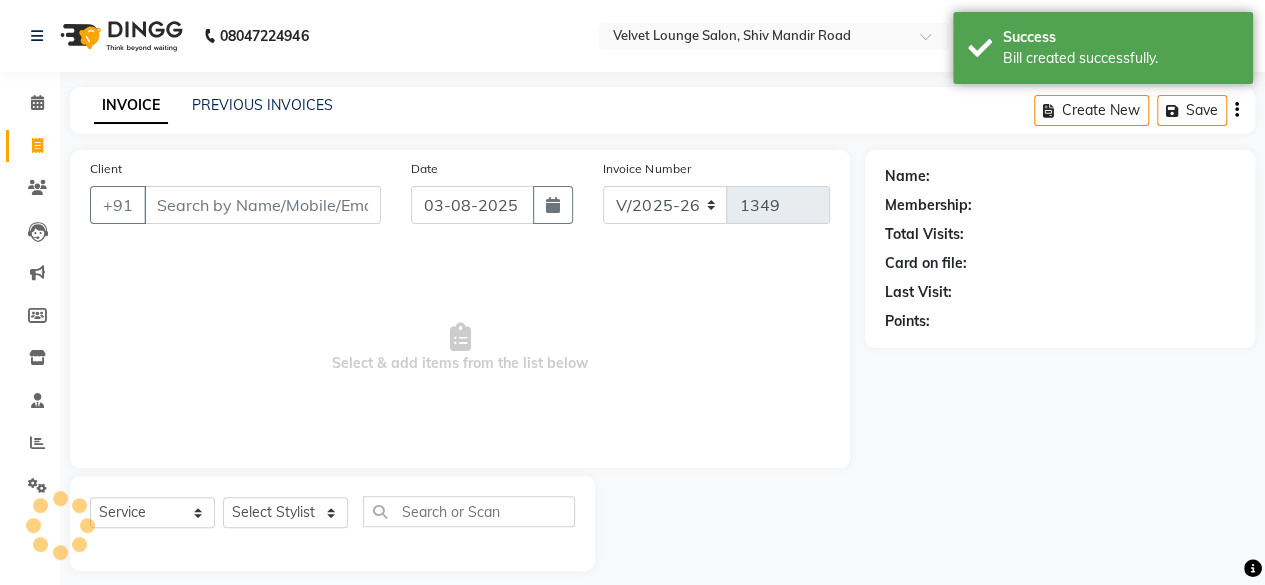 scroll, scrollTop: 15, scrollLeft: 0, axis: vertical 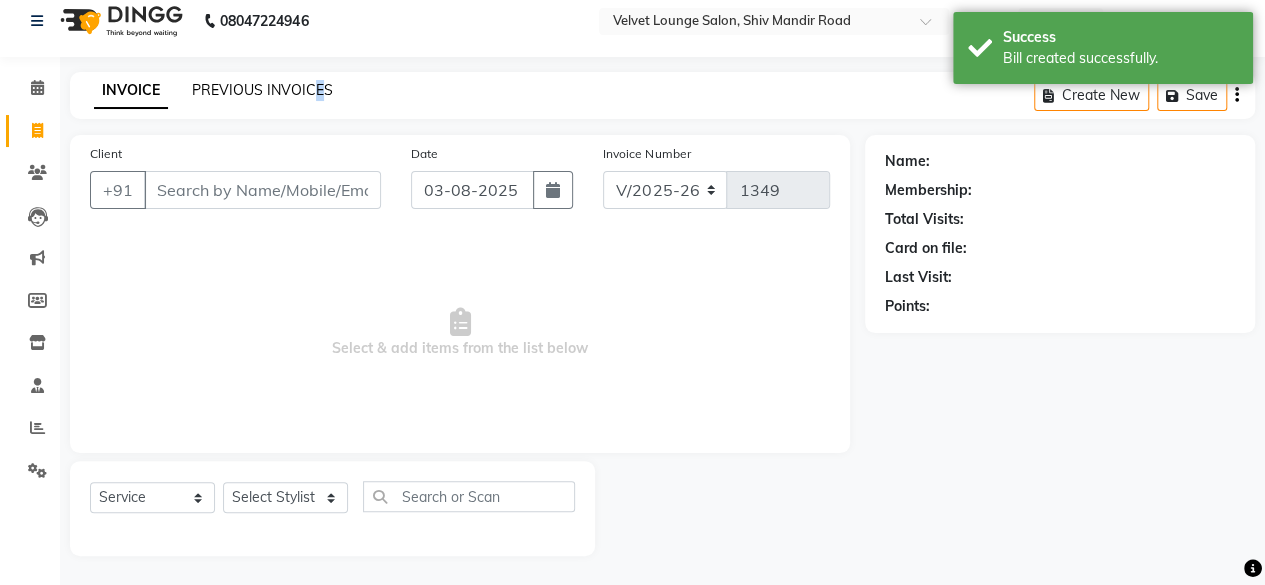 click on "PREVIOUS INVOICES" 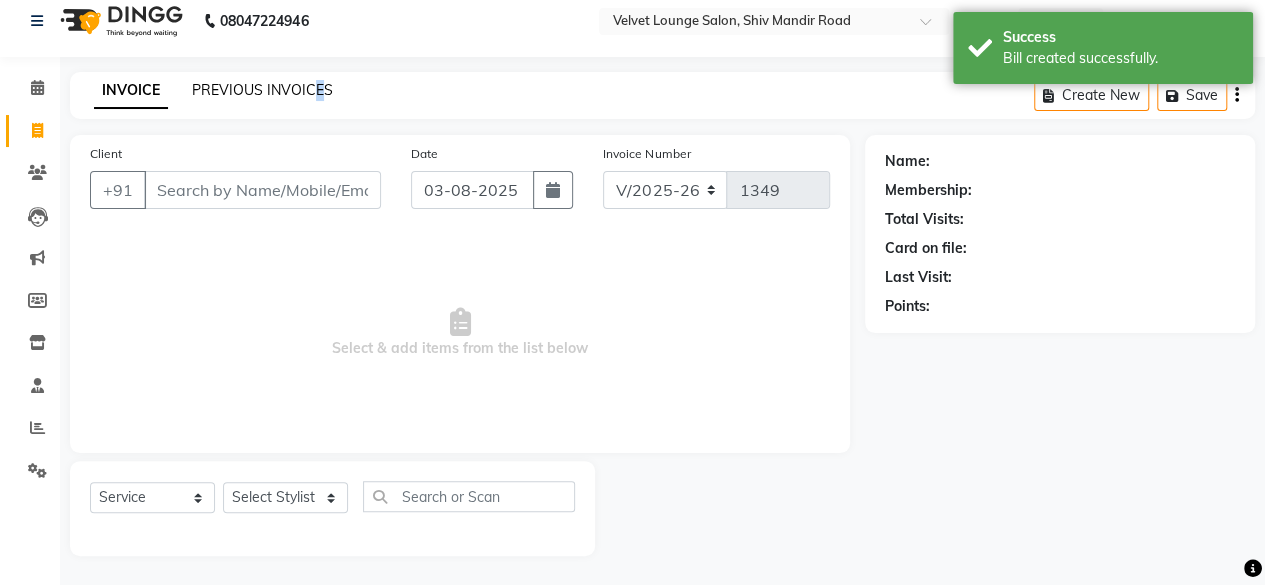 click on "PREVIOUS INVOICES" 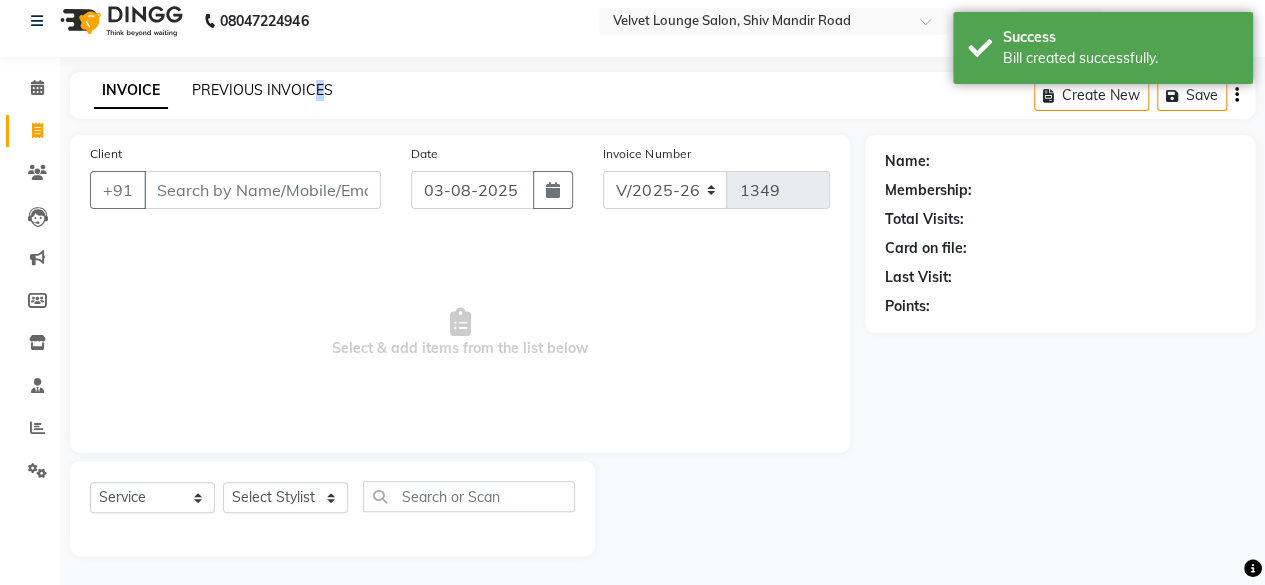 scroll, scrollTop: 0, scrollLeft: 0, axis: both 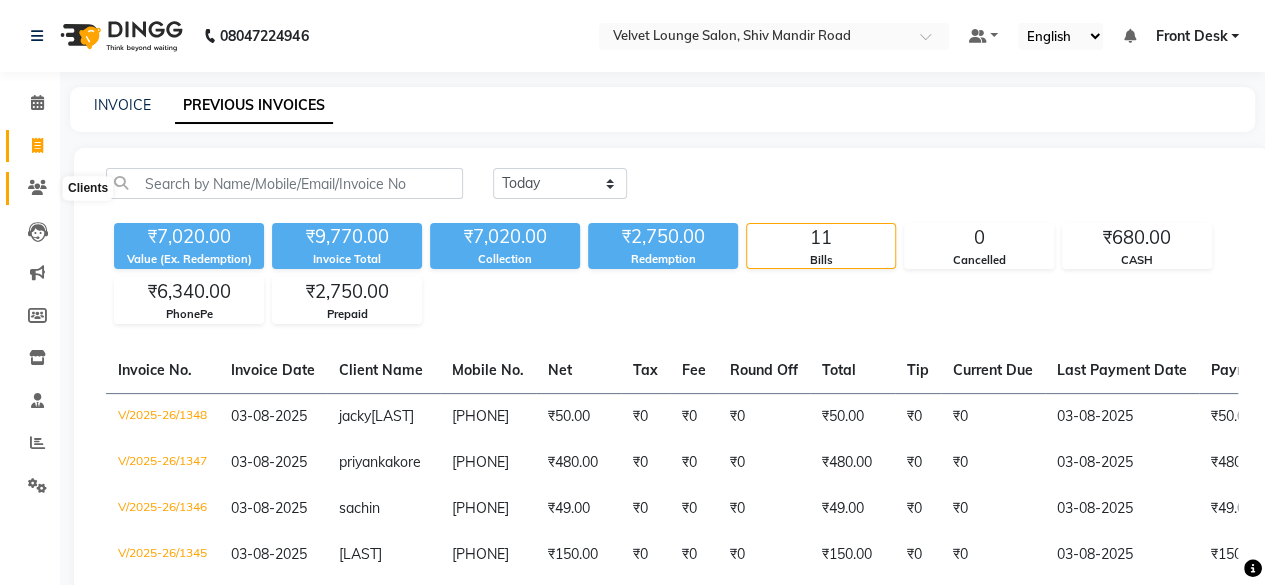 click 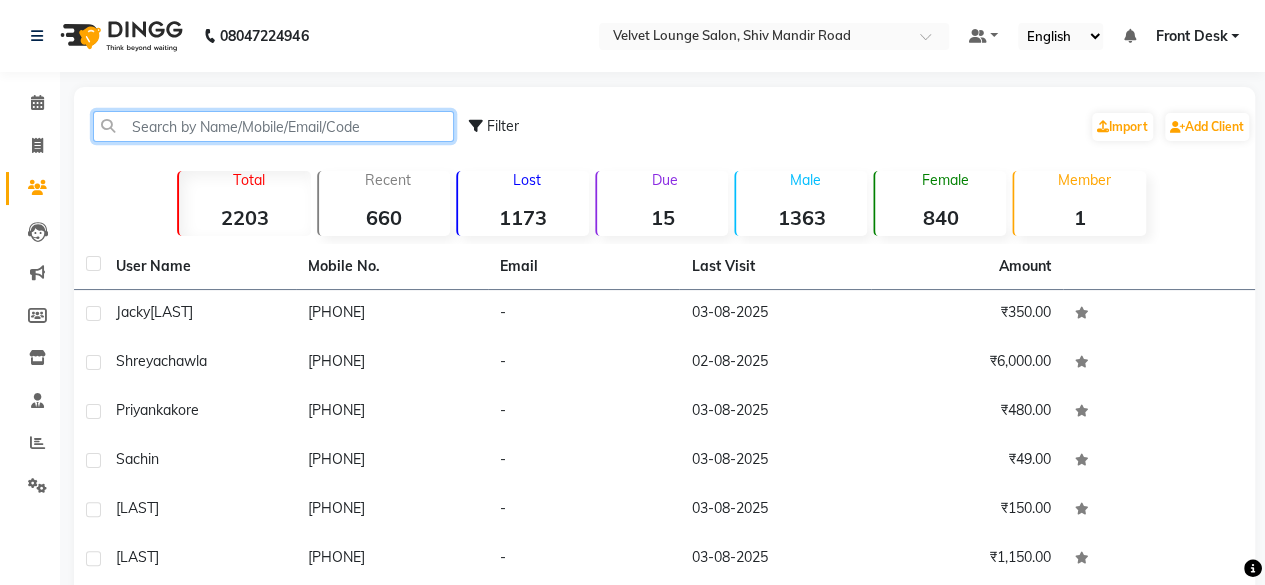 click 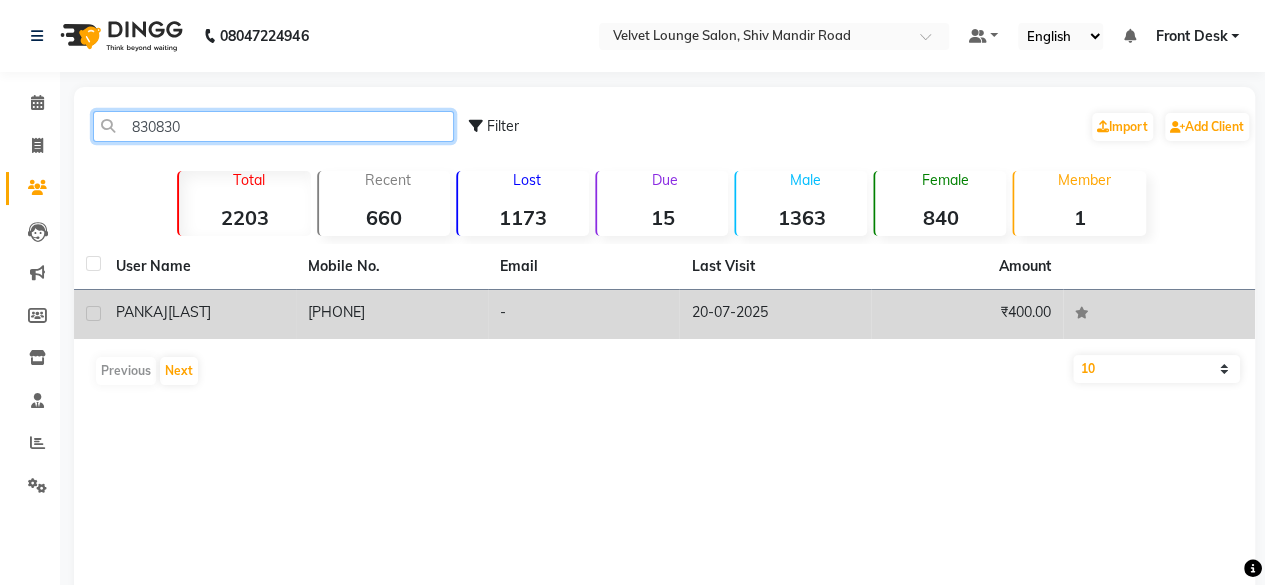 type on "830830" 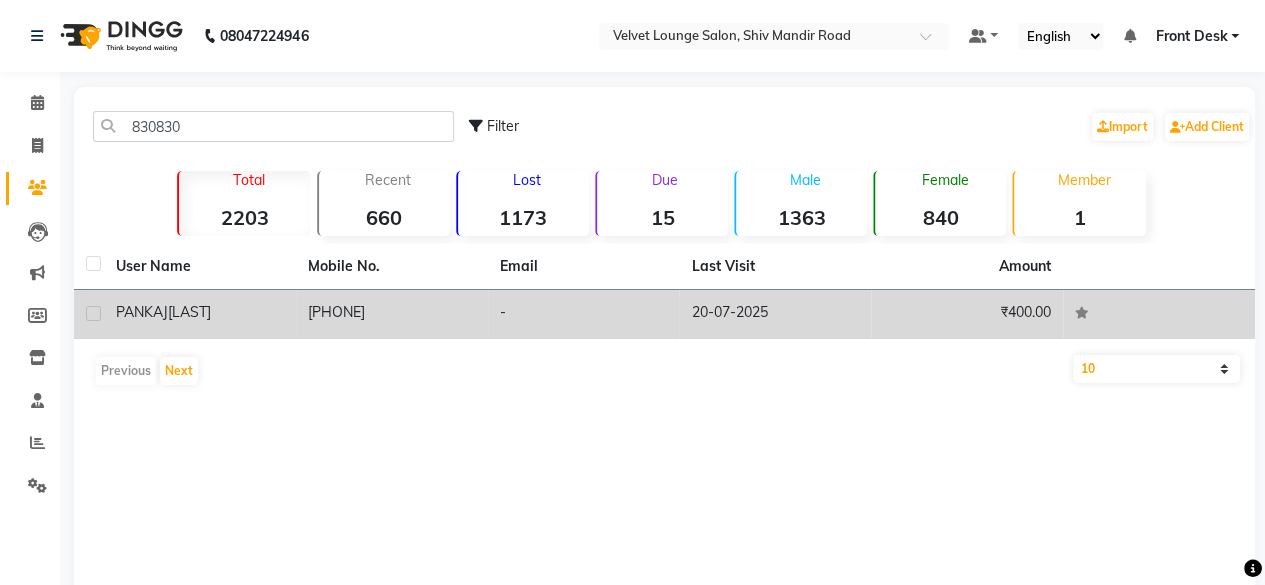 click on "-" 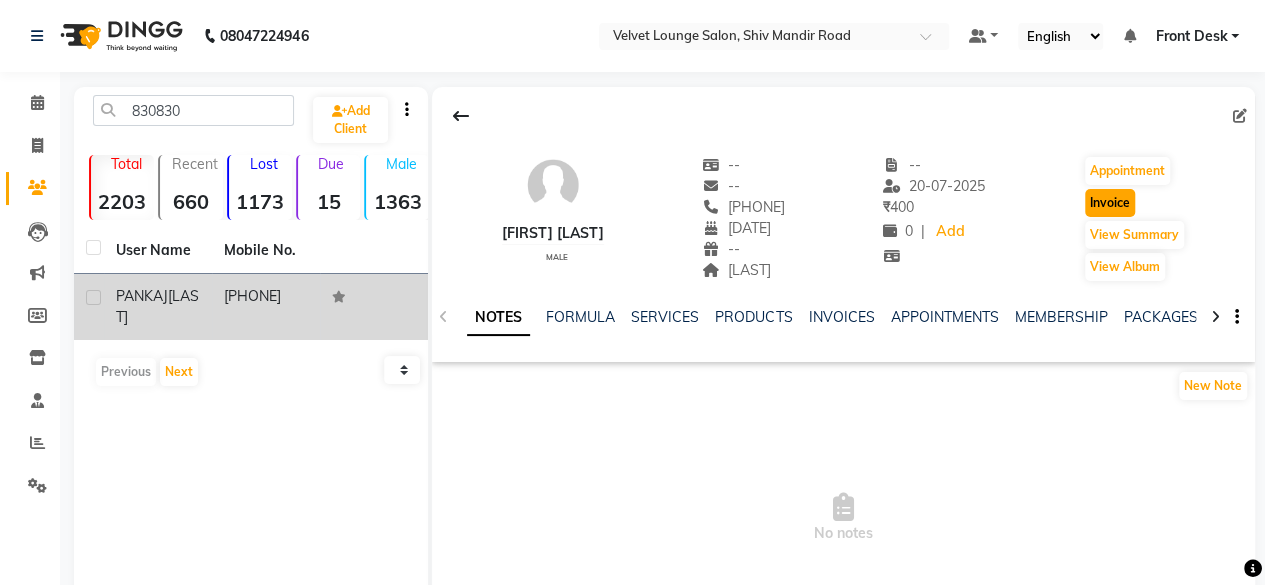 click on "Invoice" 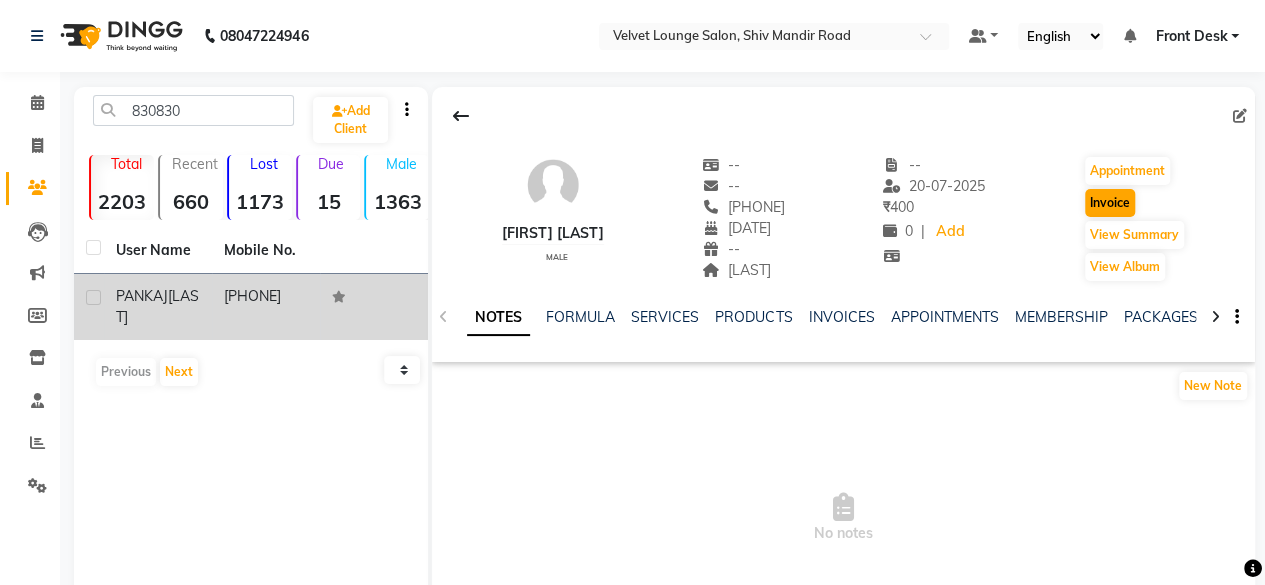 select on "service" 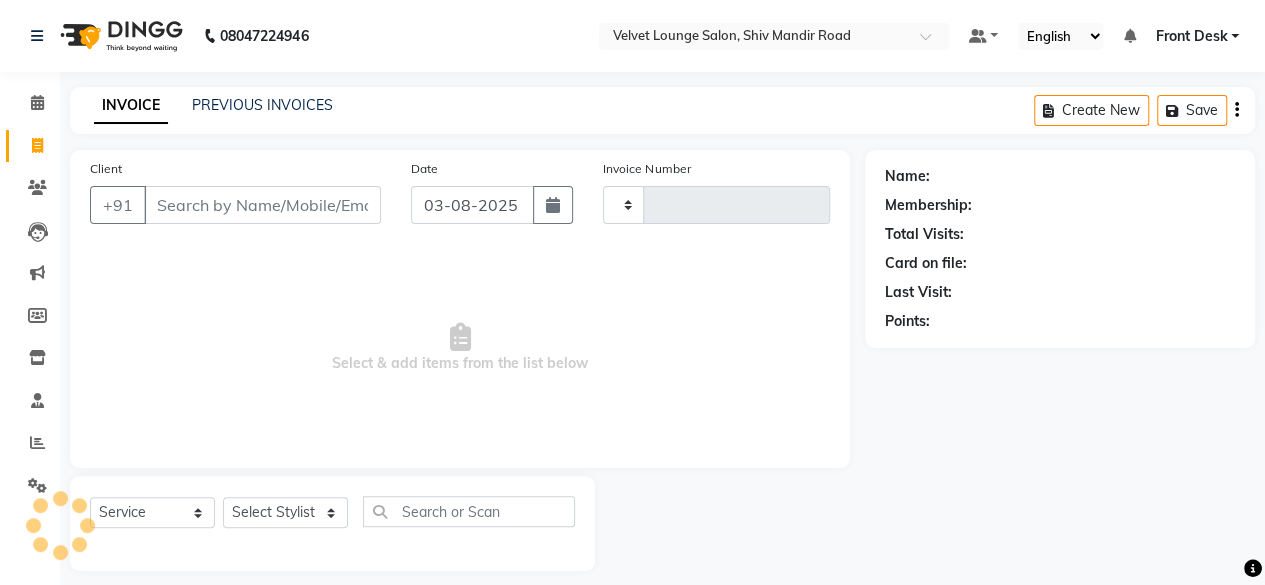 scroll, scrollTop: 15, scrollLeft: 0, axis: vertical 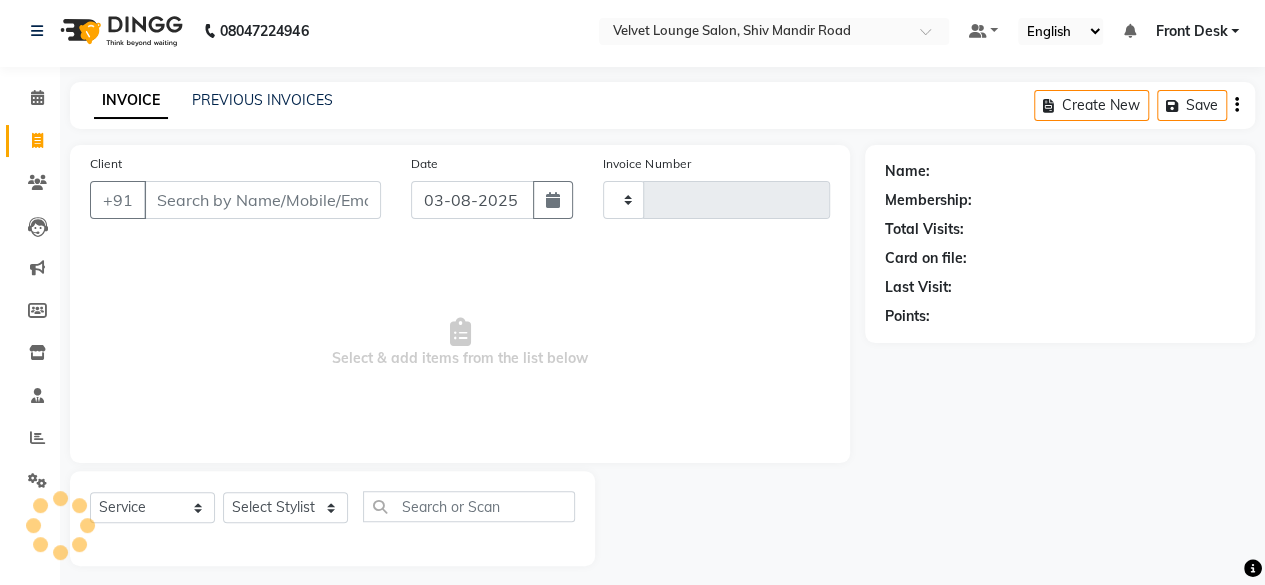 type on "1349" 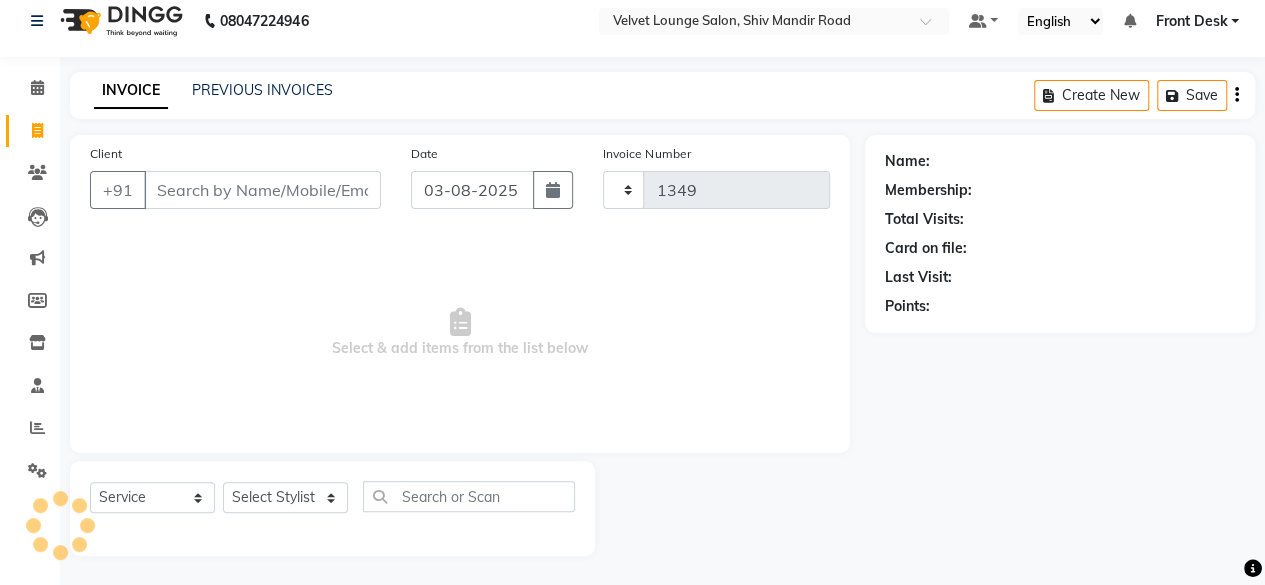 select on "5962" 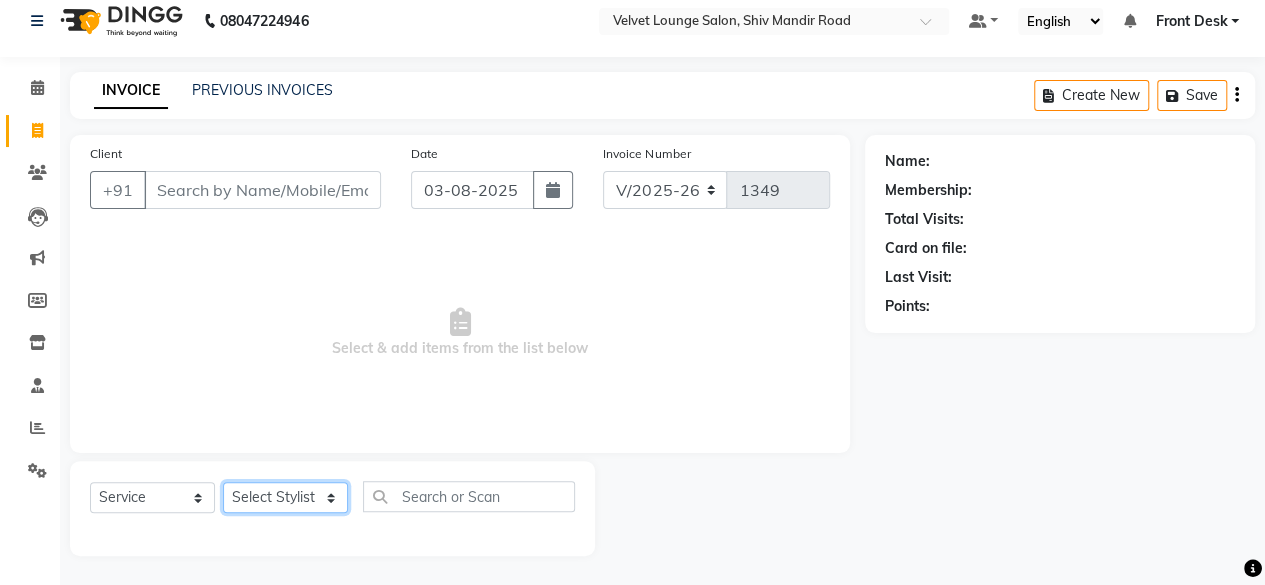 click on "Select Stylist" 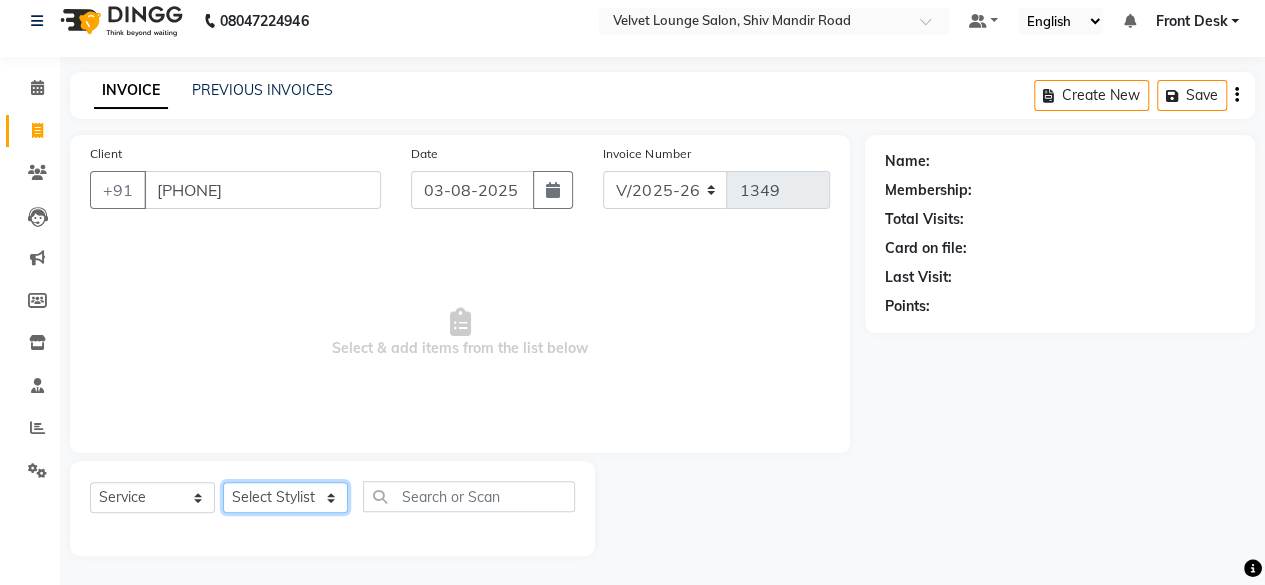 click on "Select Stylist Aadil zaher  aman shah Arif ashish Front Desk Jaya jyoti madhu Manish MUSTAKIM pradnya Rohit SALMA SALMA shalu SHWETA vishal" 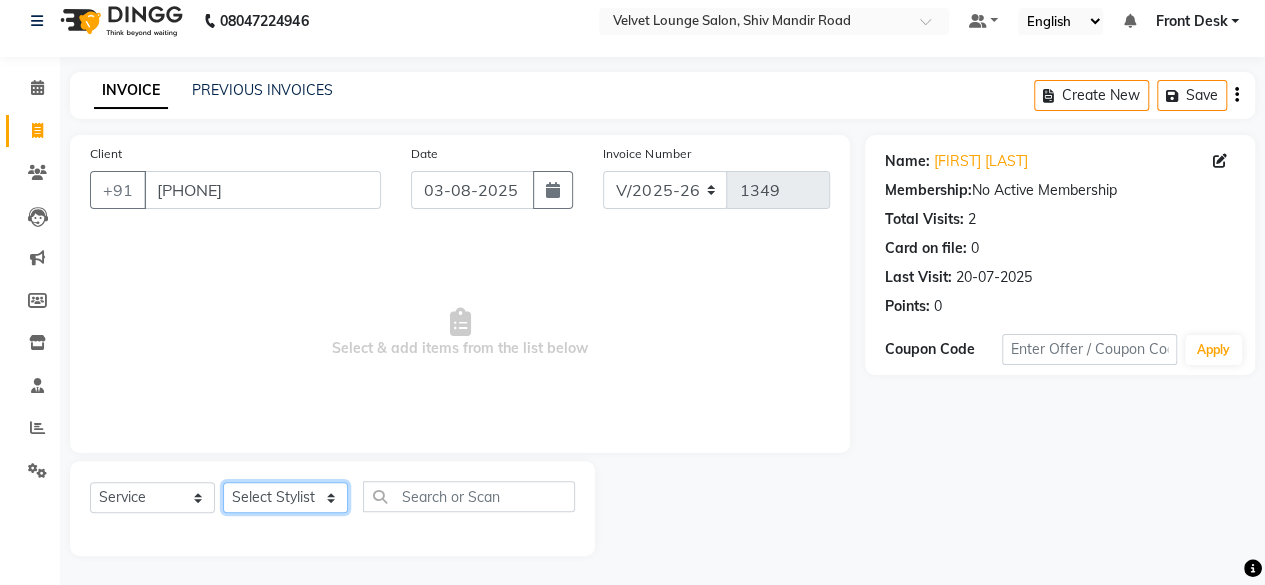 click on "Select Stylist Aadil zaher  aman shah Arif ashish Front Desk Jaya jyoti madhu Manish MUSTAKIM pradnya Rohit SALMA SALMA shalu SHWETA vishal" 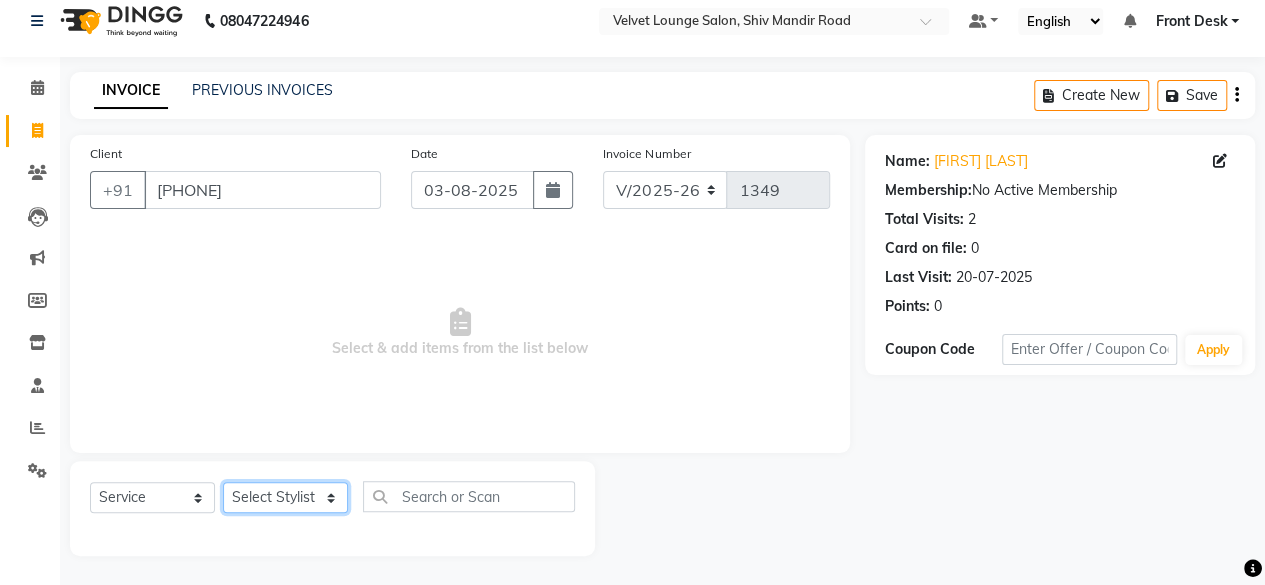 select on "[NUMBER]" 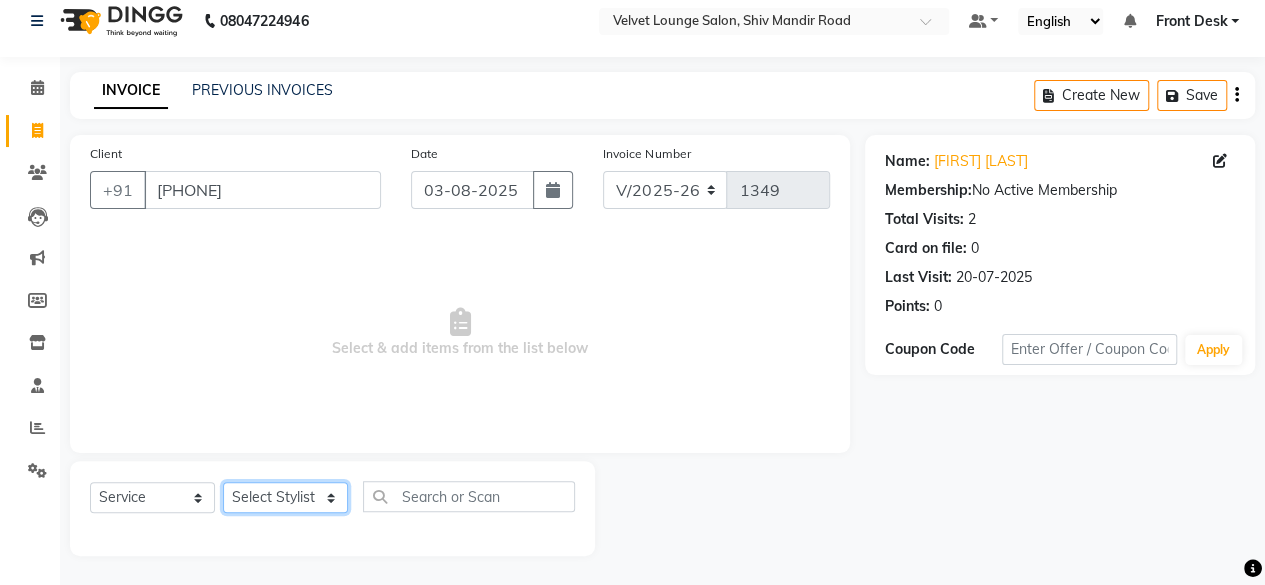 click on "Select Stylist Aadil zaher  aman shah Arif ashish Front Desk Jaya jyoti madhu Manish MUSTAKIM pradnya Rohit SALMA SALMA shalu SHWETA vishal" 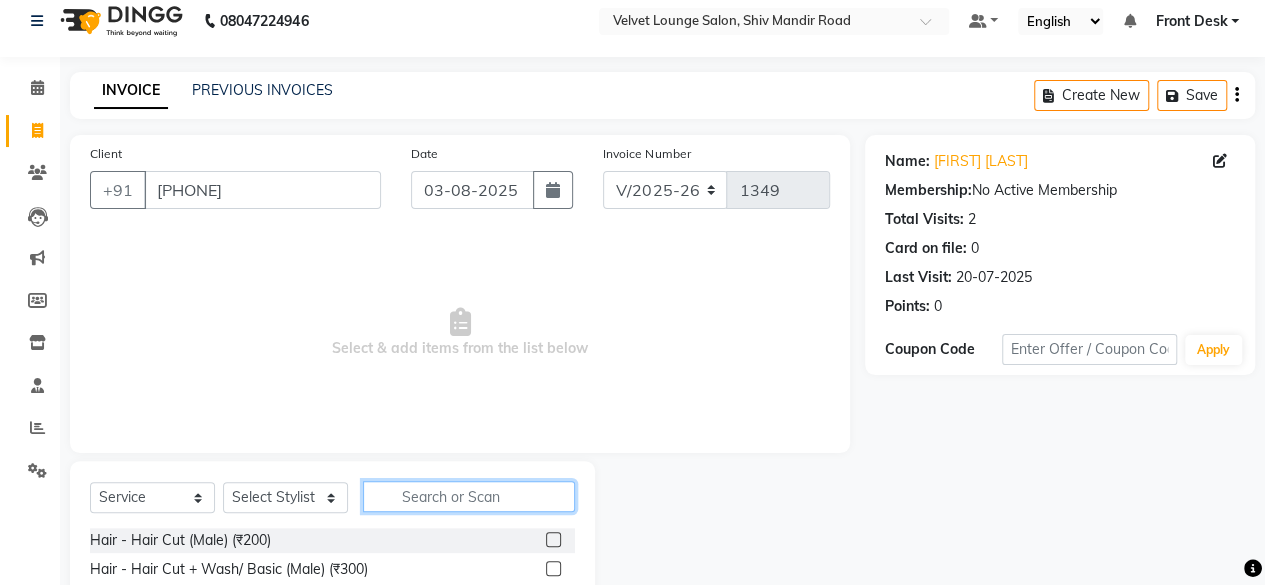 click 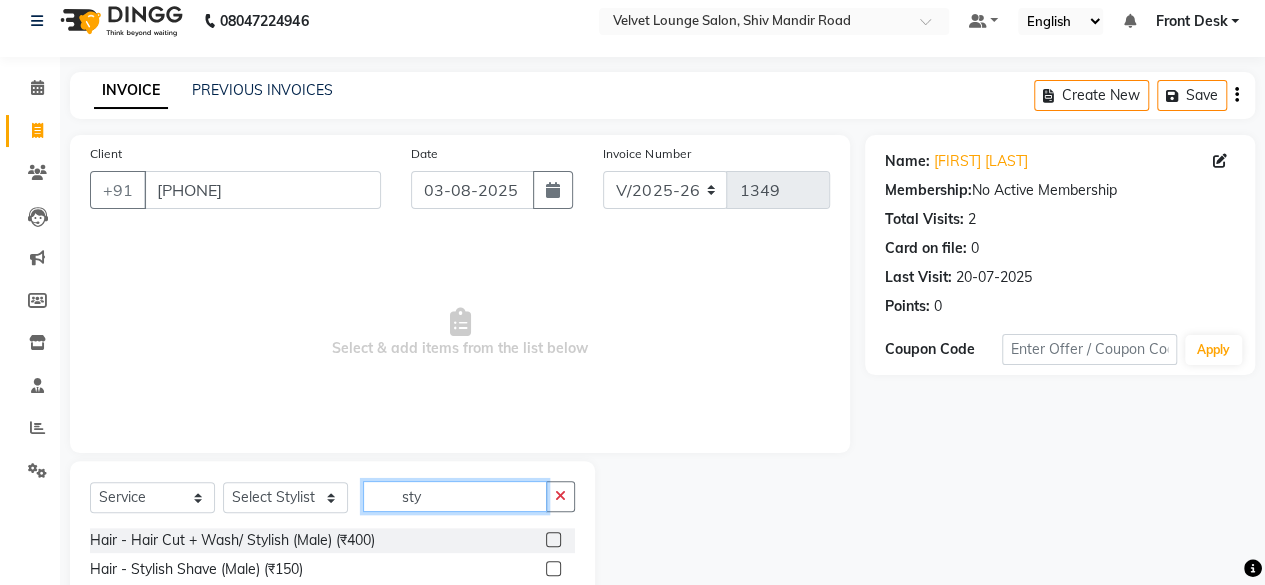 type on "sty" 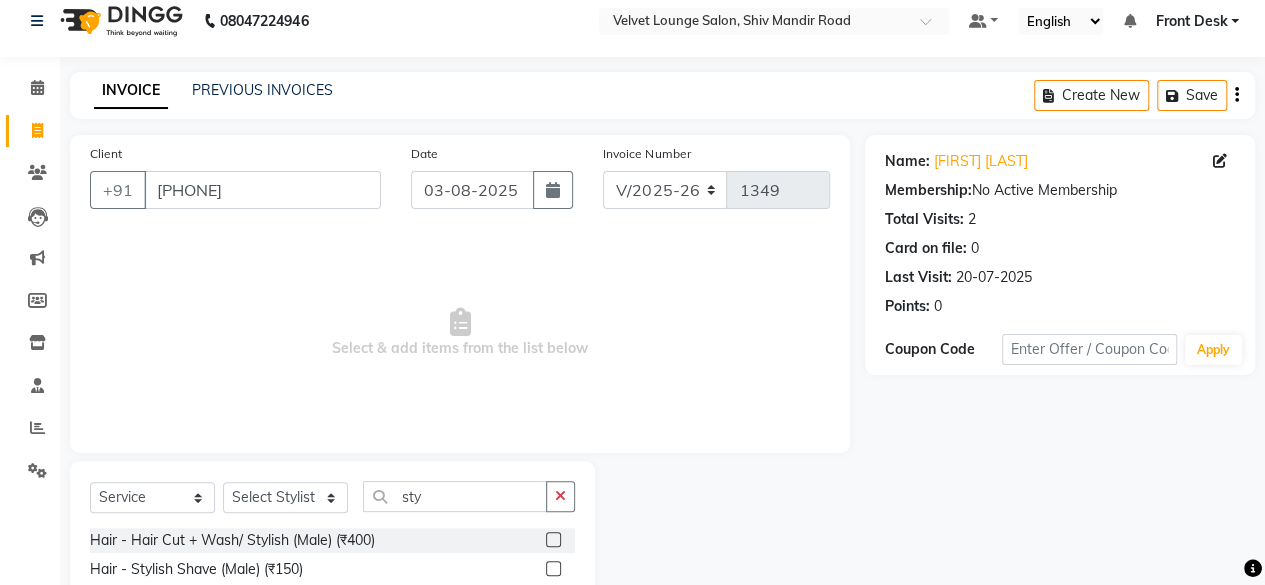 click 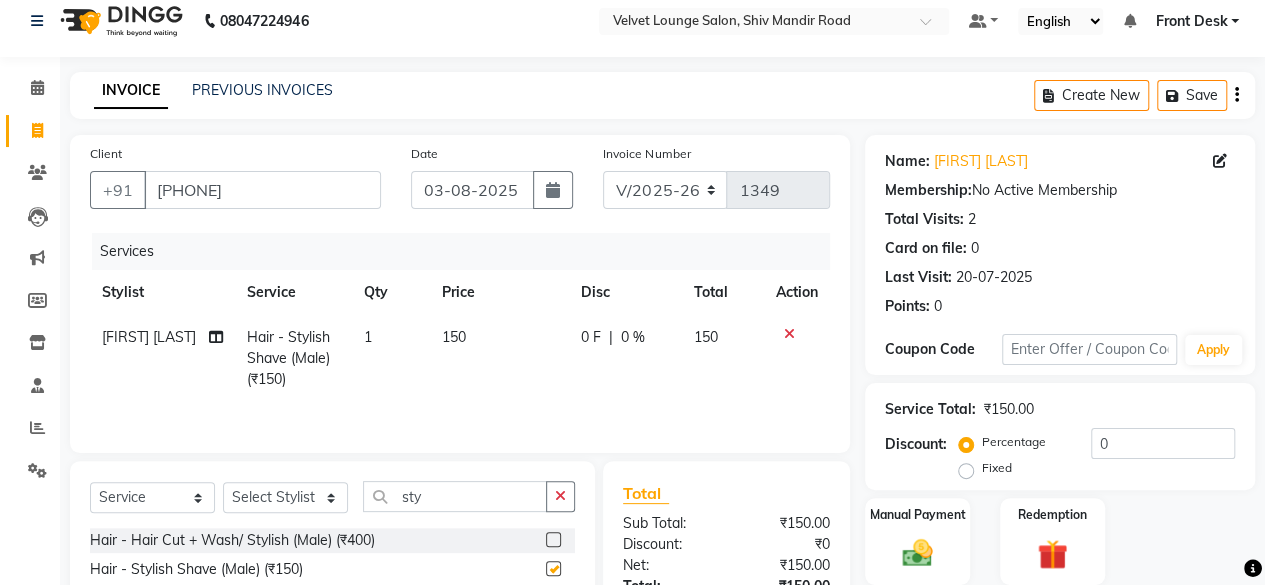 checkbox on "false" 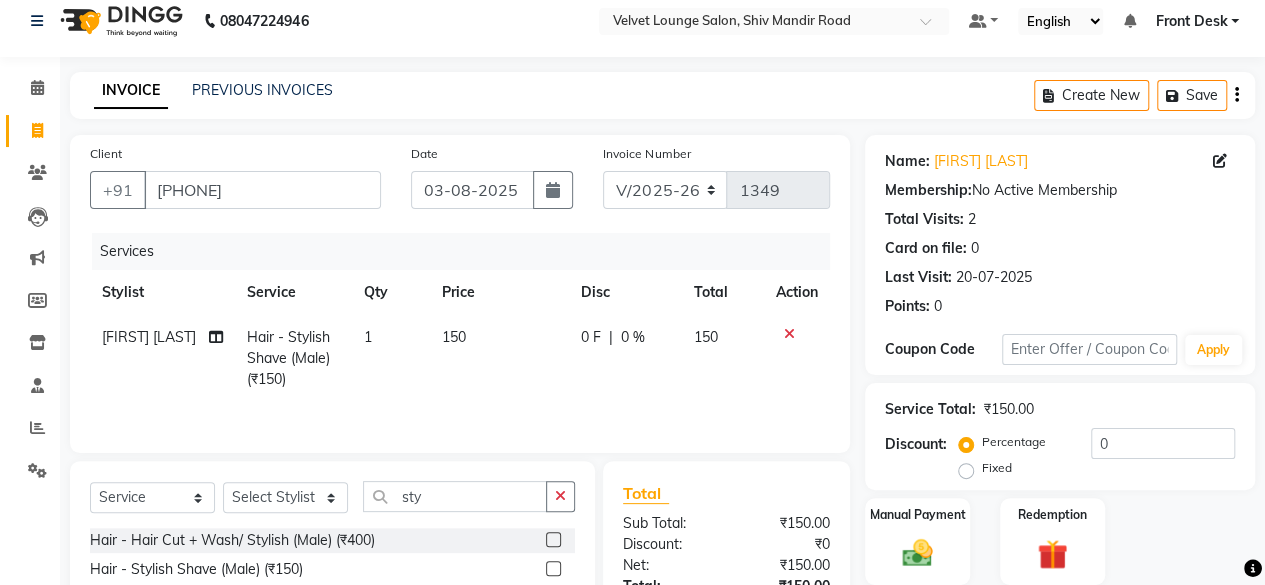 click on "0 F | 0 %" 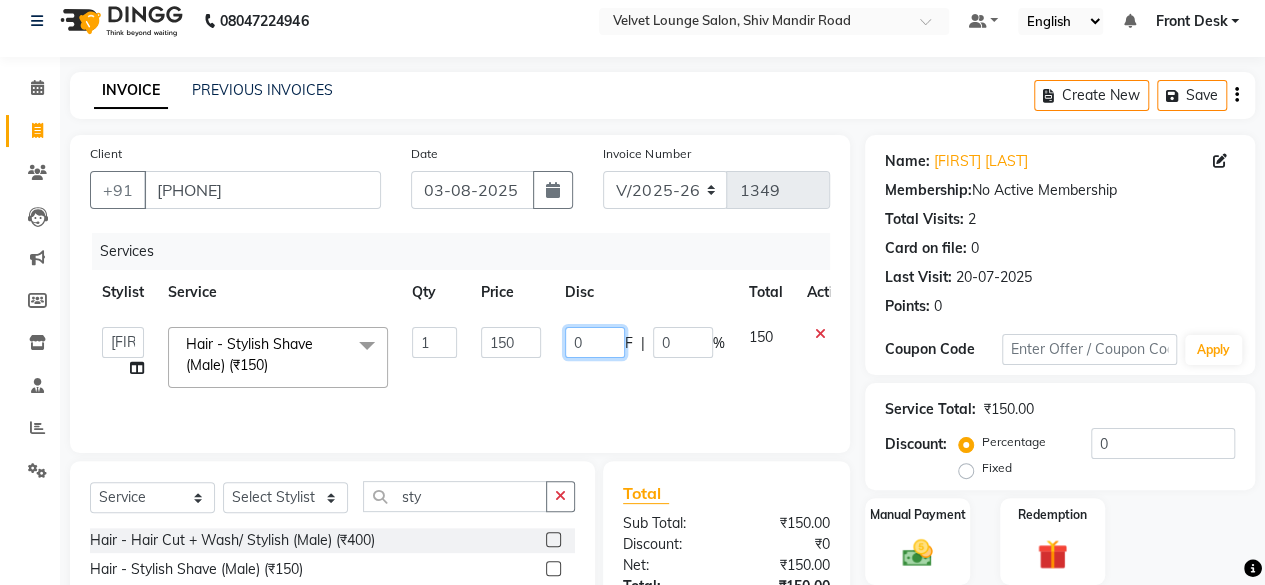 click on "0" 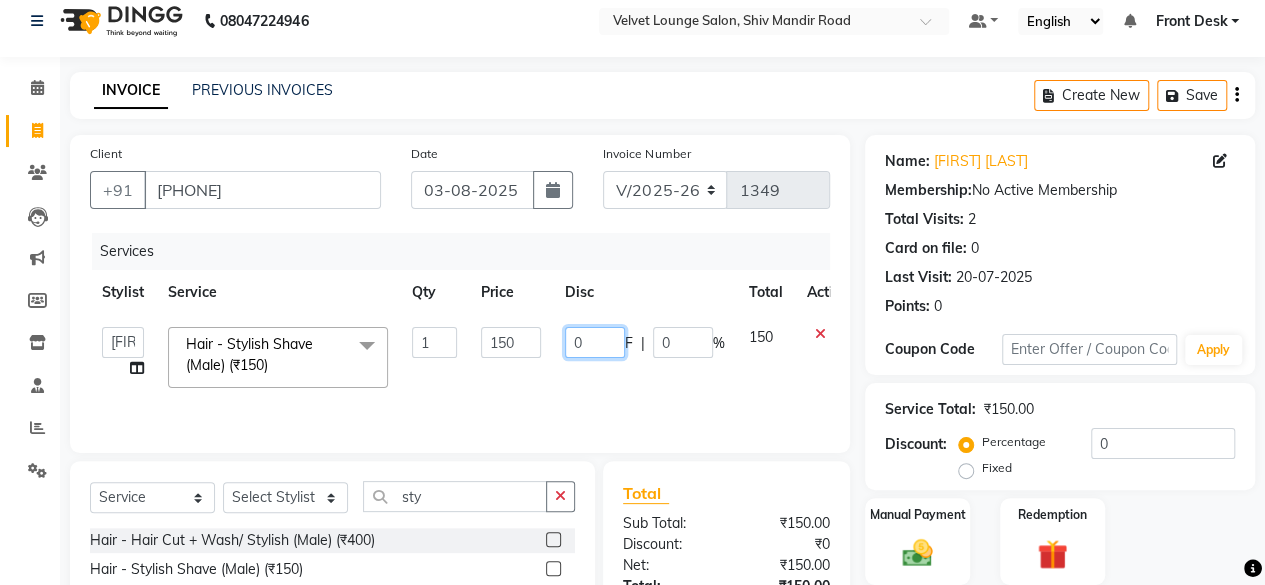 type on "50" 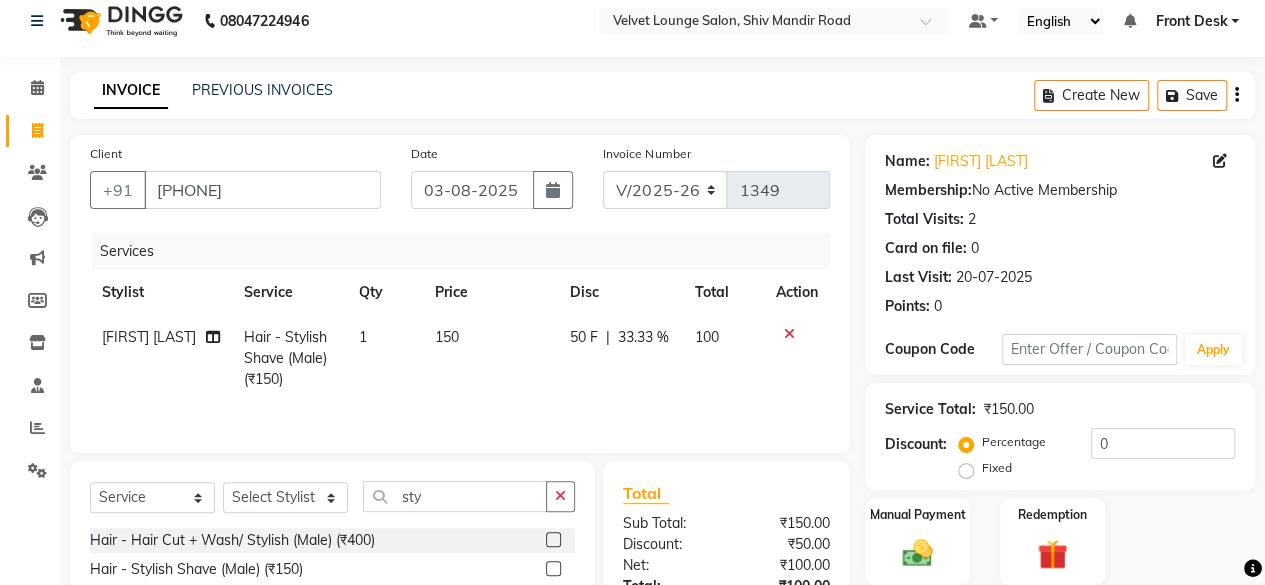 click on "Total" 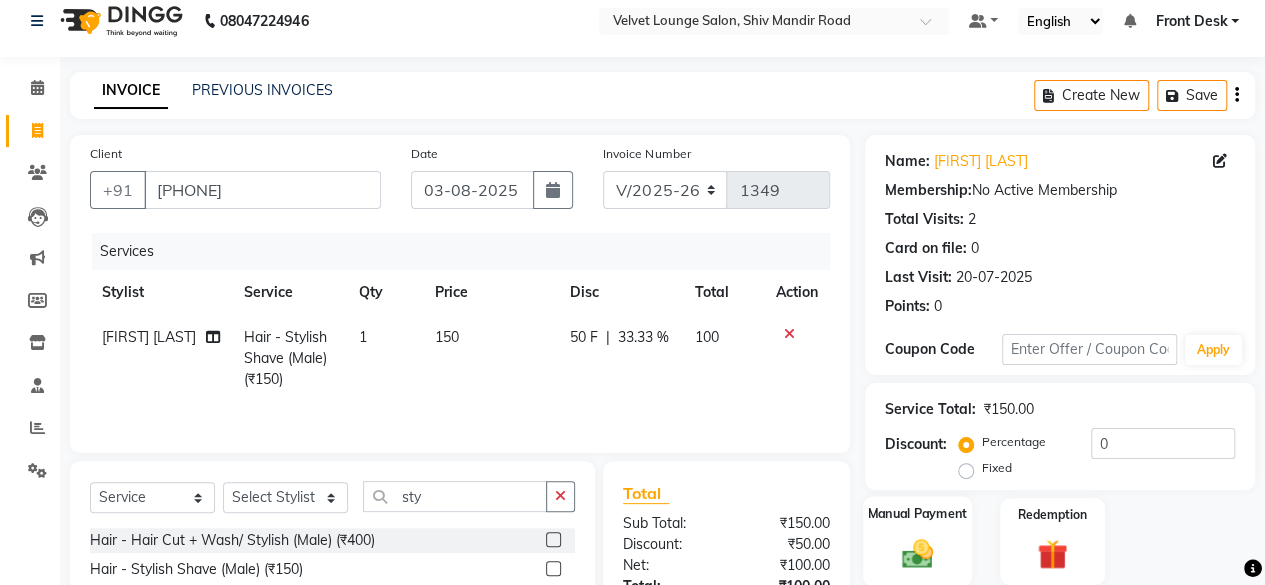 click on "Manual Payment" 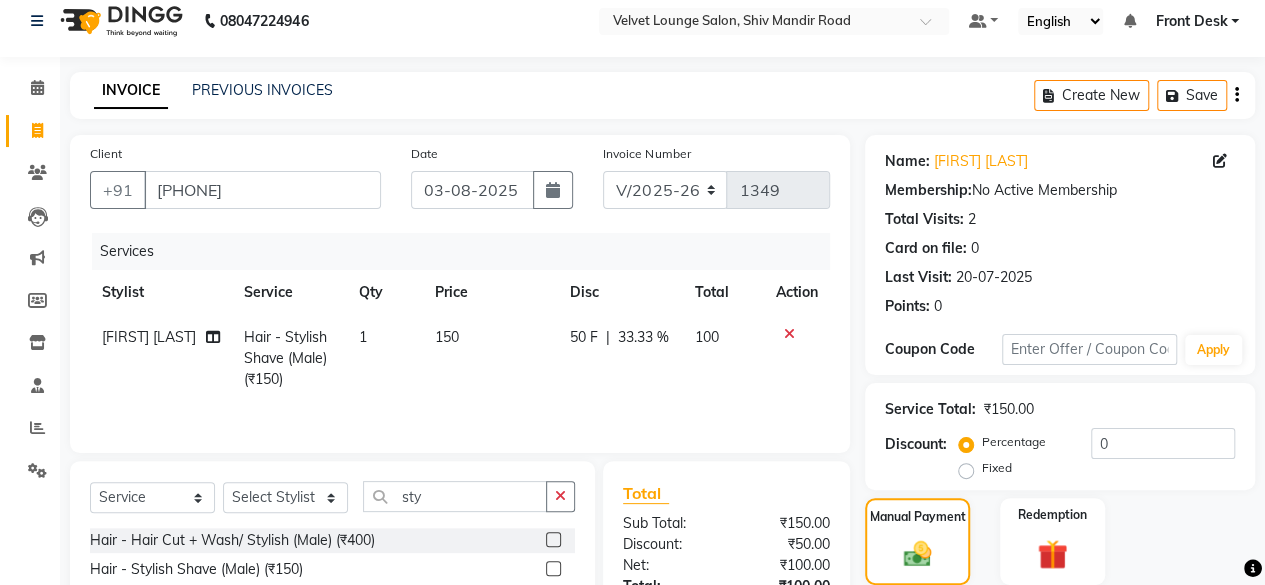 scroll, scrollTop: 213, scrollLeft: 0, axis: vertical 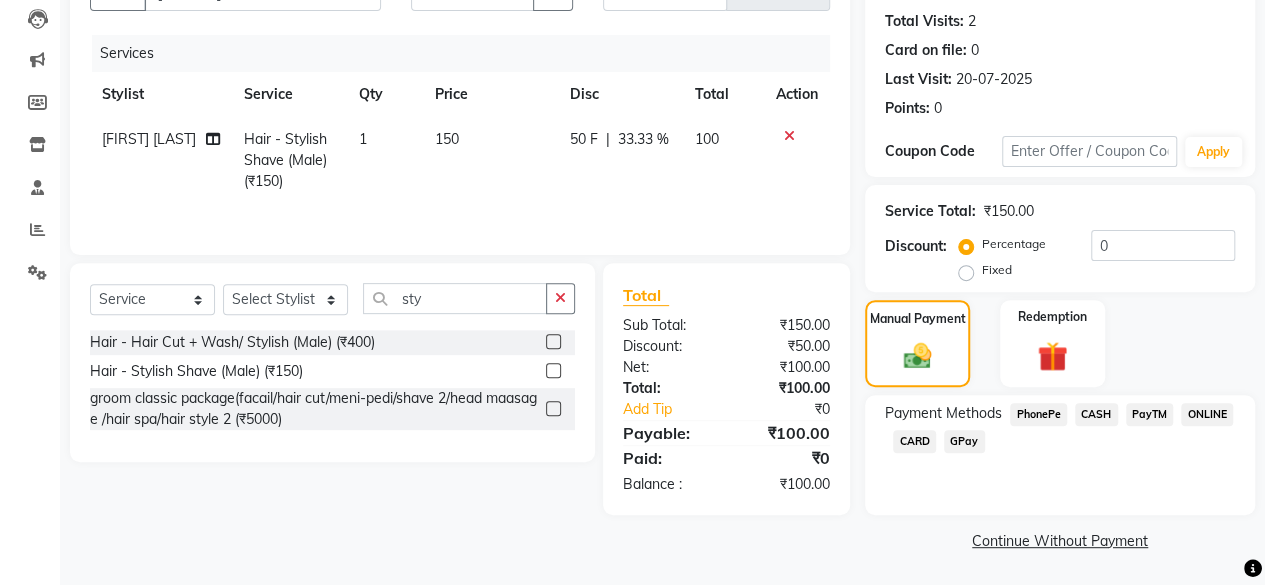 click on "PhonePe" 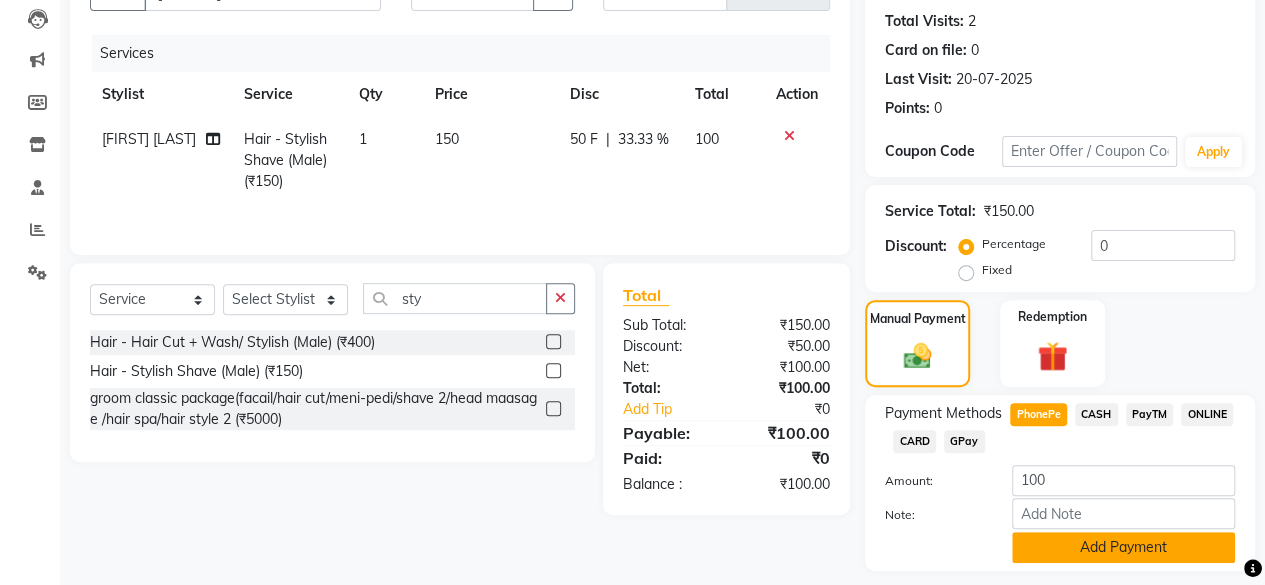 click on "Add Payment" 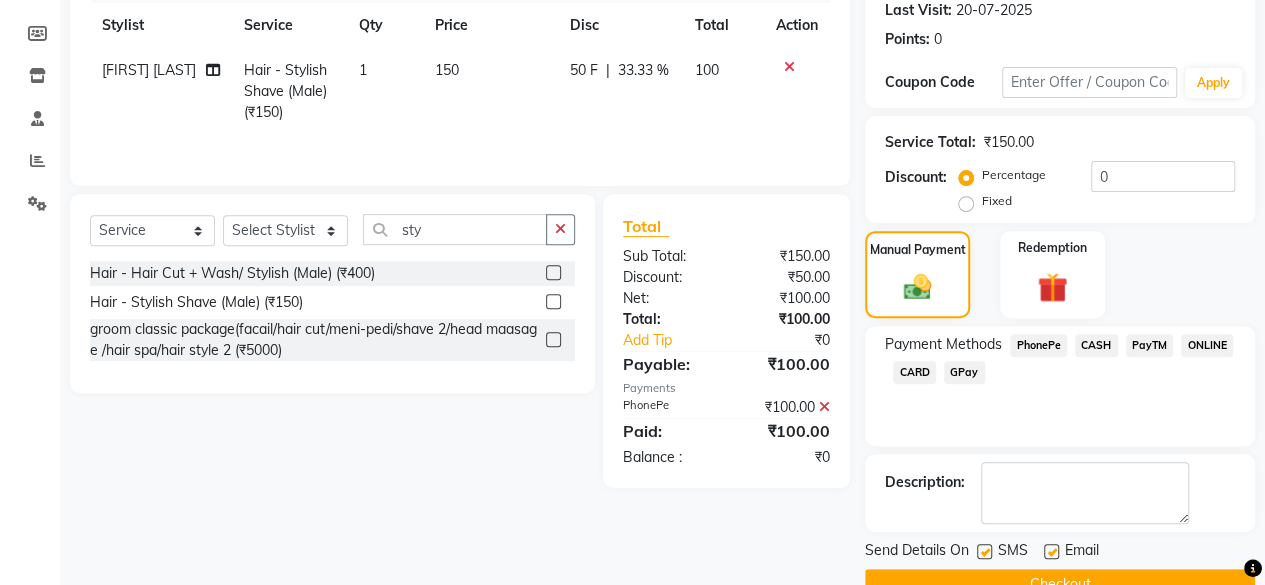 scroll, scrollTop: 324, scrollLeft: 0, axis: vertical 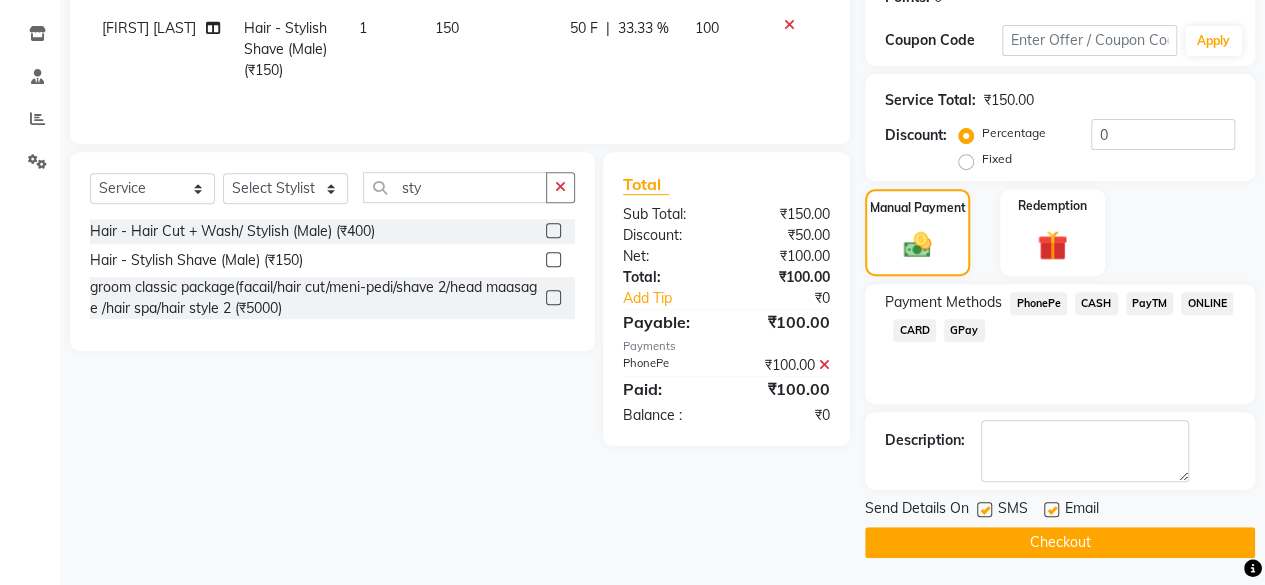 click on "Checkout" 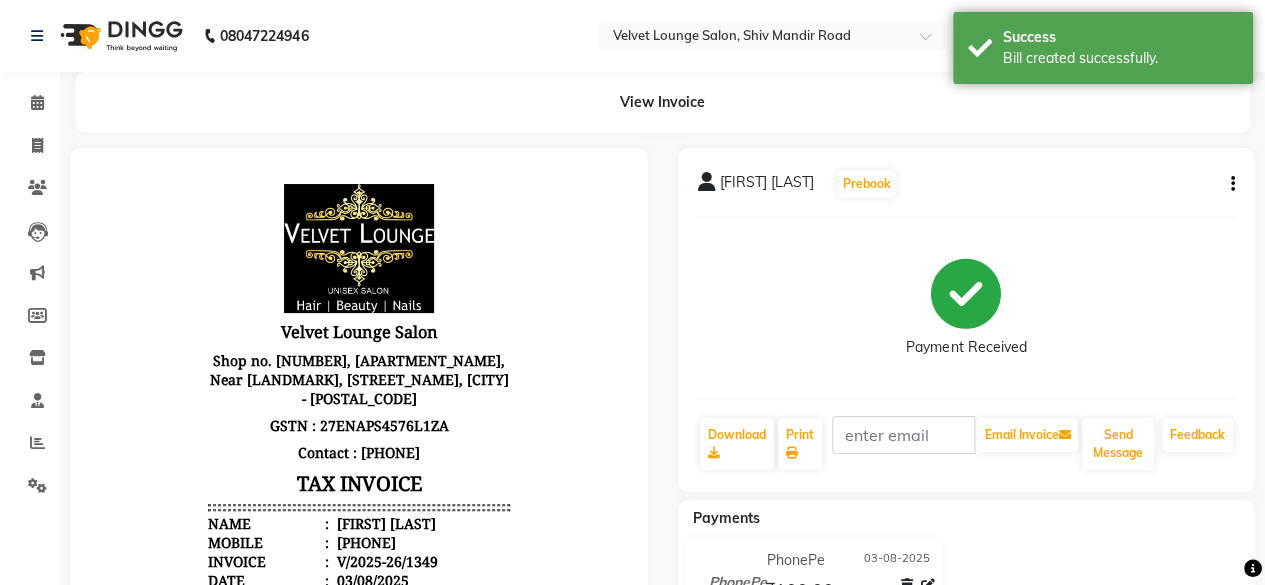 scroll, scrollTop: 422, scrollLeft: 0, axis: vertical 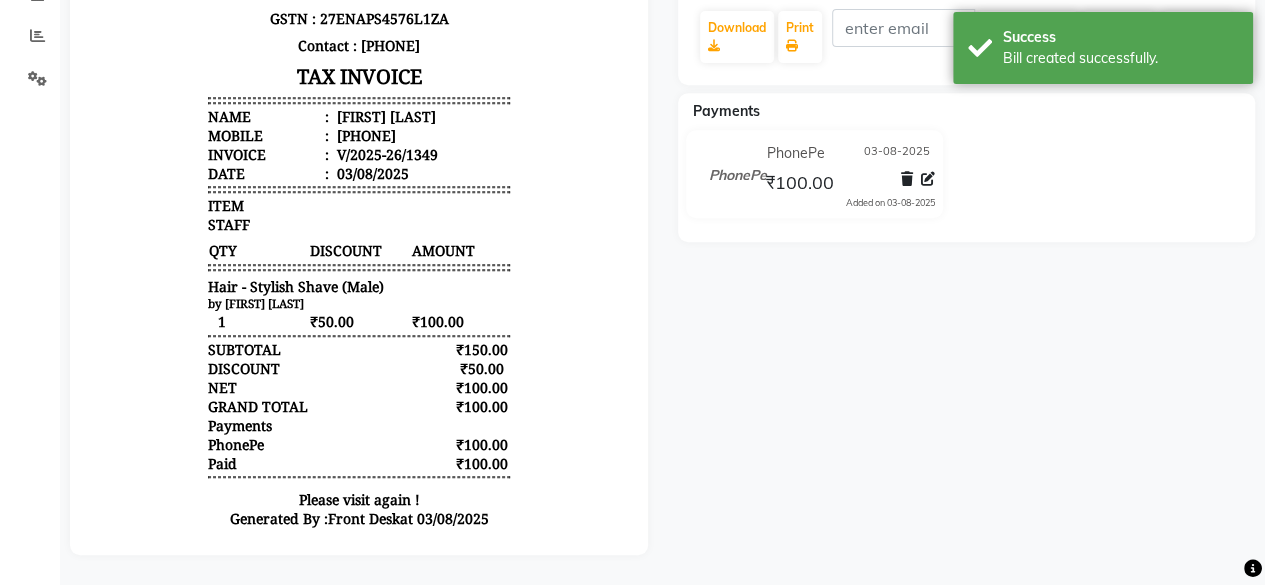 click on "PhonePe 03-08-2025 ₹100.00  Added on 03-08-2025" 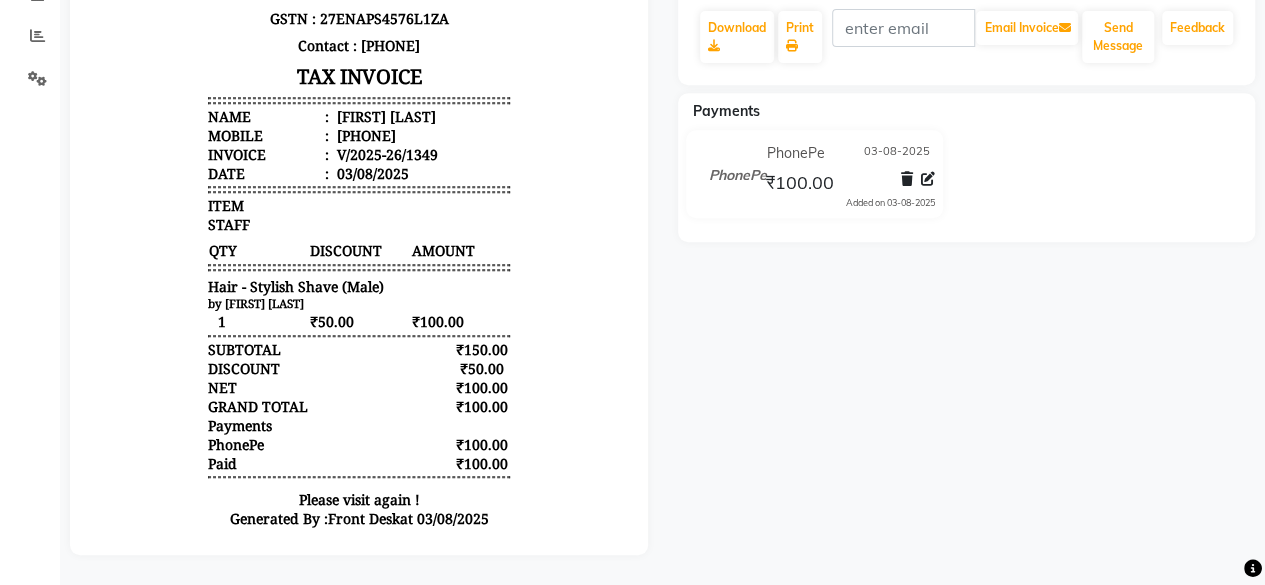 scroll, scrollTop: 0, scrollLeft: 0, axis: both 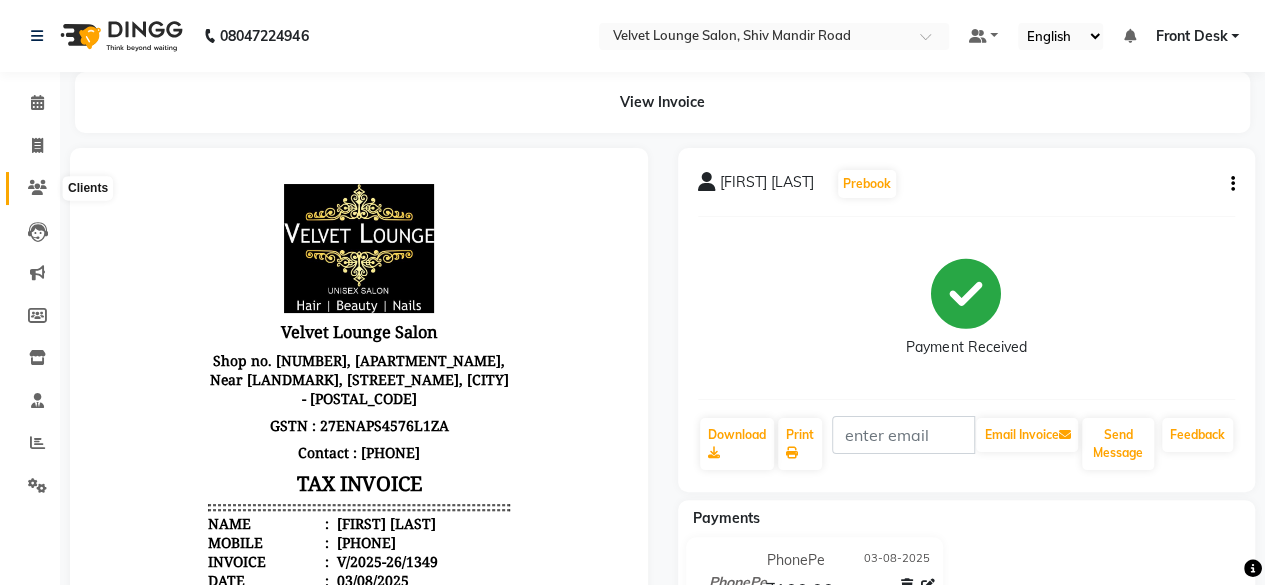 click 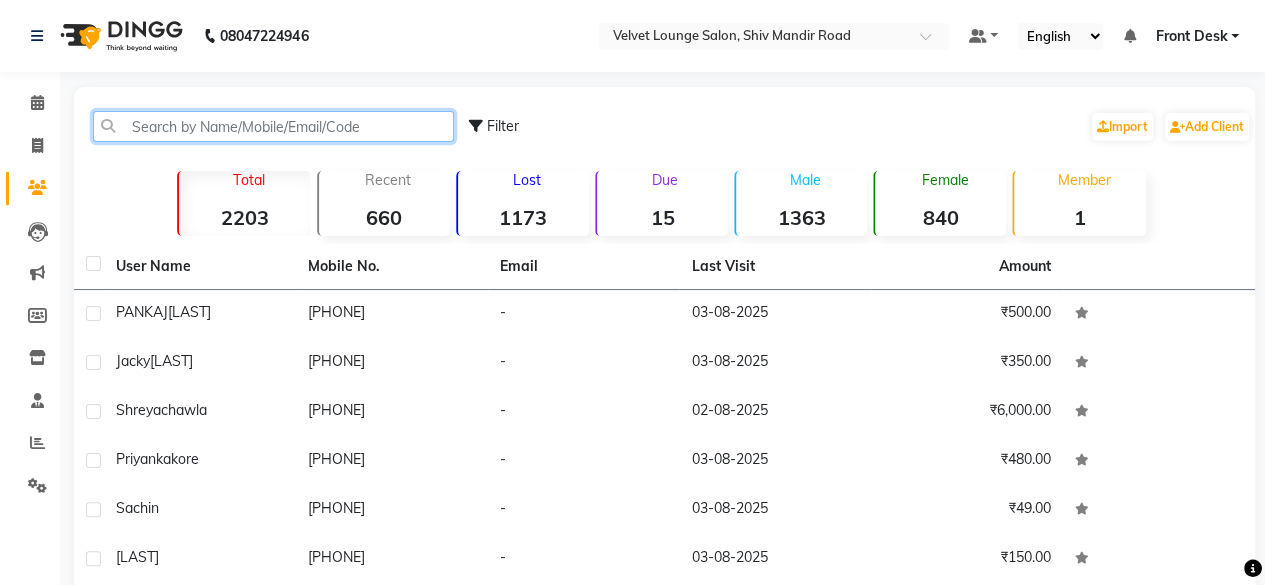 click 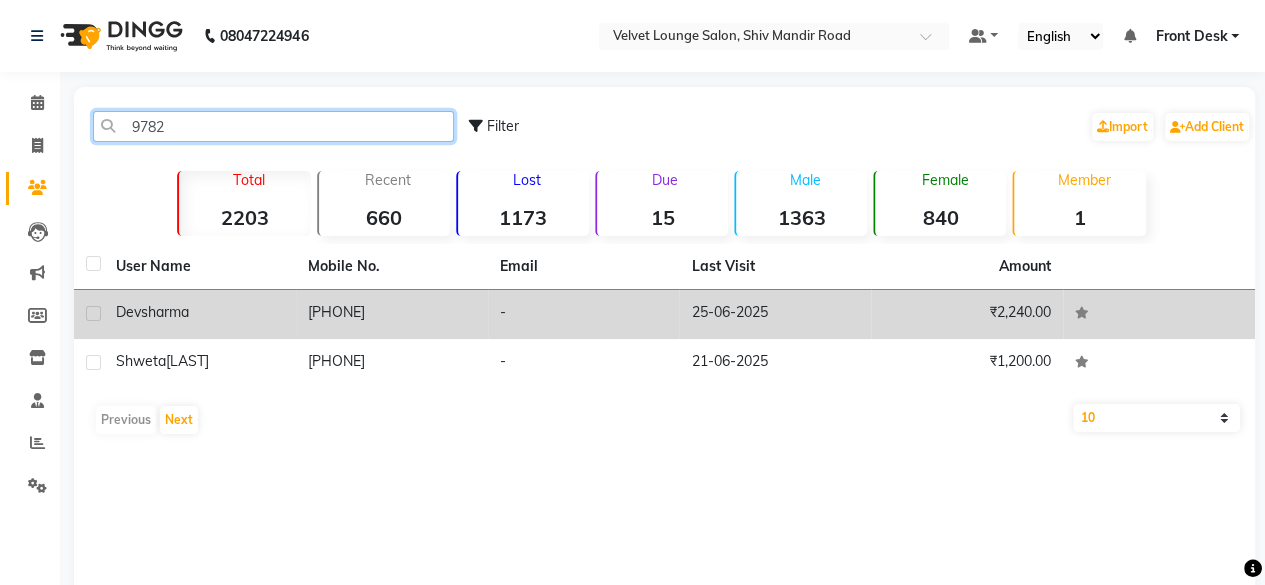 type on "9782" 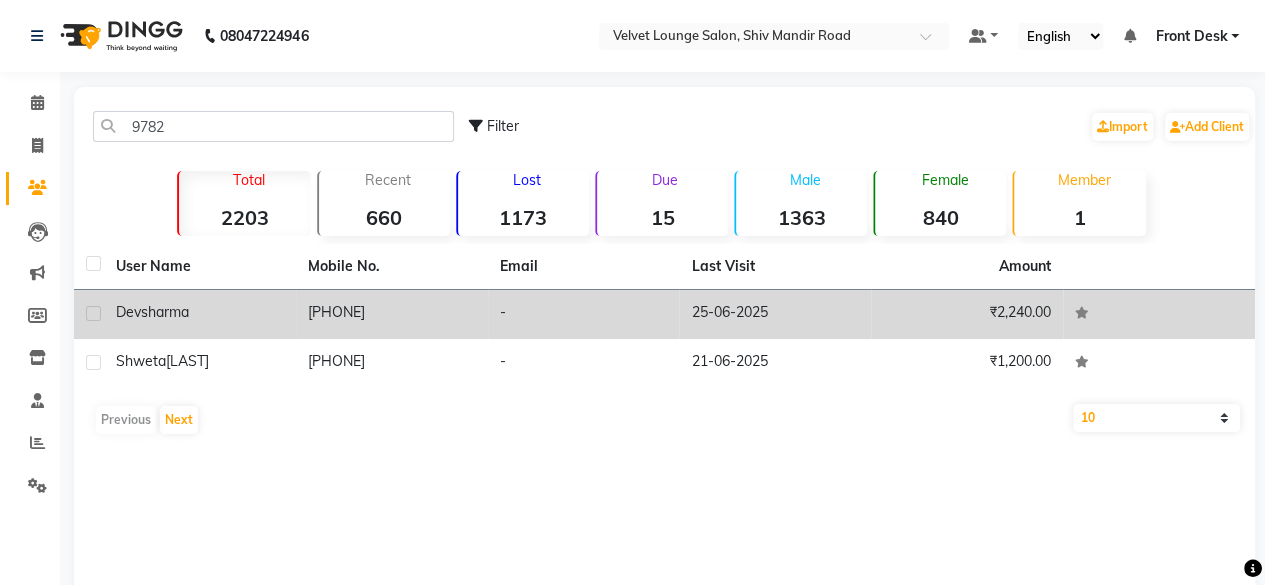 click on "-" 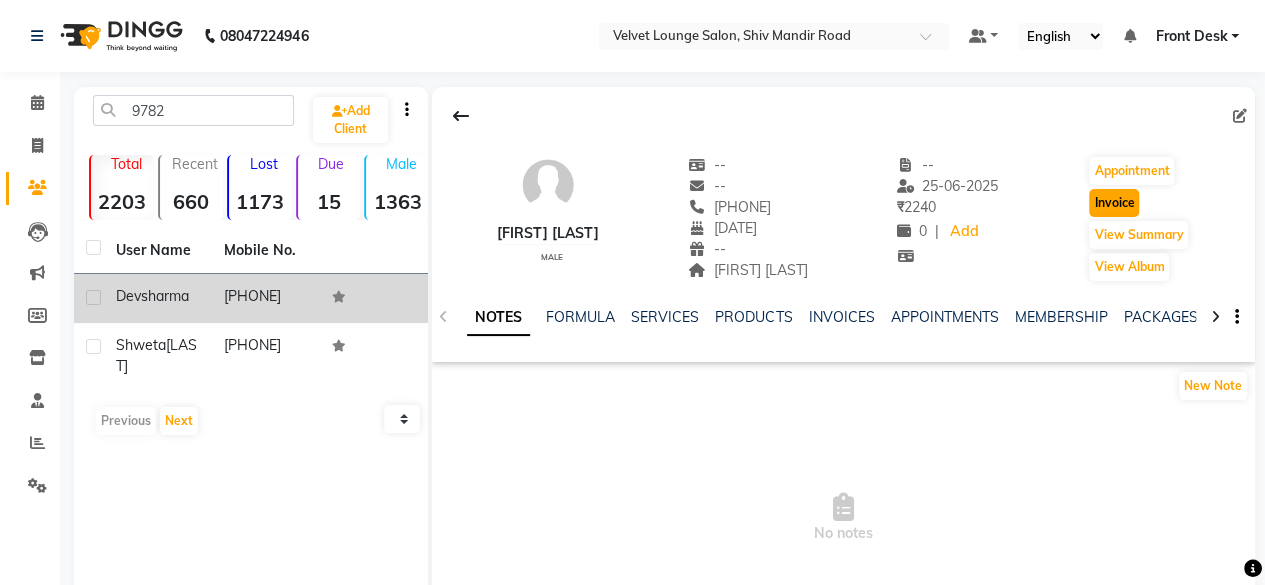 click on "Invoice" 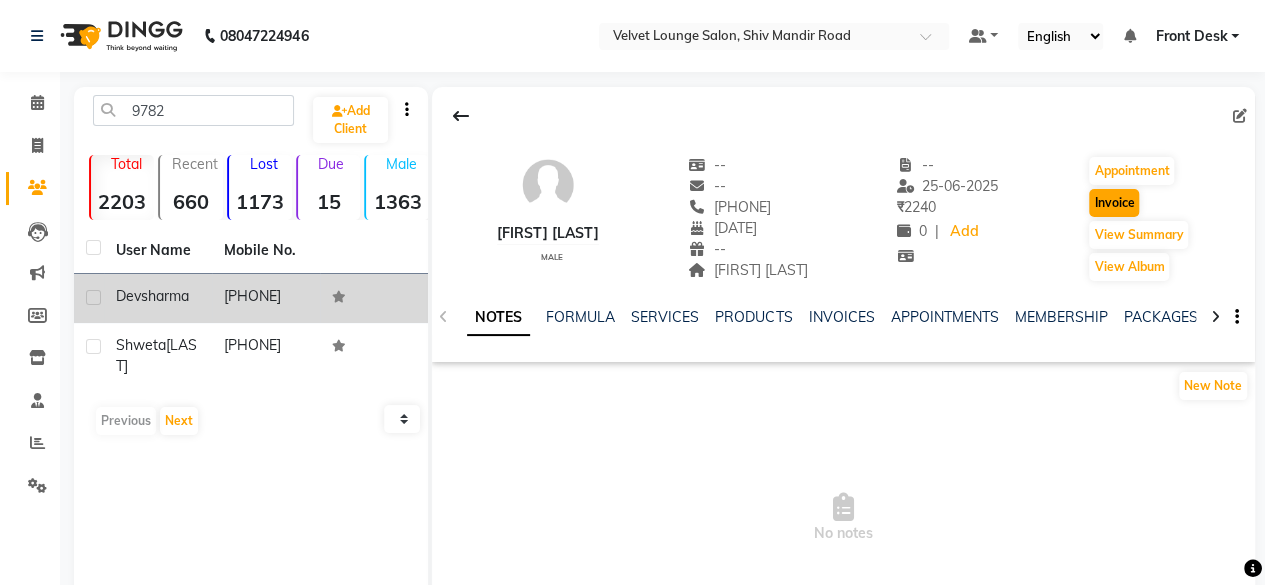 select on "service" 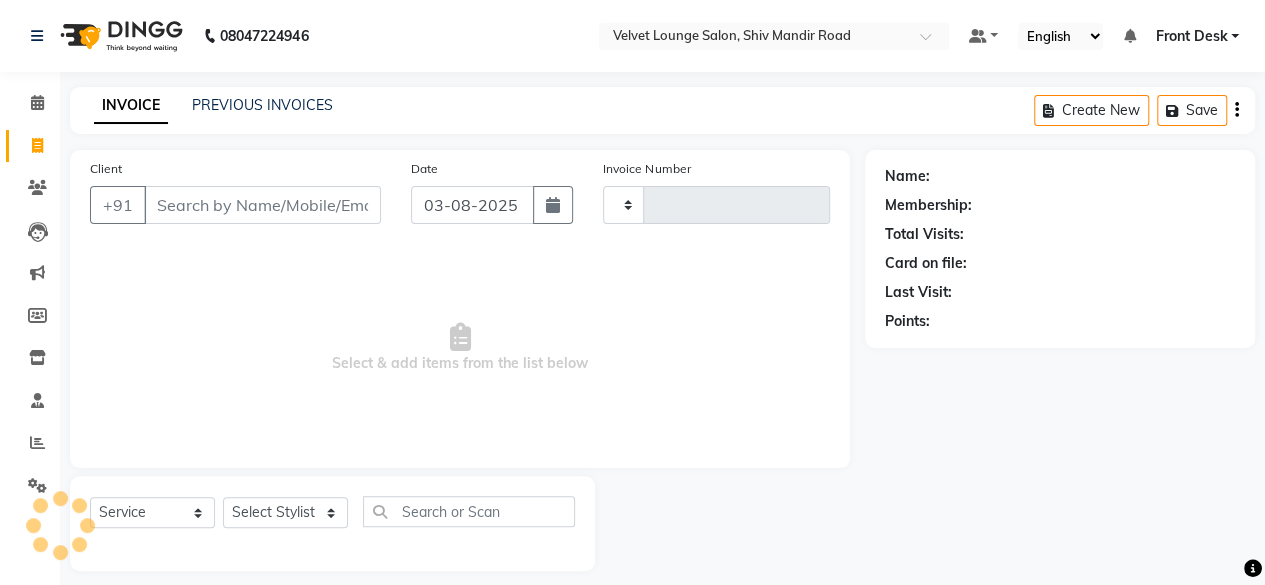 scroll, scrollTop: 15, scrollLeft: 0, axis: vertical 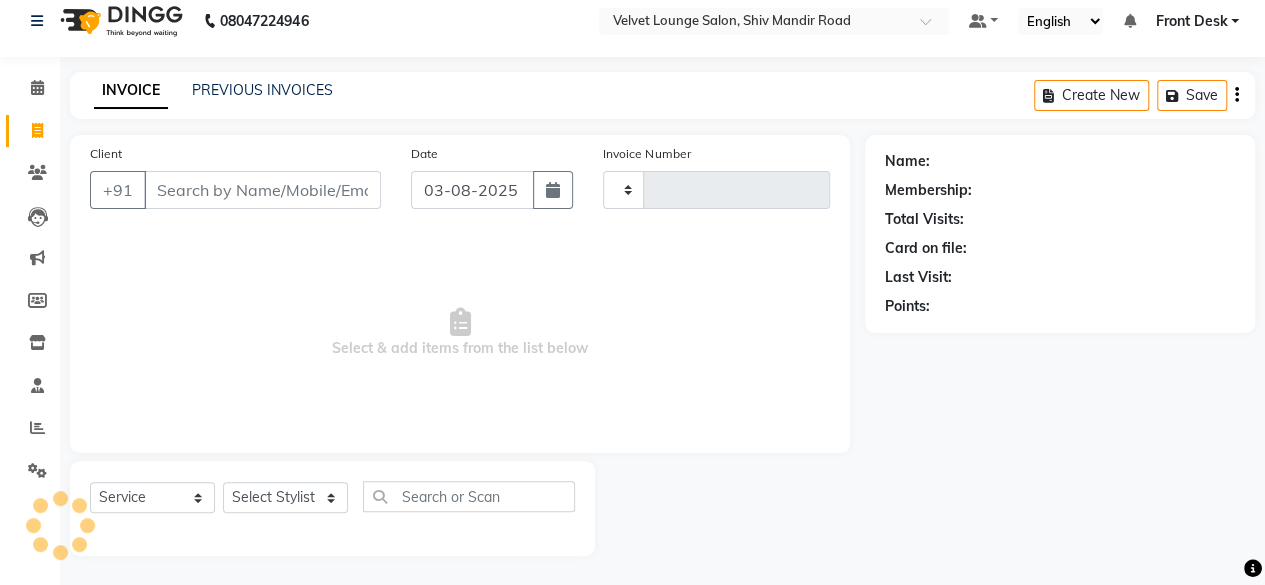 type on "1350" 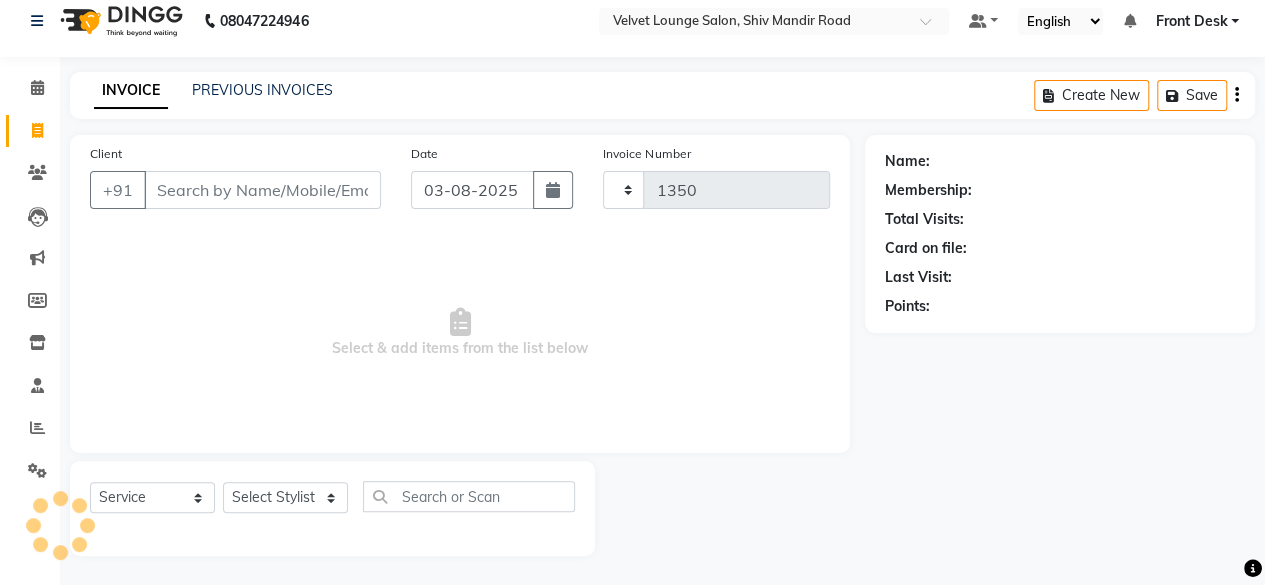 type on "[PHONE]" 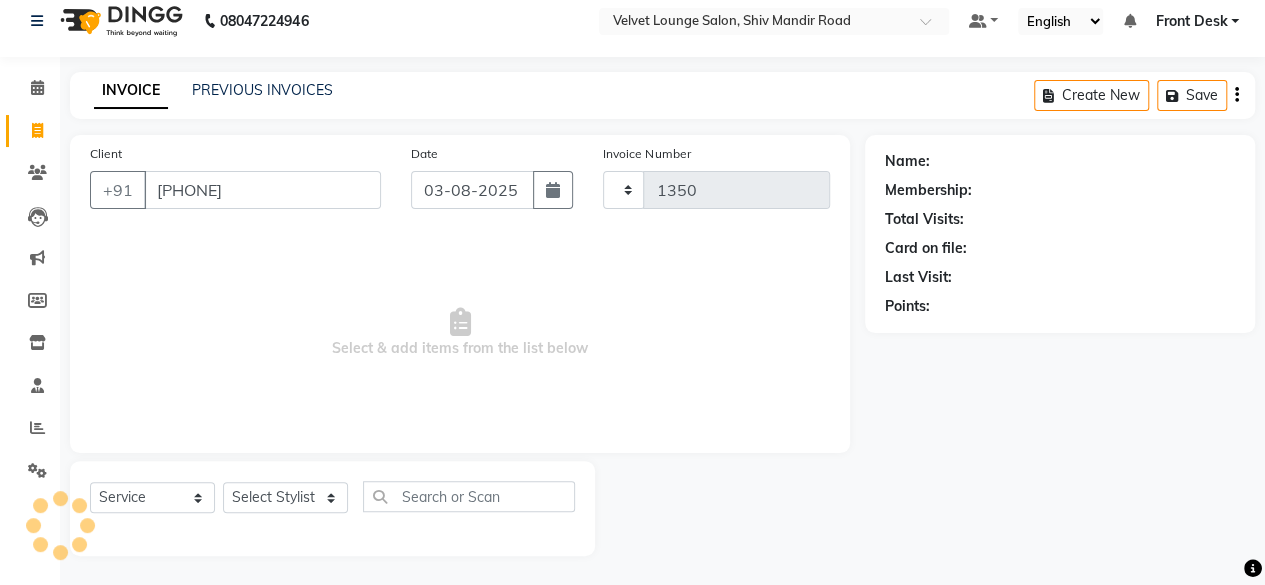 select on "5962" 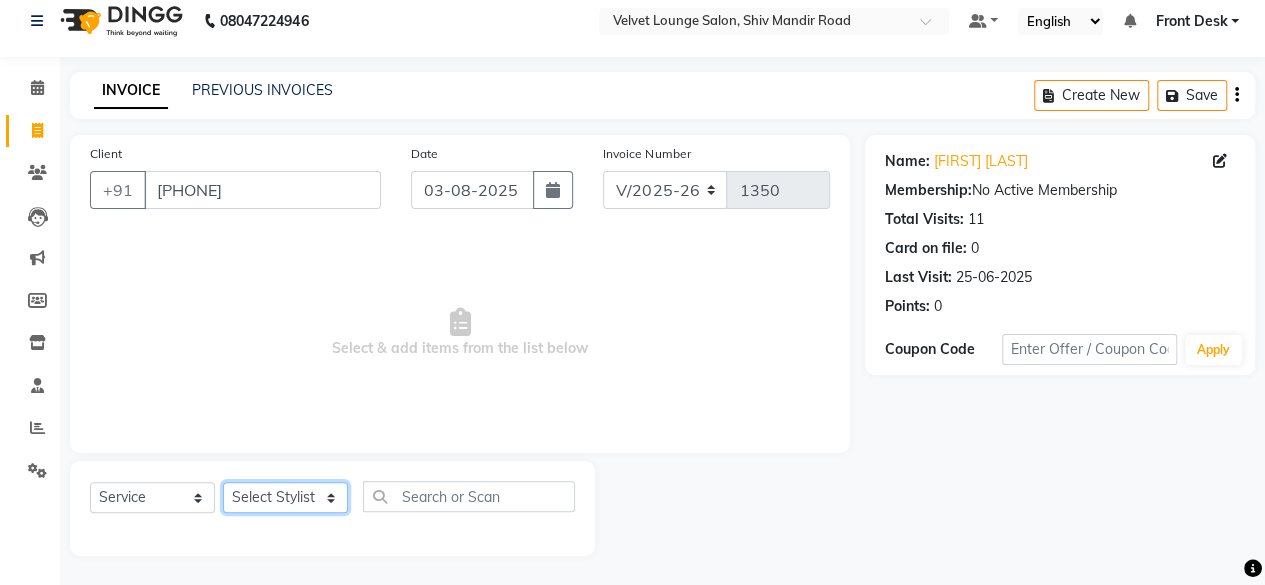 click on "Select Stylist Aadil zaher  aman shah Arif ashish Front Desk Jaya jyoti madhu Manish MUSTAKIM pradnya Rohit SALMA SALMA shalu SHWETA vishal" 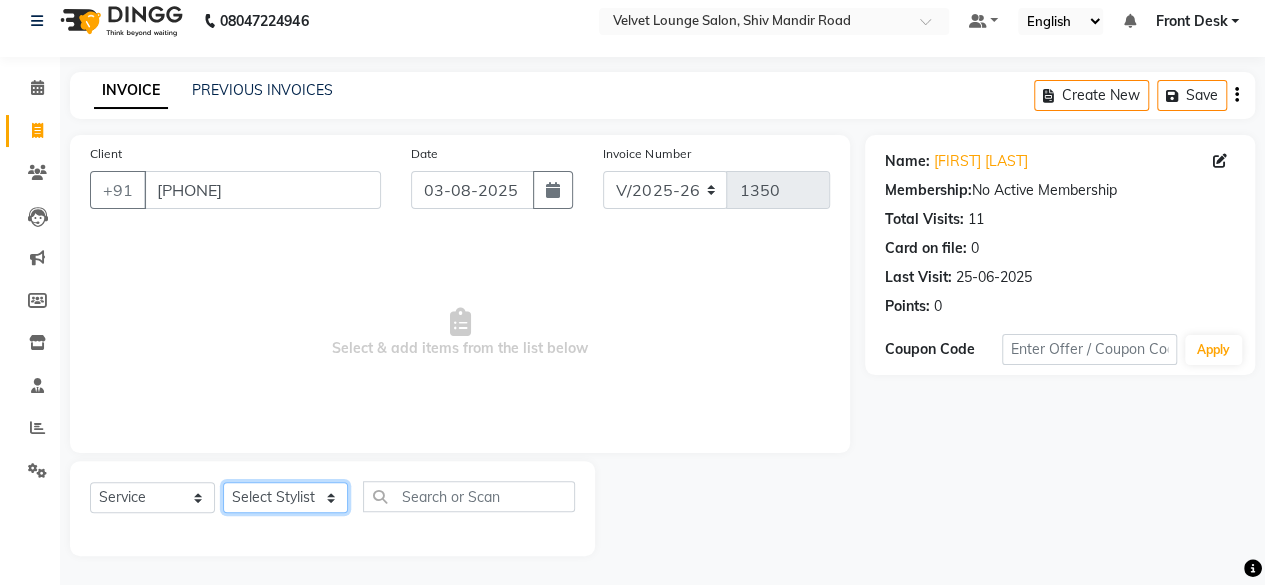 select on "[NUMBER]" 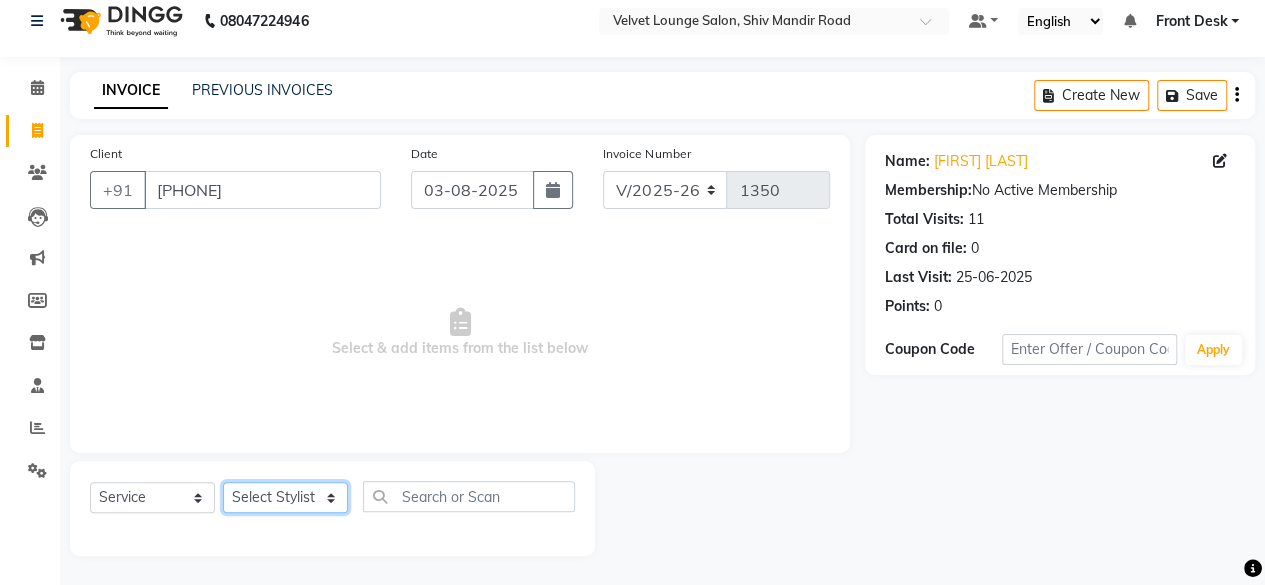click on "Select Stylist Aadil zaher  aman shah Arif ashish Front Desk Jaya jyoti madhu Manish MUSTAKIM pradnya Rohit SALMA SALMA shalu SHWETA vishal" 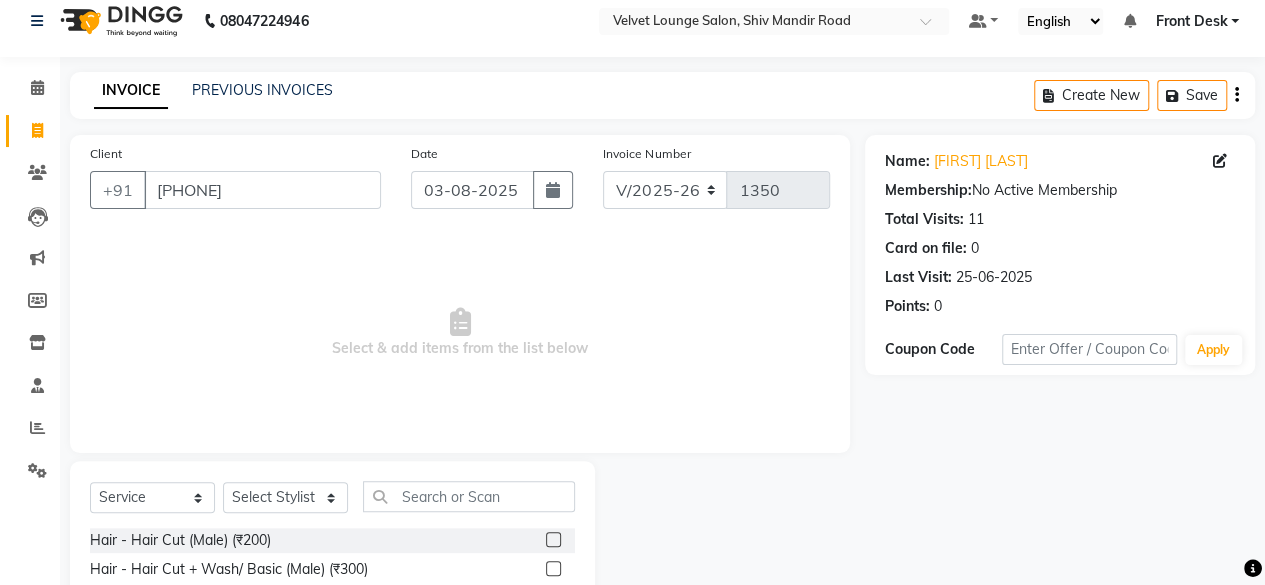 click 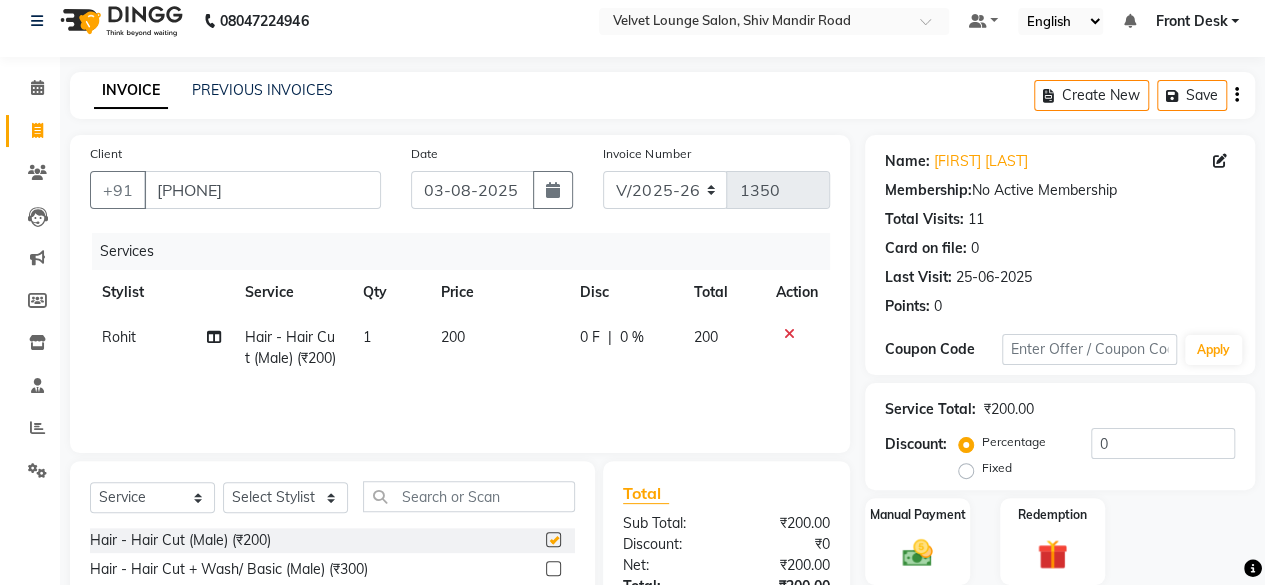 checkbox on "false" 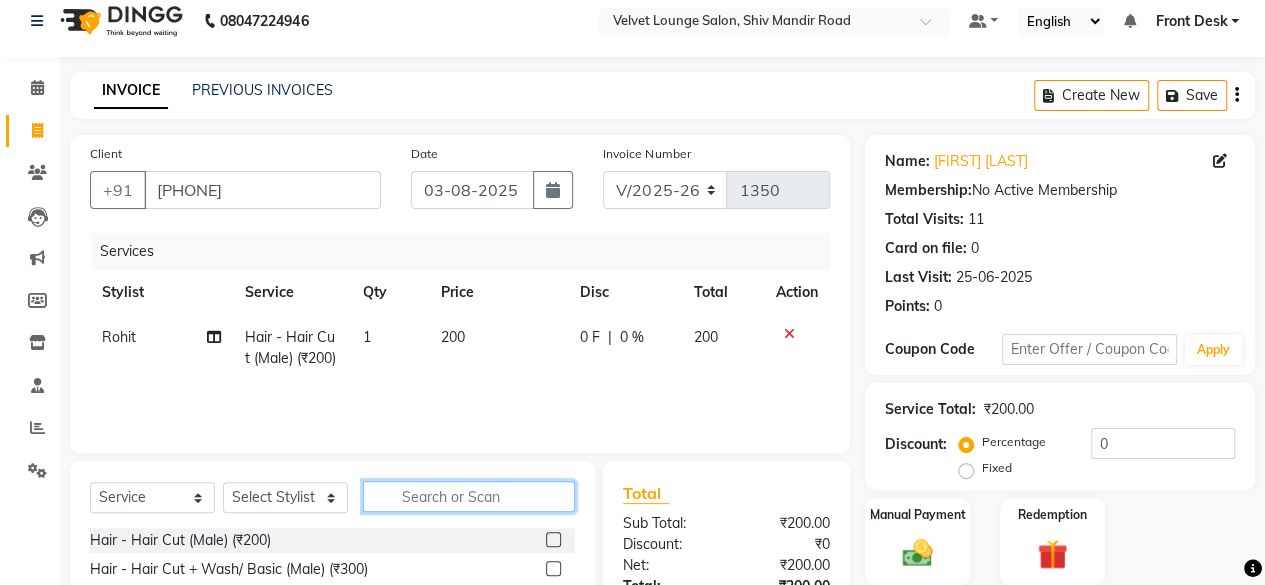 click 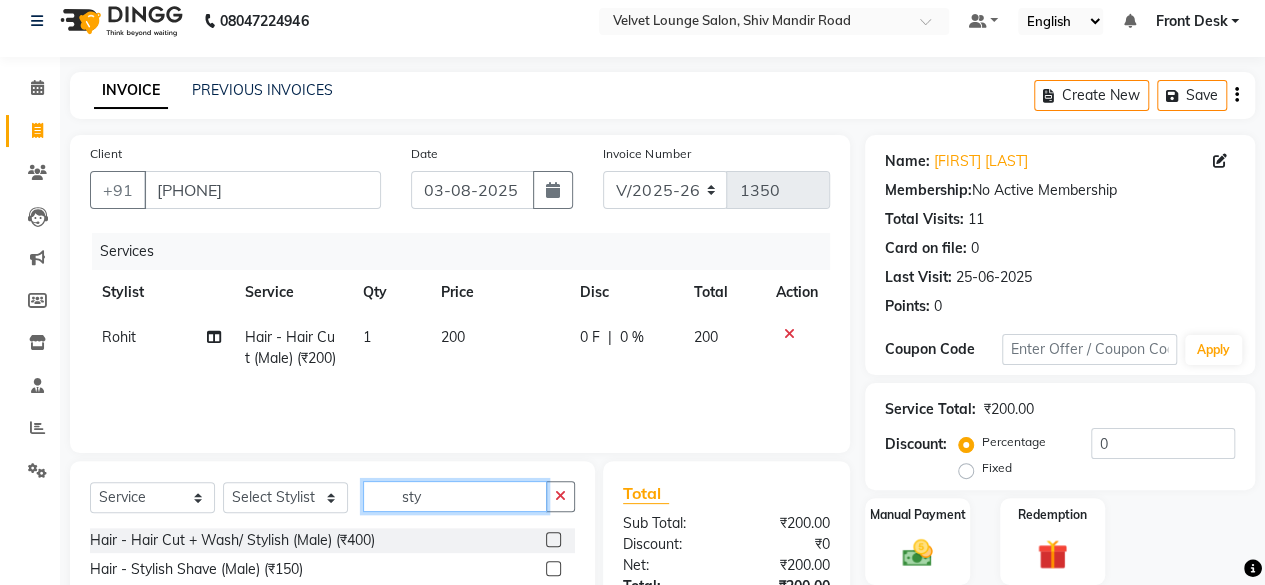 type on "sty" 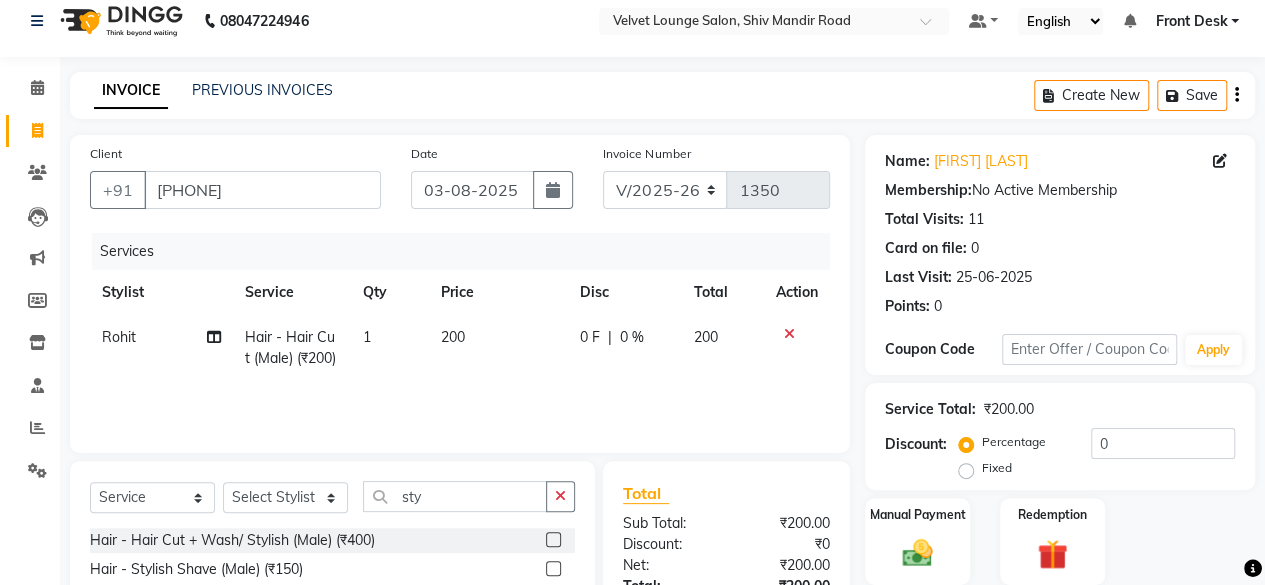 click 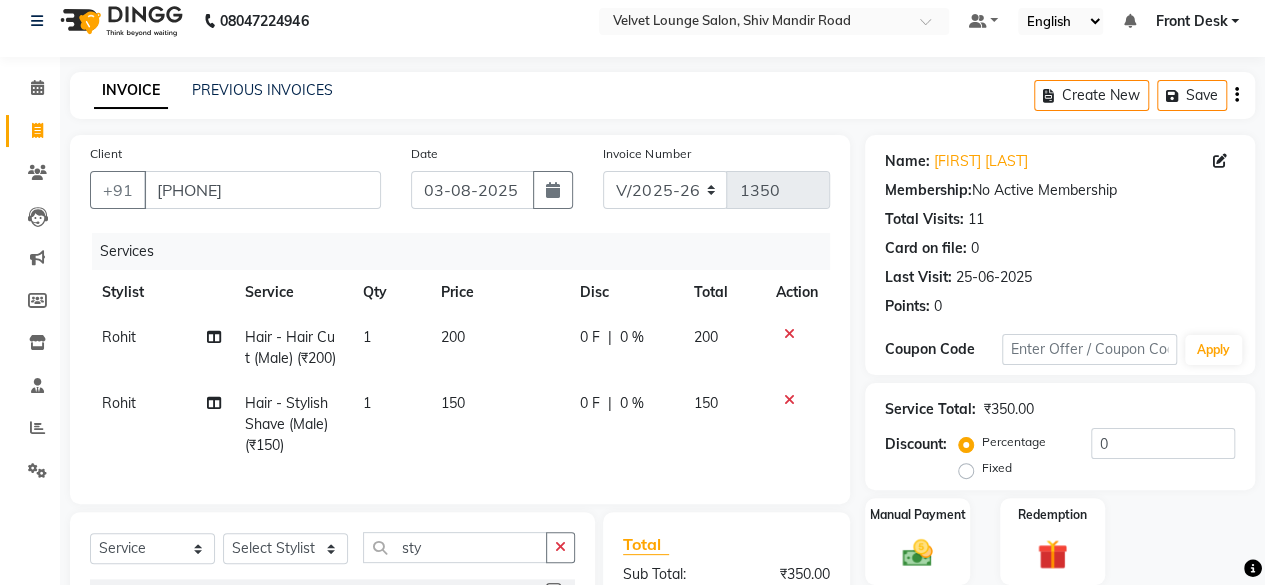 checkbox on "false" 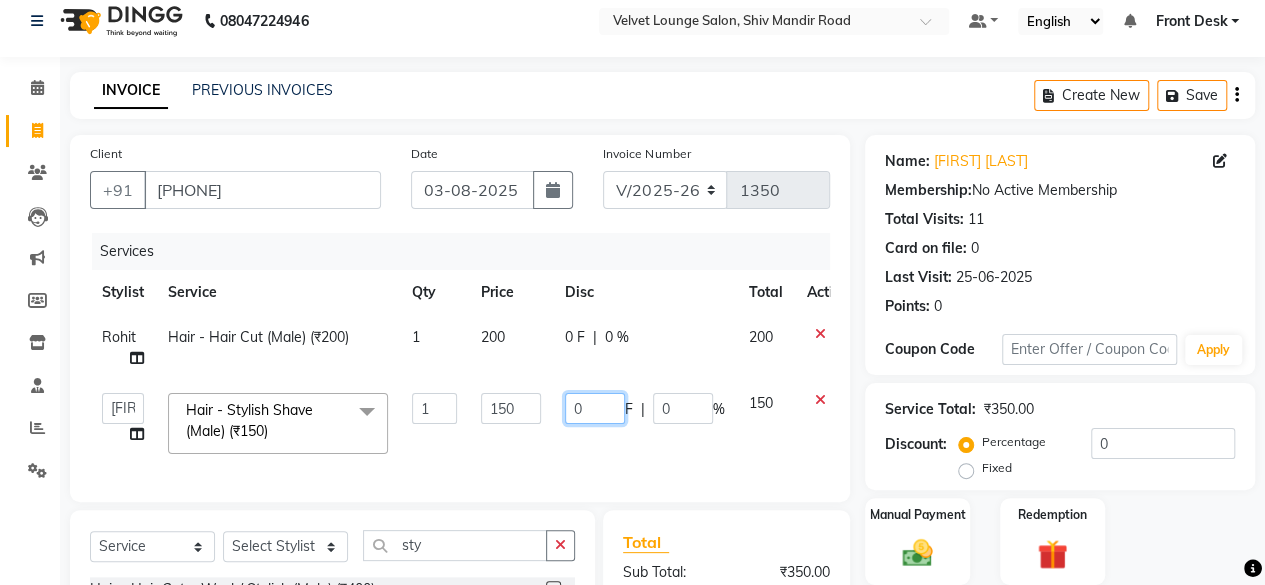 click on "0" 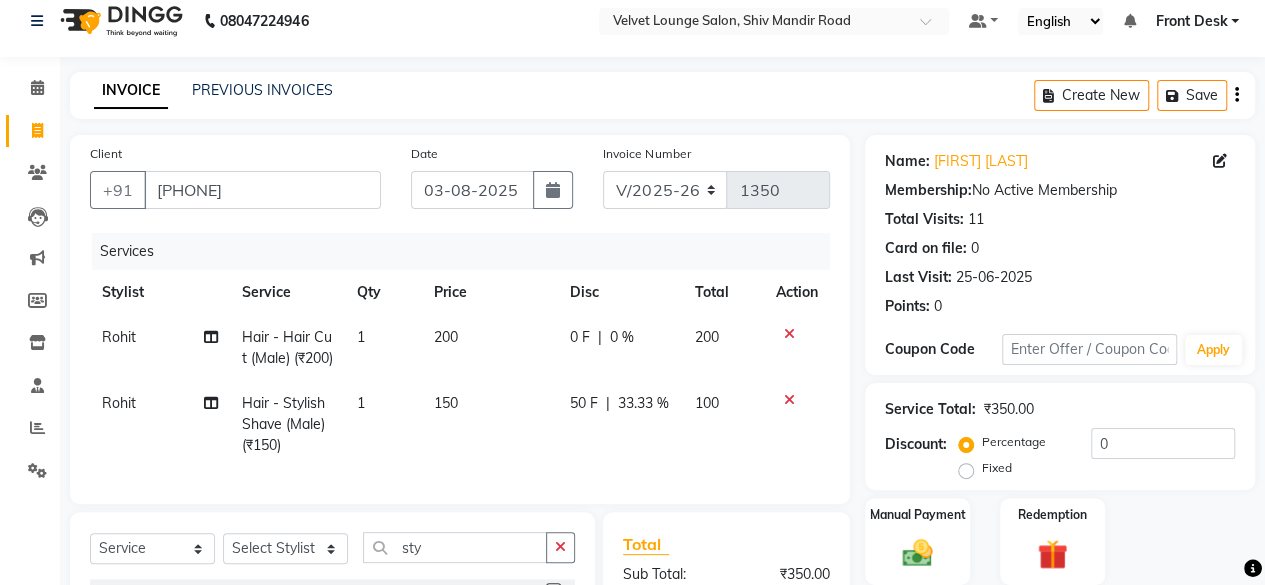 click on "0 F | 0 %" 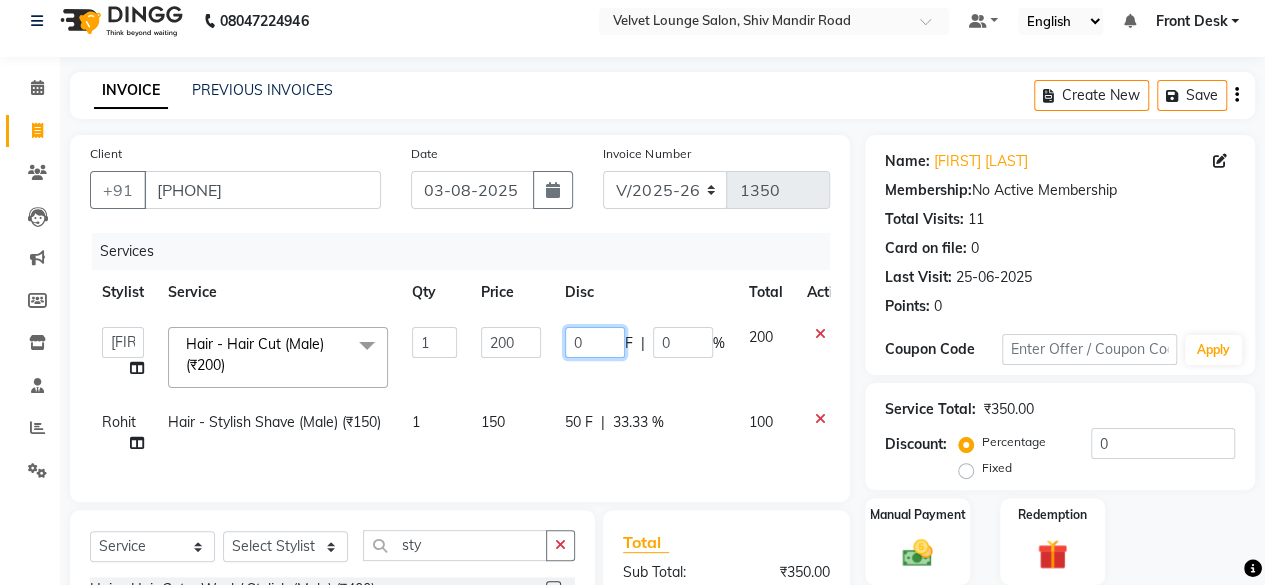 click on "0" 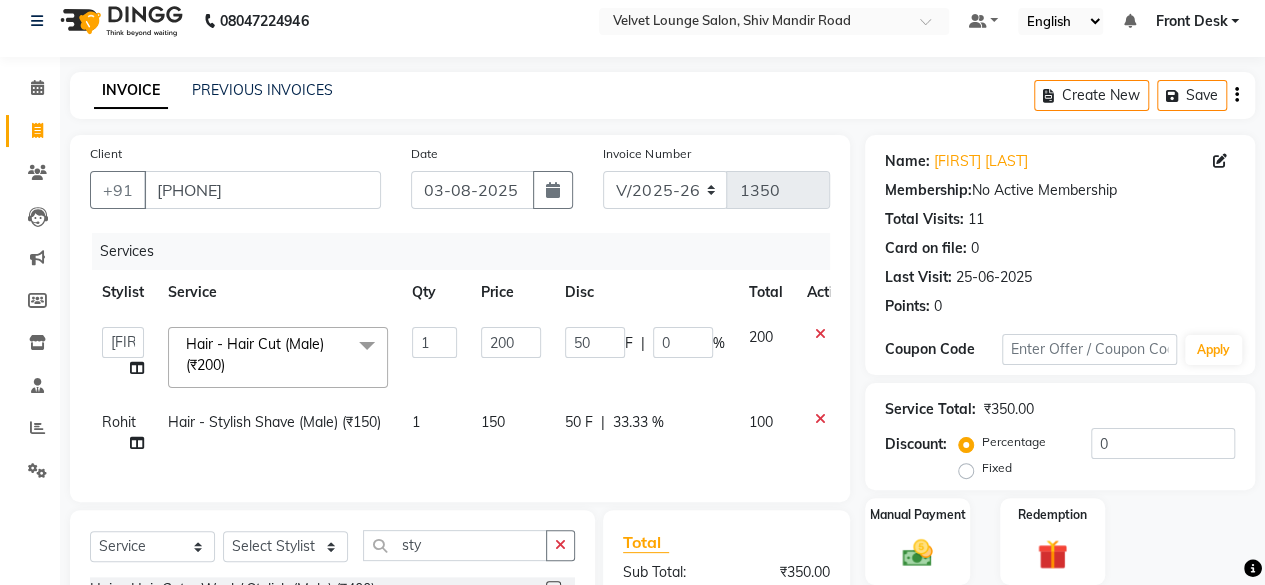 click on "Rohit Hair - Stylish Shave (Male) (₹150) 1 150 50 F | 33.33 % 100" 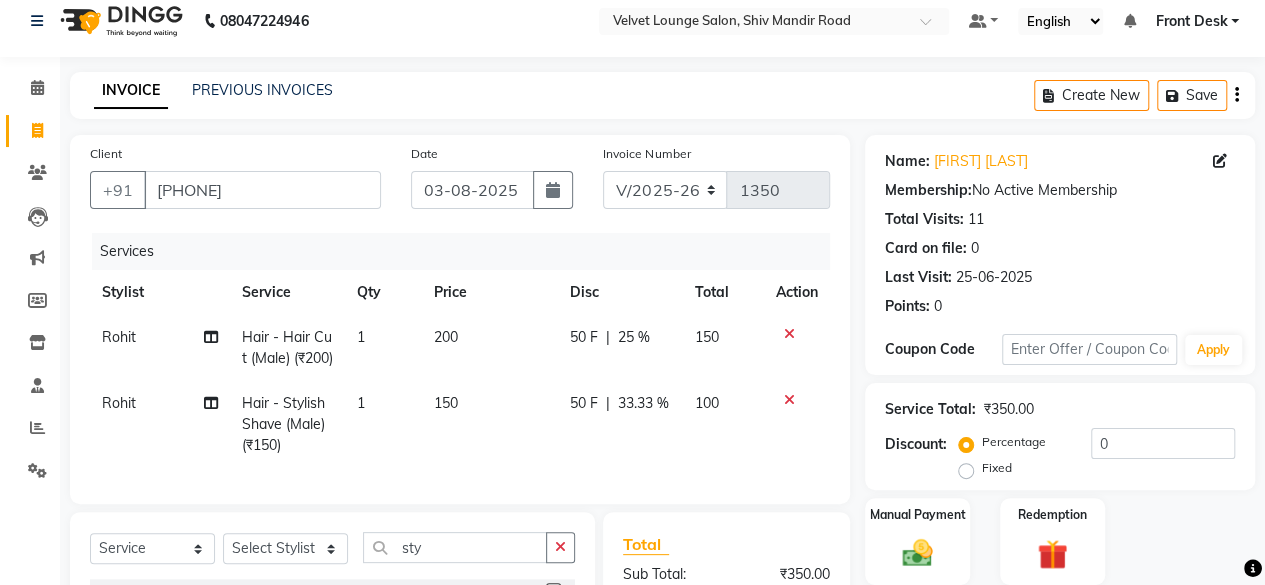 click 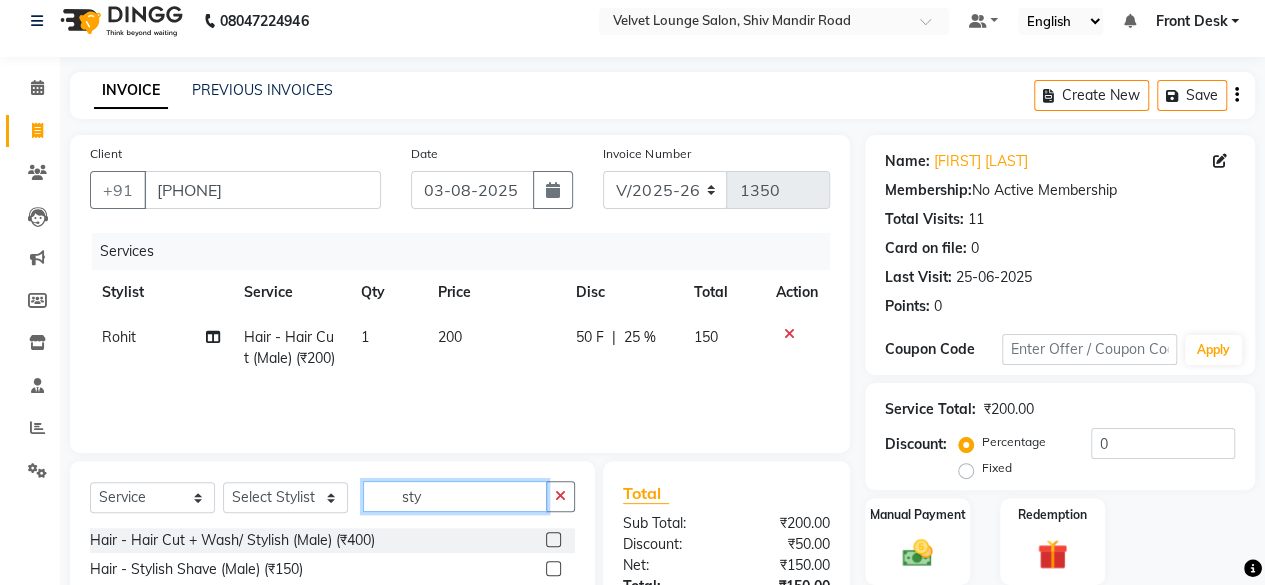 click on "sty" 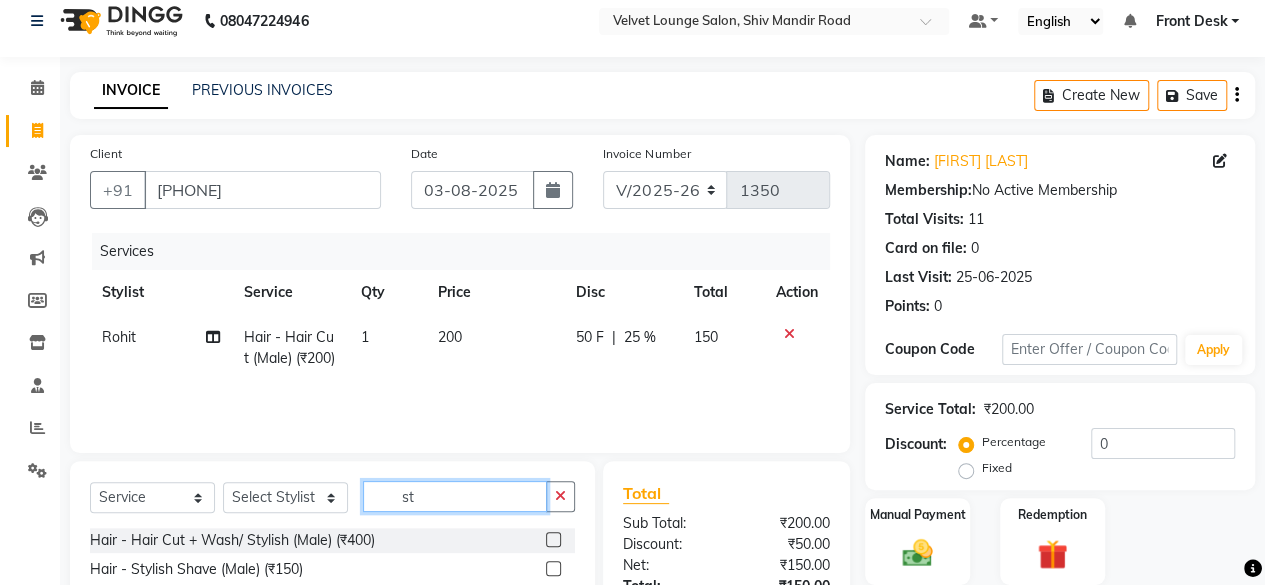 type on "s" 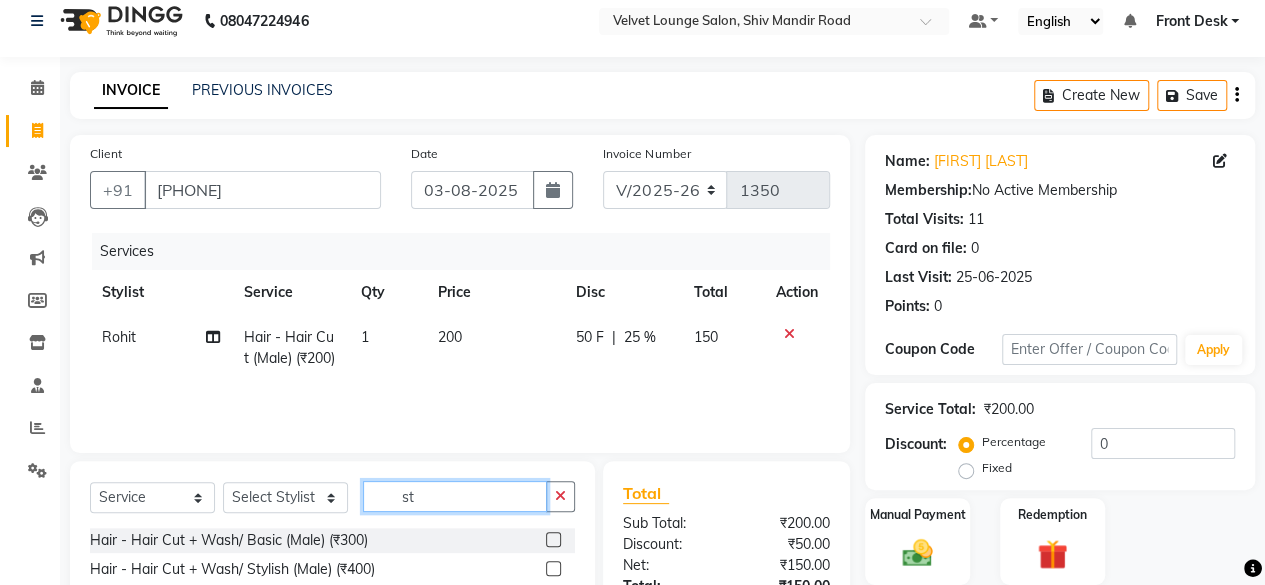 type on "sty" 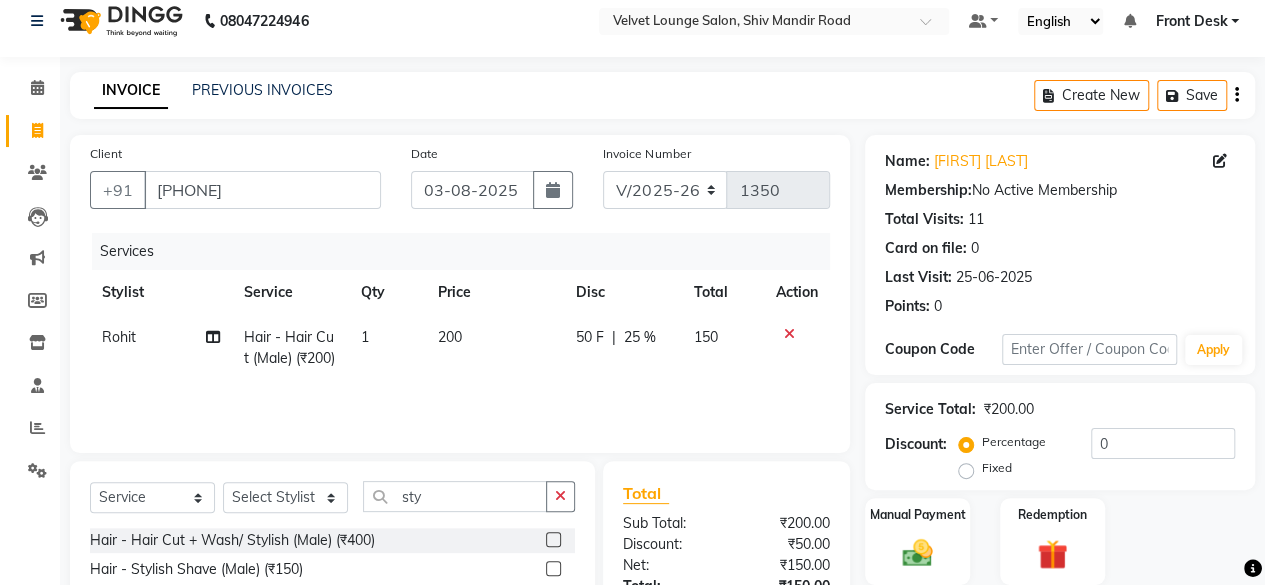 click 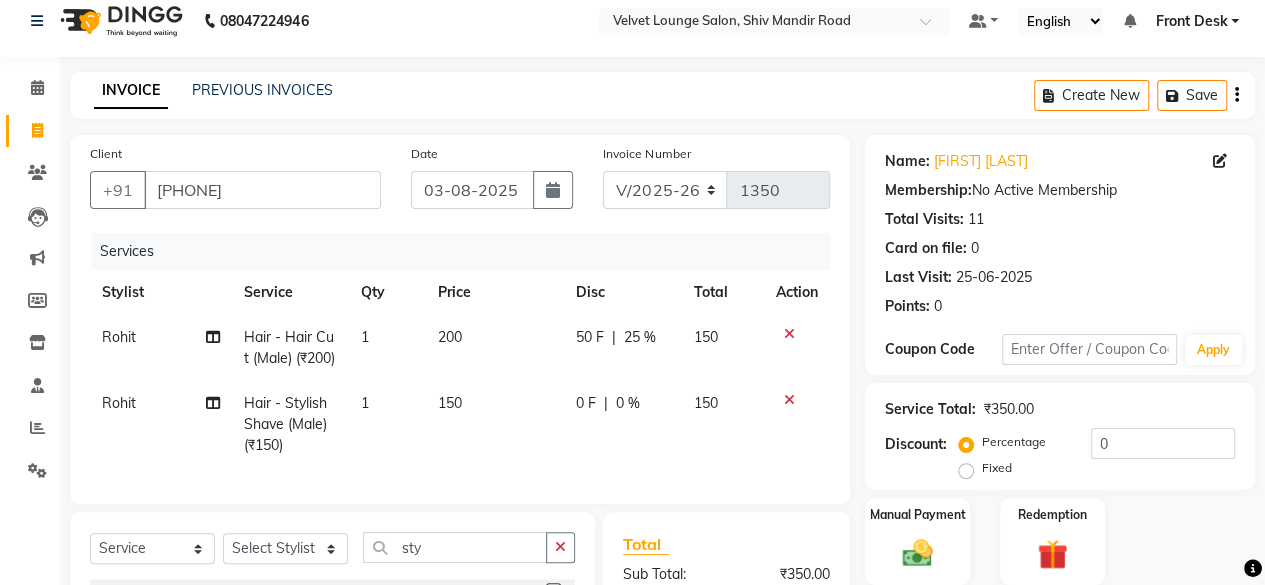 checkbox on "false" 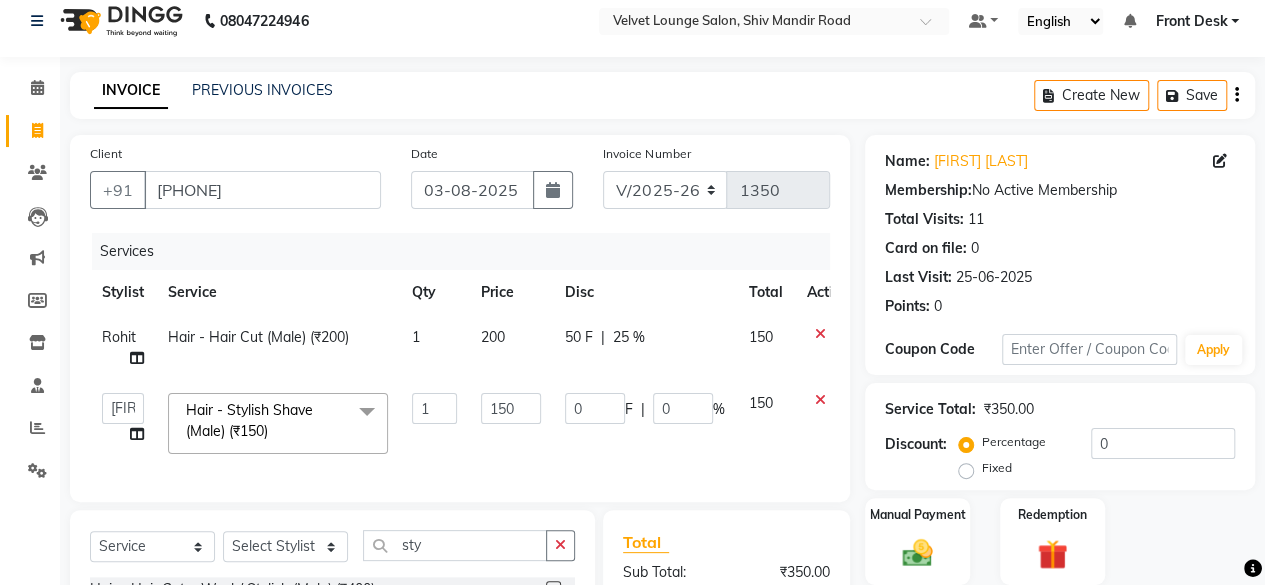 click 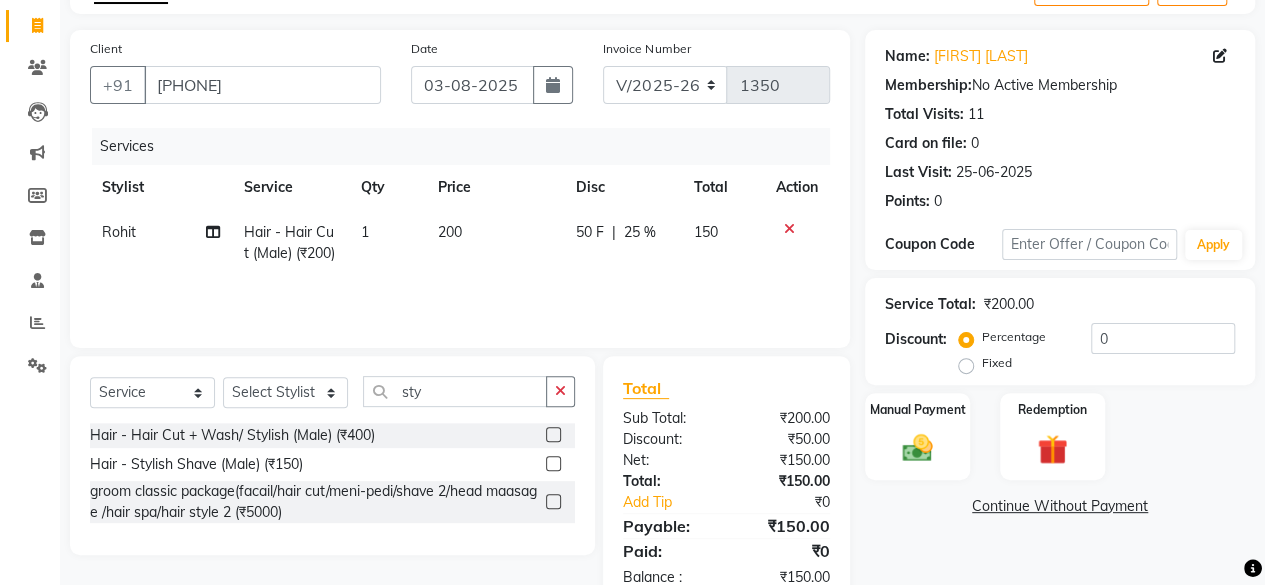 scroll, scrollTop: 172, scrollLeft: 0, axis: vertical 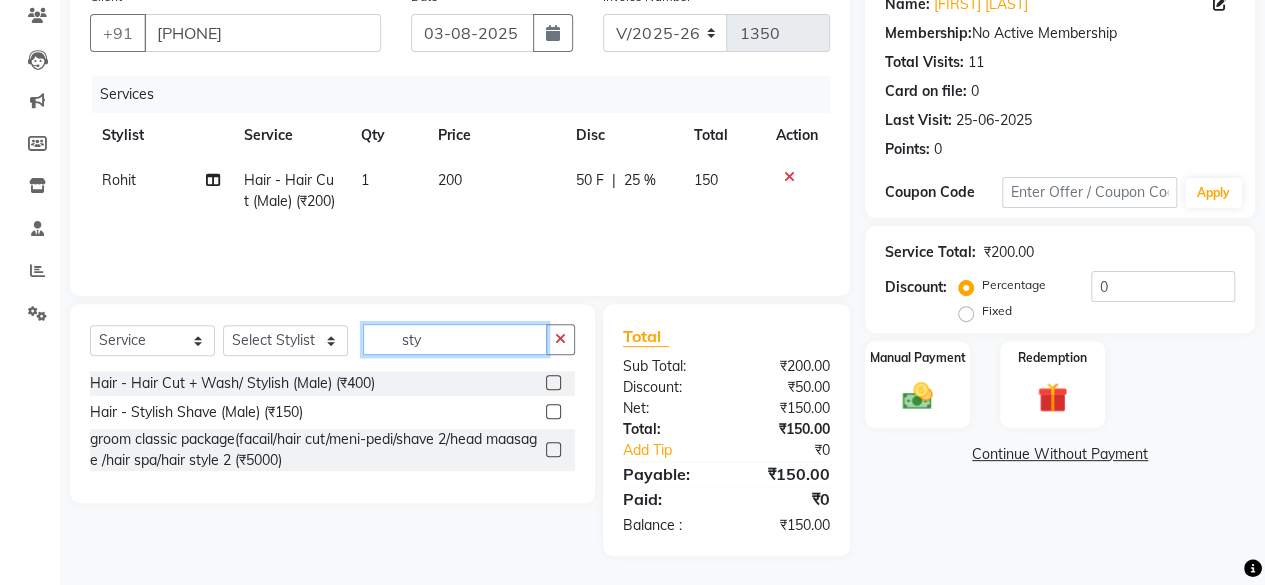 click on "sty" 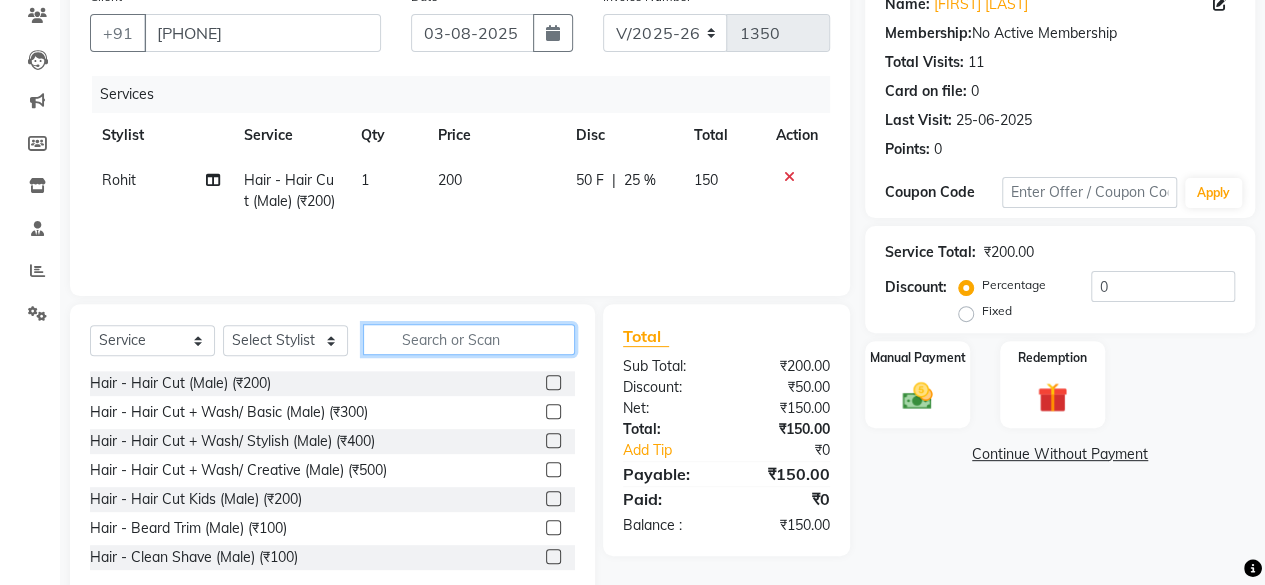 type 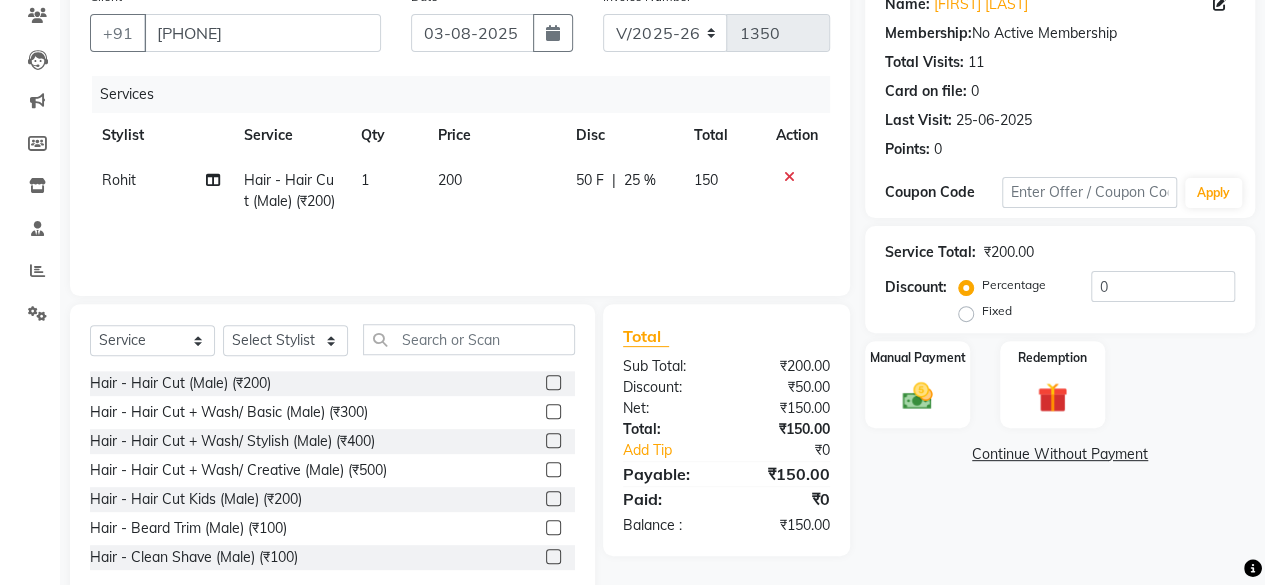 click 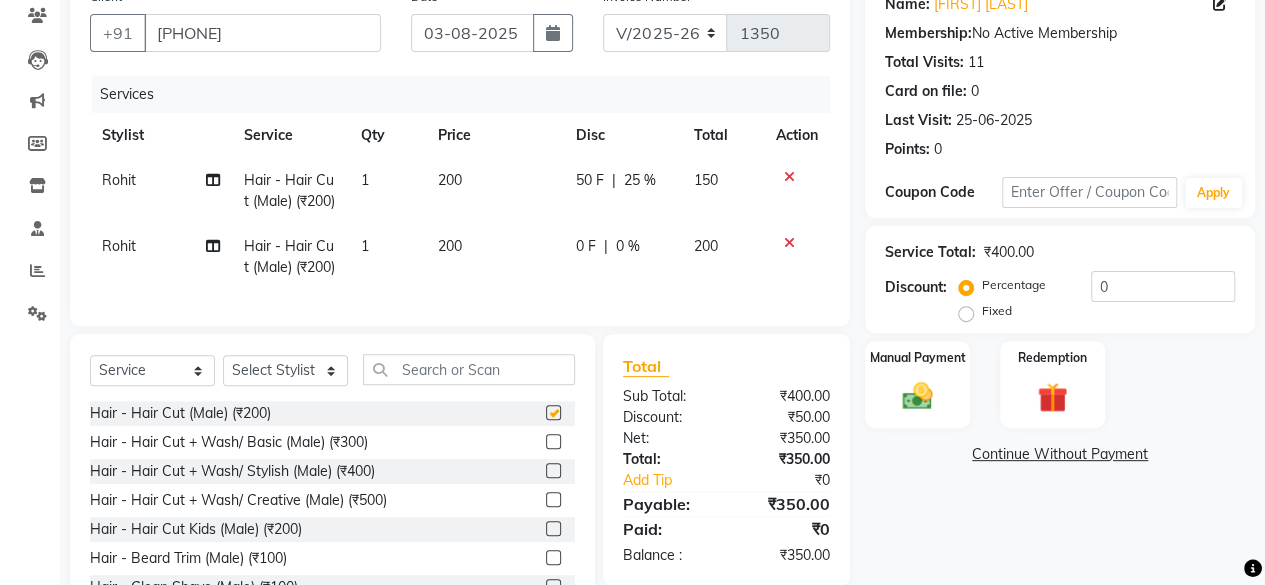 checkbox on "false" 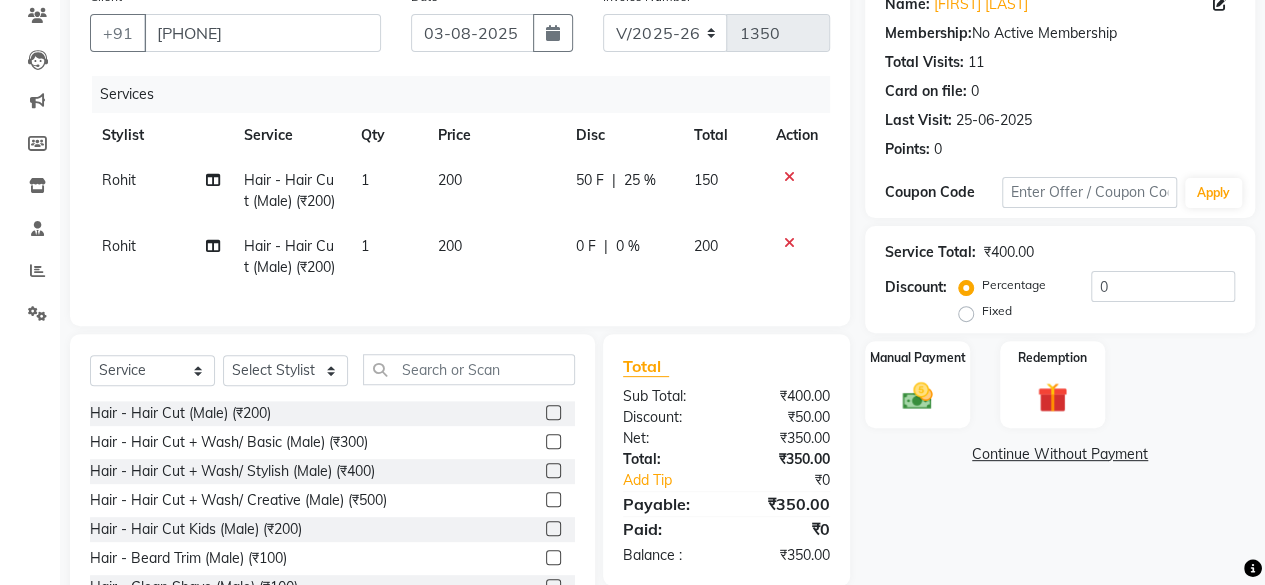 click on "0 F | 0 %" 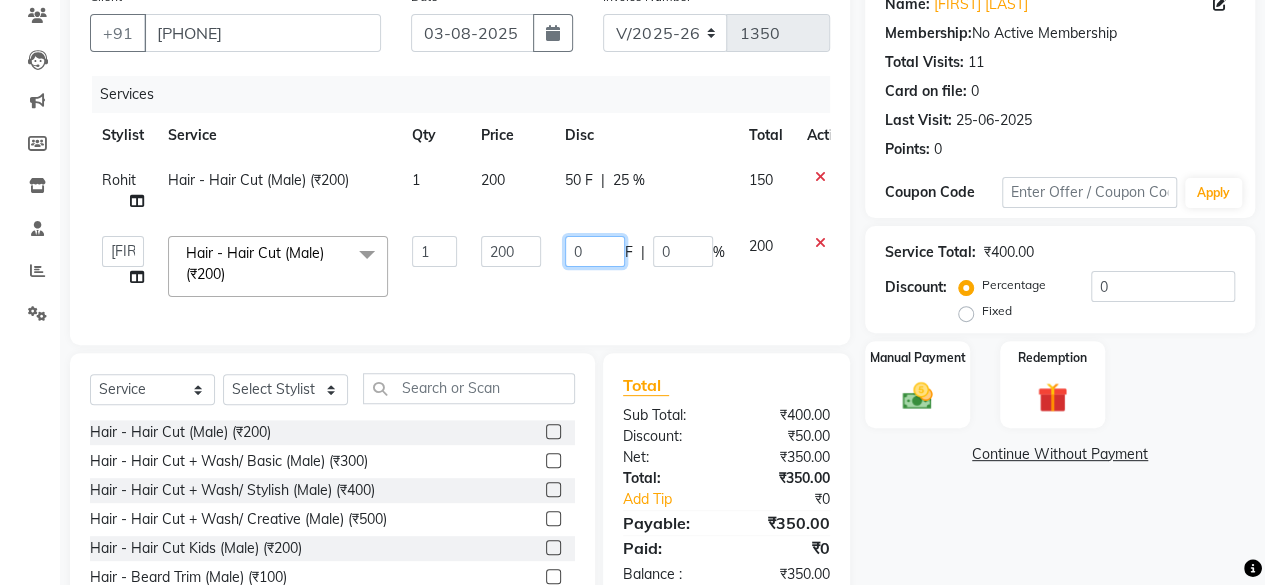 click on "0" 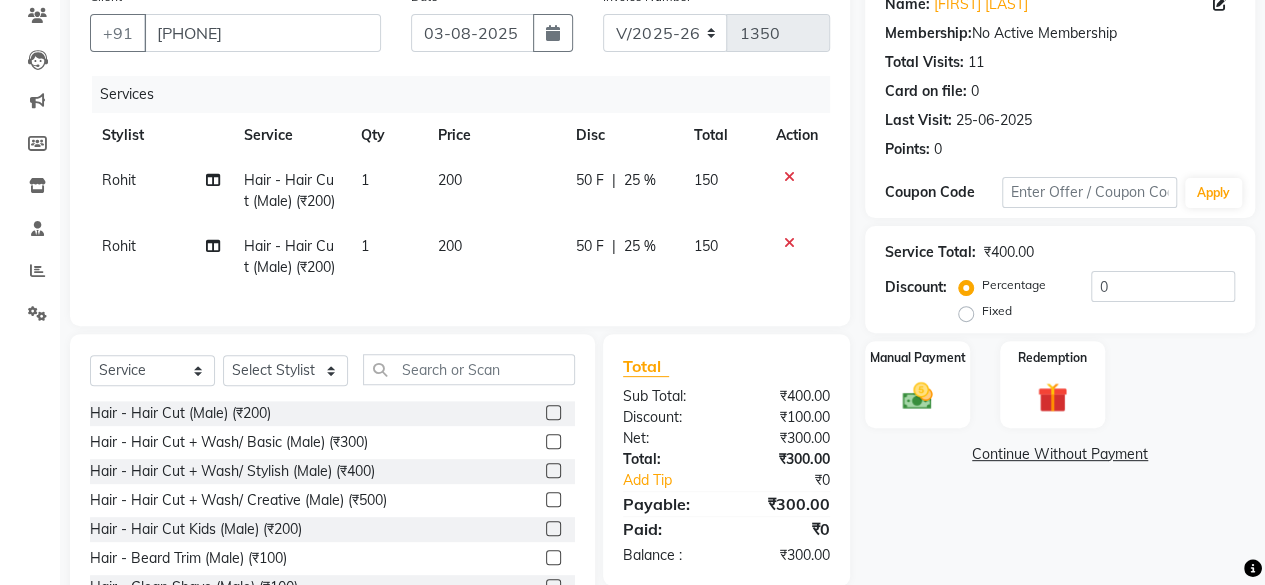 click on "Name: [FIRST] [LAST] Membership:  No Active Membership  Total Visits:  11 Card on file:  0 Last Visit:   [DATE] Points:   0  Coupon Code Apply Service Total:  ₹400.00  Discount:  Percentage   Fixed  0 Manual Payment Redemption  Continue Without Payment" 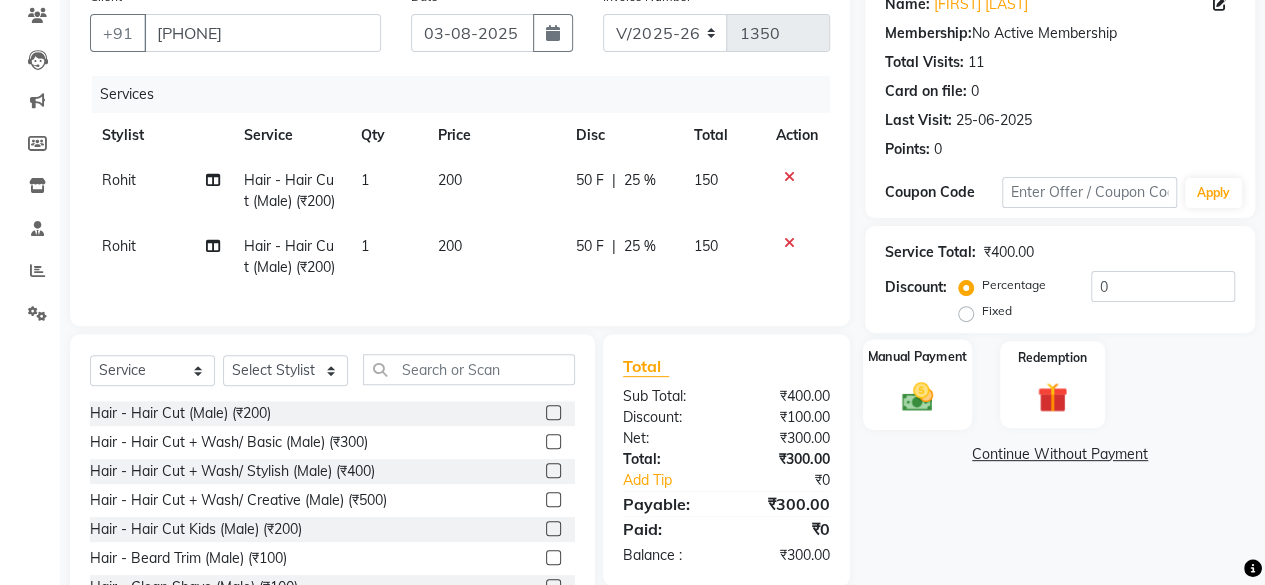 click 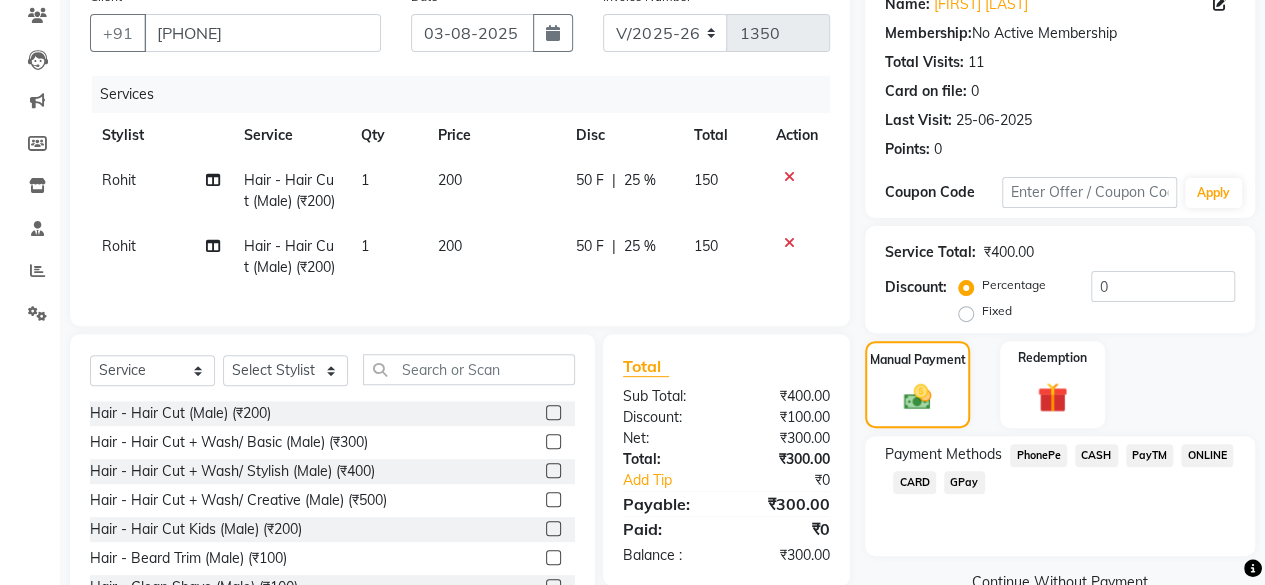 click on "PhonePe" 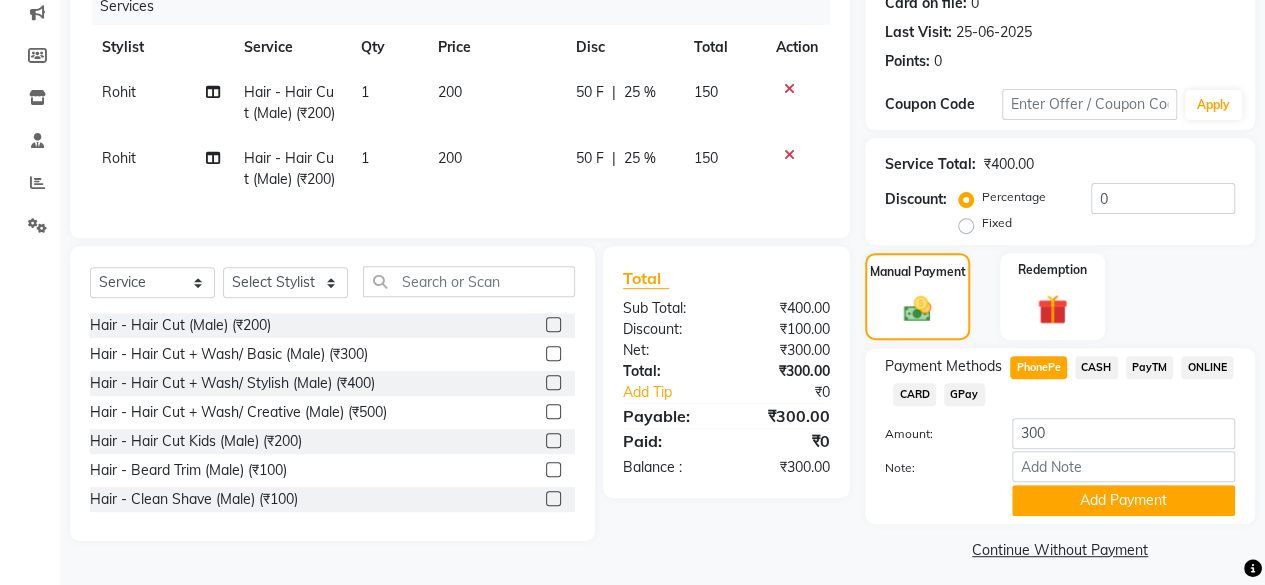 scroll, scrollTop: 302, scrollLeft: 0, axis: vertical 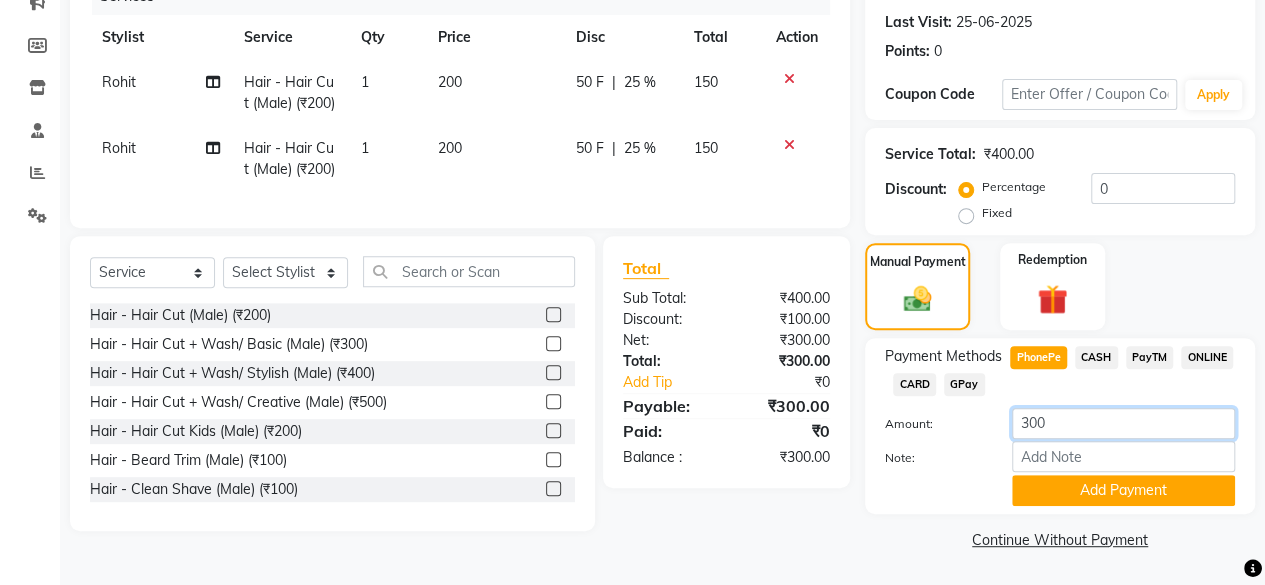 click on "300" 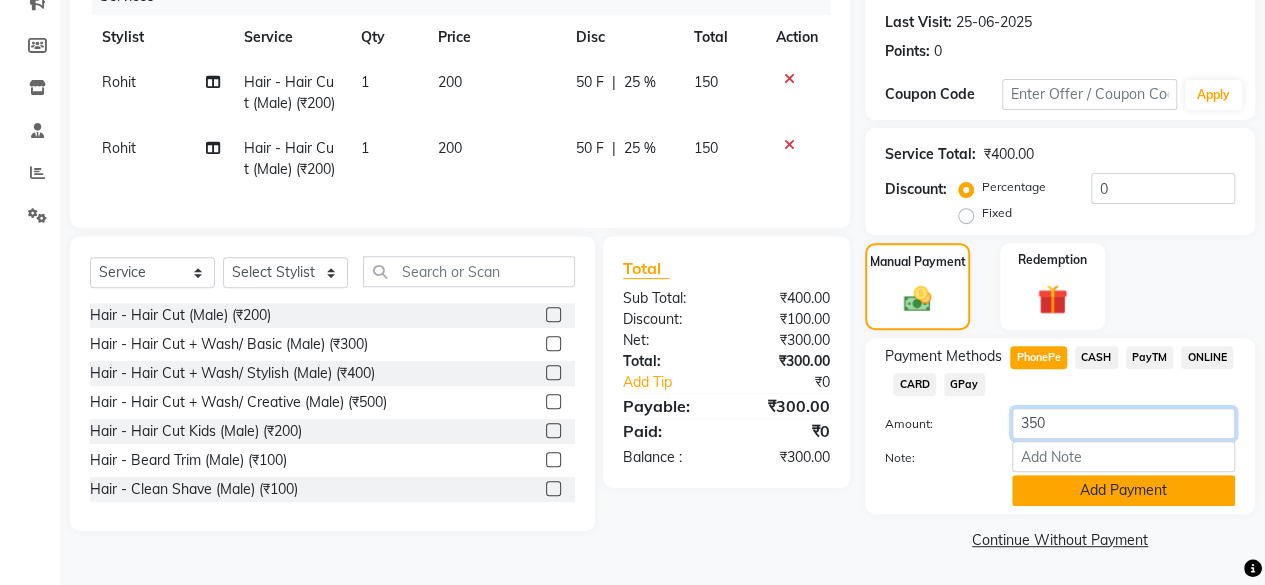 type on "350" 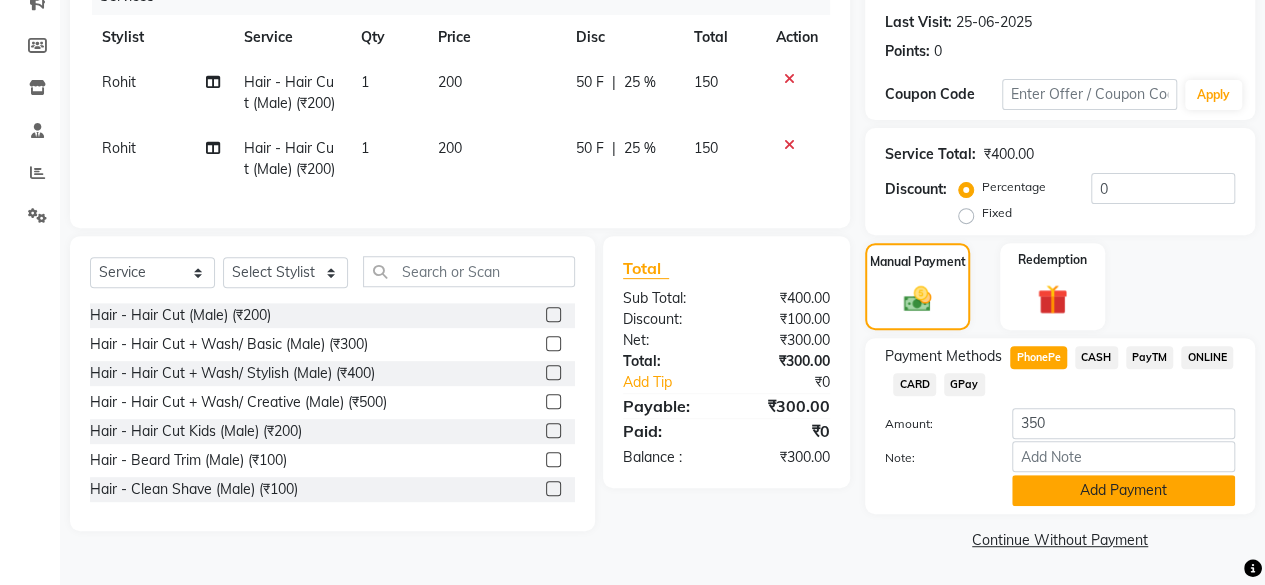 click on "Add Payment" 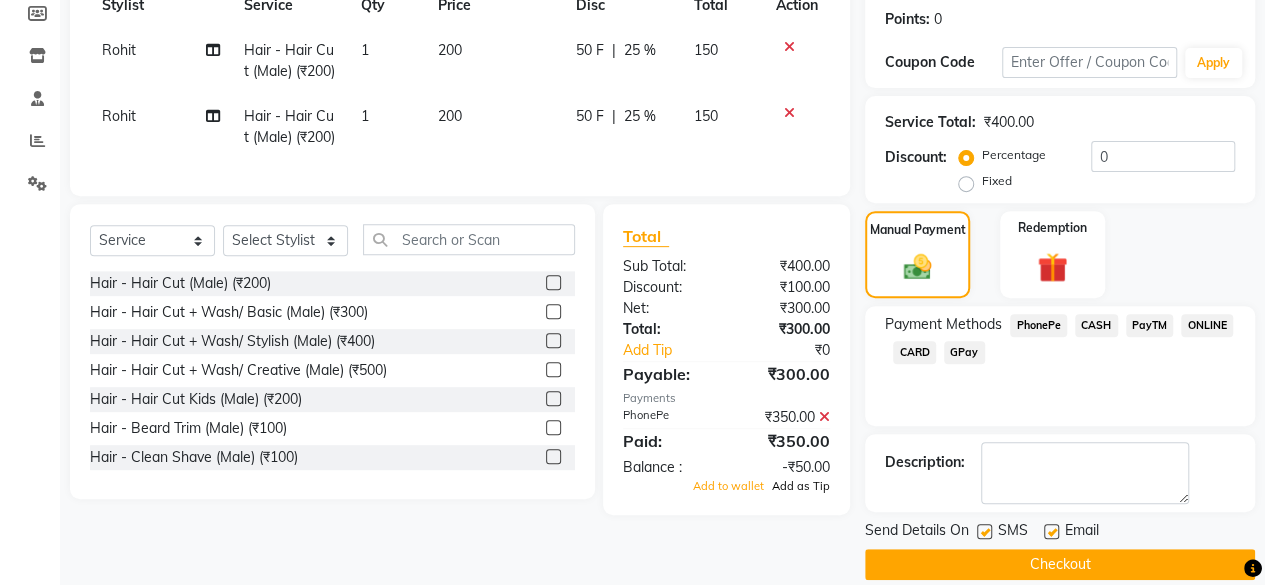 click on "Add as Tip" 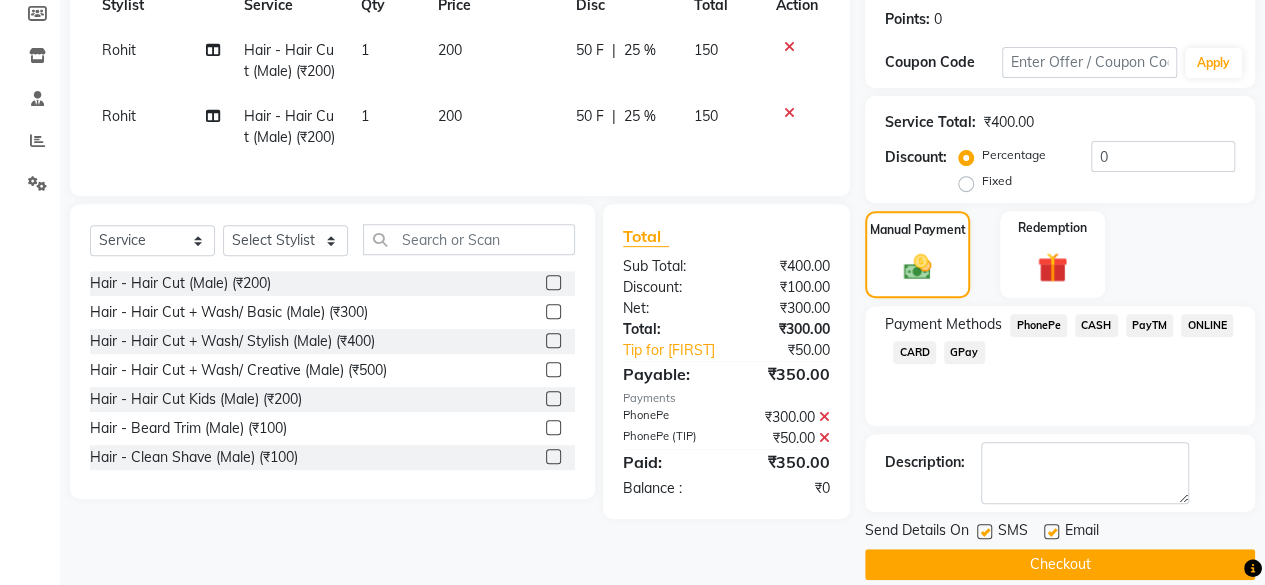 click on "Checkout" 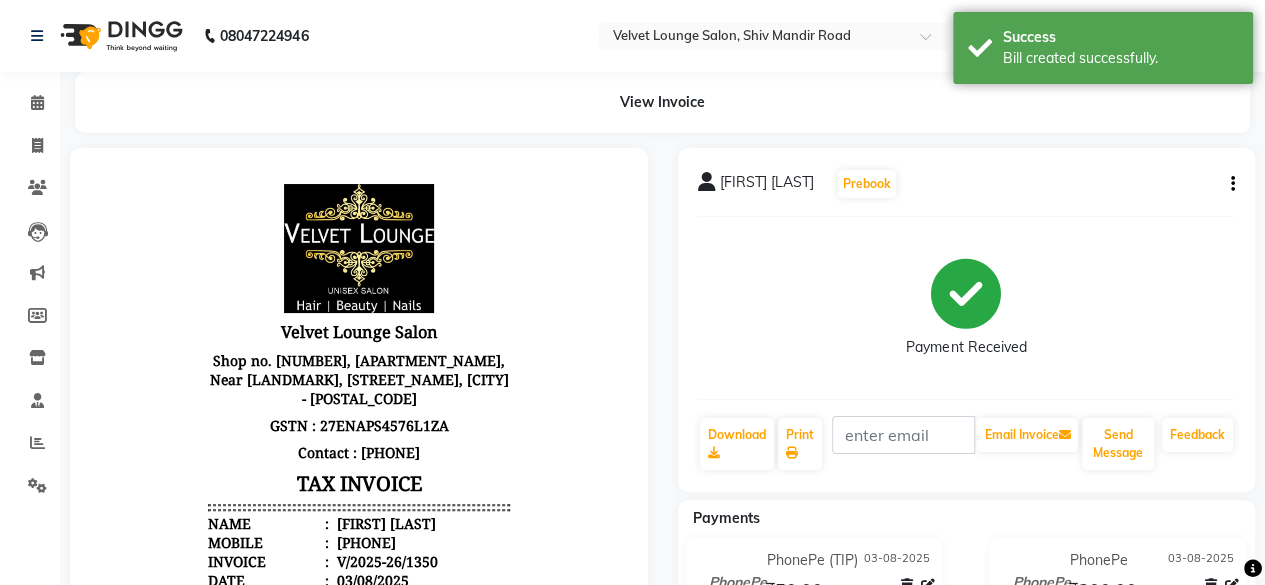 scroll, scrollTop: 0, scrollLeft: 0, axis: both 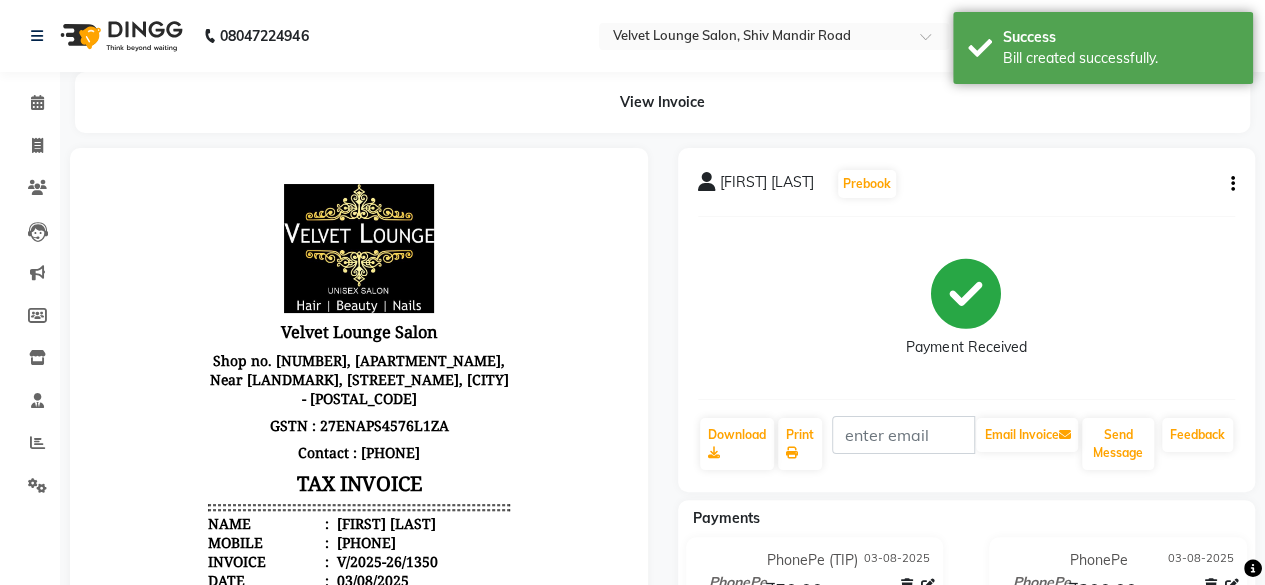 click on "Clients" 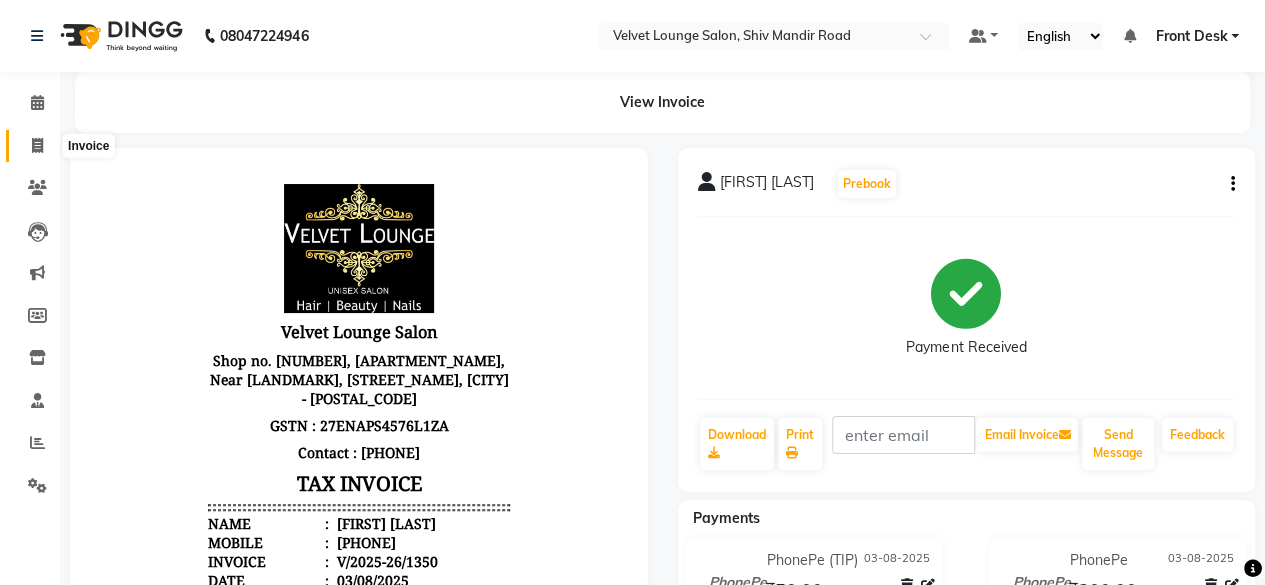 click 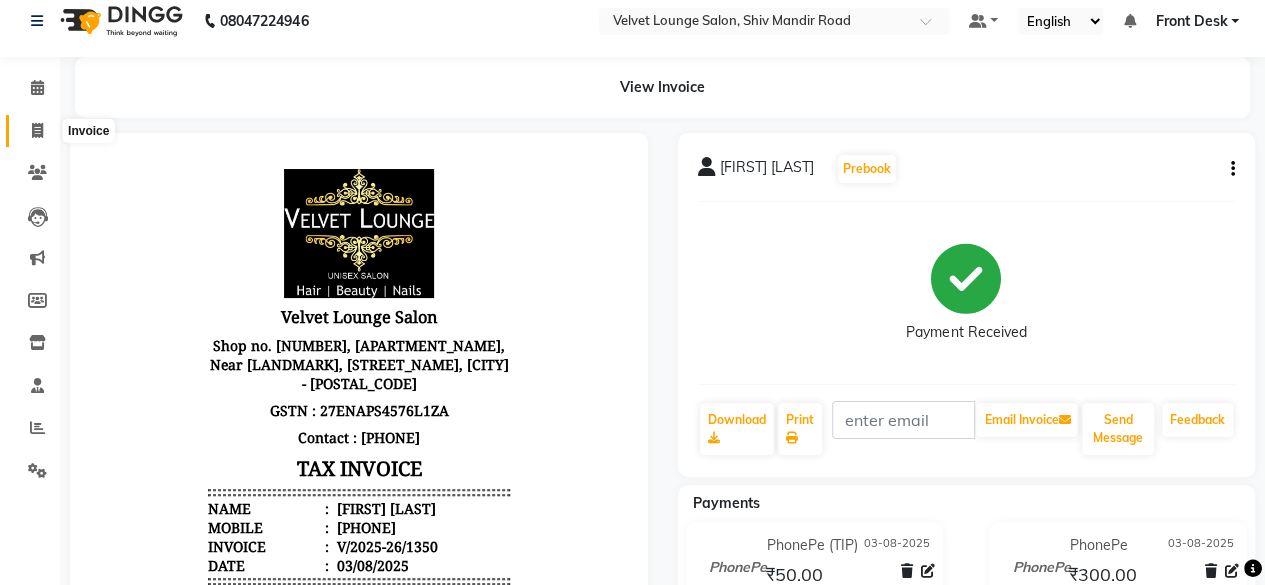select on "5962" 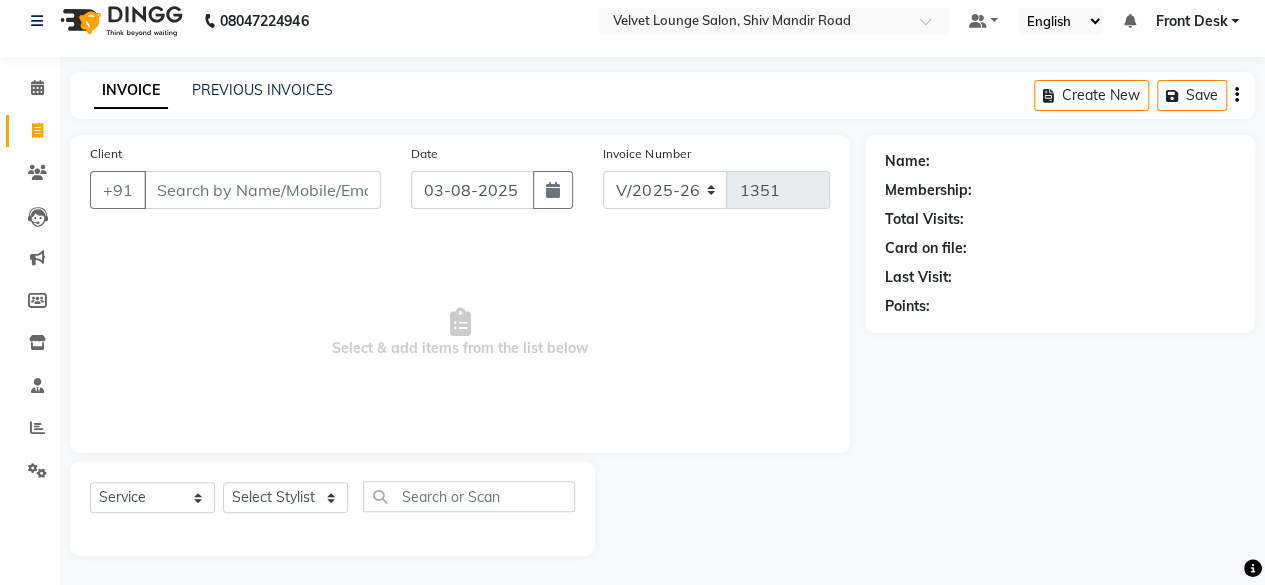click on "INVOICE PREVIOUS INVOICES Create New   Save" 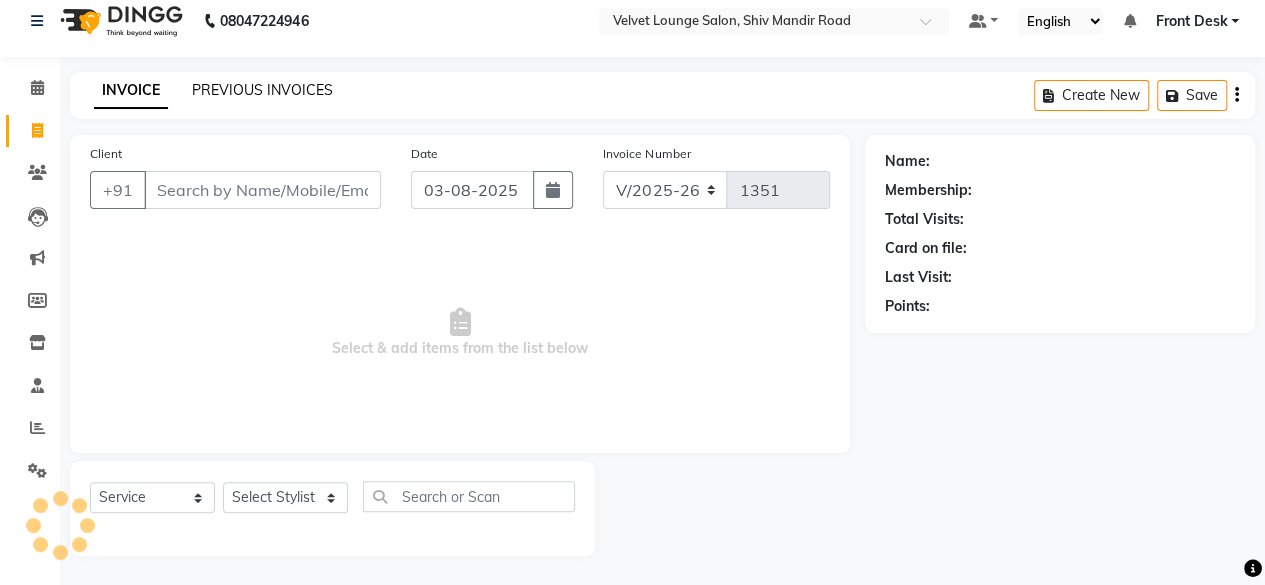 click on "PREVIOUS INVOICES" 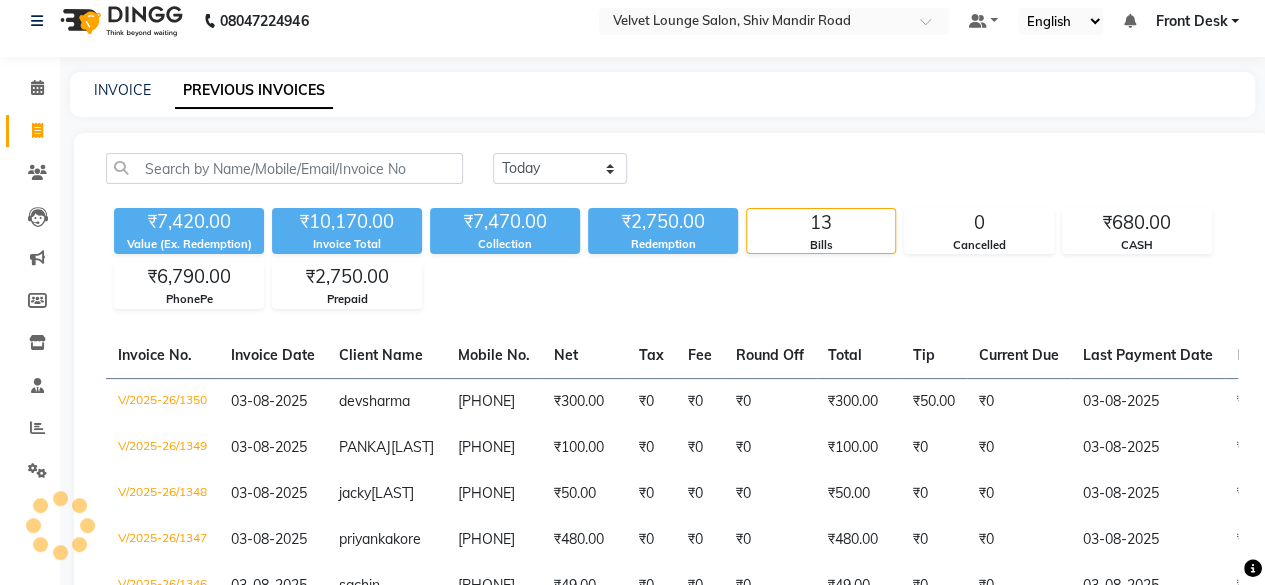 scroll, scrollTop: 0, scrollLeft: 0, axis: both 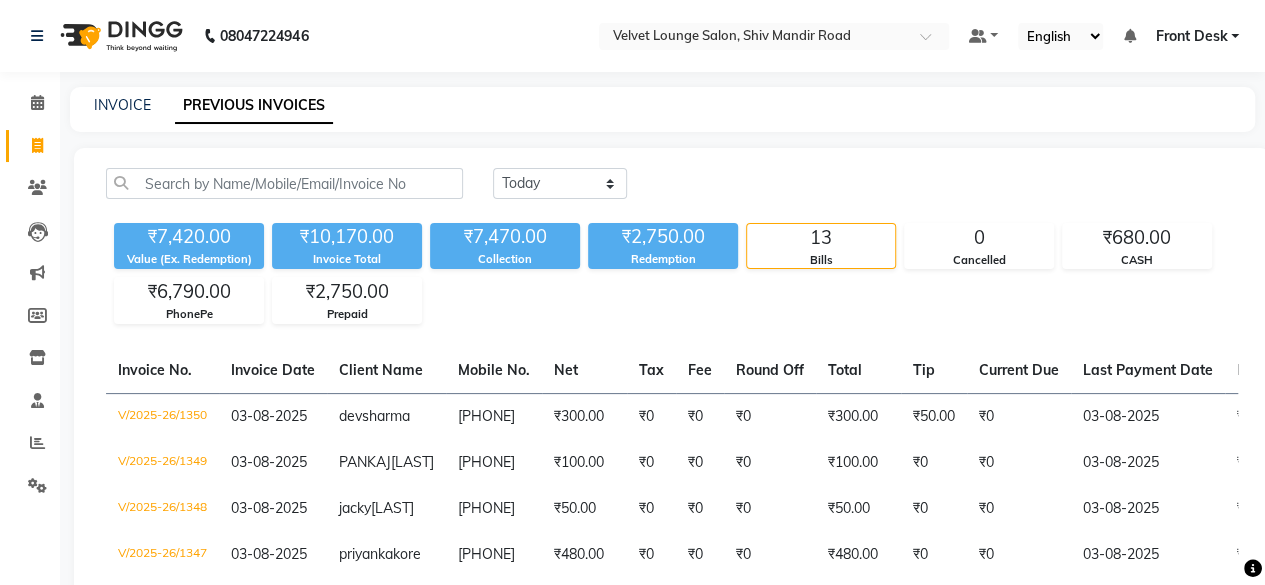 click on "08047224946 Select Location × Velvet Lounge Salon, Shiv Mandir Road Default Panel My Panel English ENGLISH Español العربية मराठी हिंदी ગુજરાતી தமிழ் 中文 Notifications nothing to show Front Desk Manage Profile Change Password Sign out  Version:3.15.11  ☀ Velvet Lounge Salon, Shiv Mandir Road  Calendar  Invoice  Clients  Leads   Marketing  Members  Inventory  Staff  Reports  Settings Completed InProgress Upcoming Dropped Tentative Check-In Confirm Bookings Generate Report Segments Page Builder INVOICE PREVIOUS INVOICES Today Yesterday Custom Range ₹7,420.00 Value (Ex. Redemption) ₹10,170.00 Invoice Total  ₹7,470.00 Collection ₹2,750.00 Redemption 13 Bills 0 Cancelled ₹680.00 CASH ₹6,790.00 PhonePe ₹2,750.00 Prepaid  Invoice No.   Invoice Date   Client Name   Mobile No.   Net   Tax   Fee   Round Off   Total   Tip   Current Due   Last Payment Date   Payment Amount   Payment Methods   Cancel Reason   Status   V/[YEAR]/1350  03-08-2025 -" at bounding box center [632, 550] 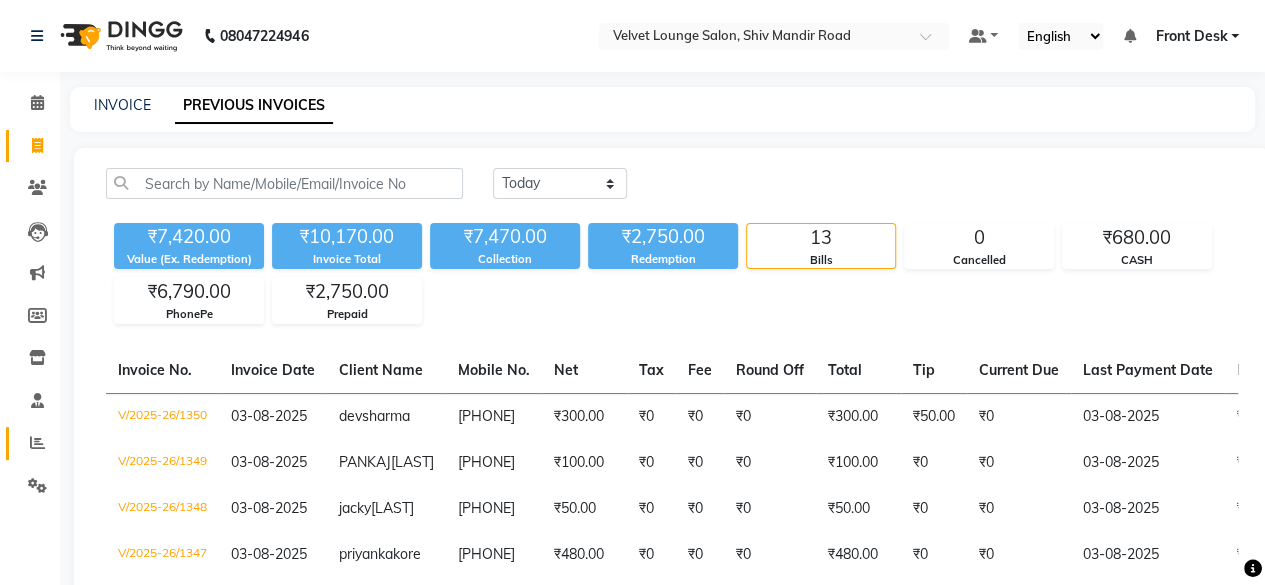 click on "Reports" 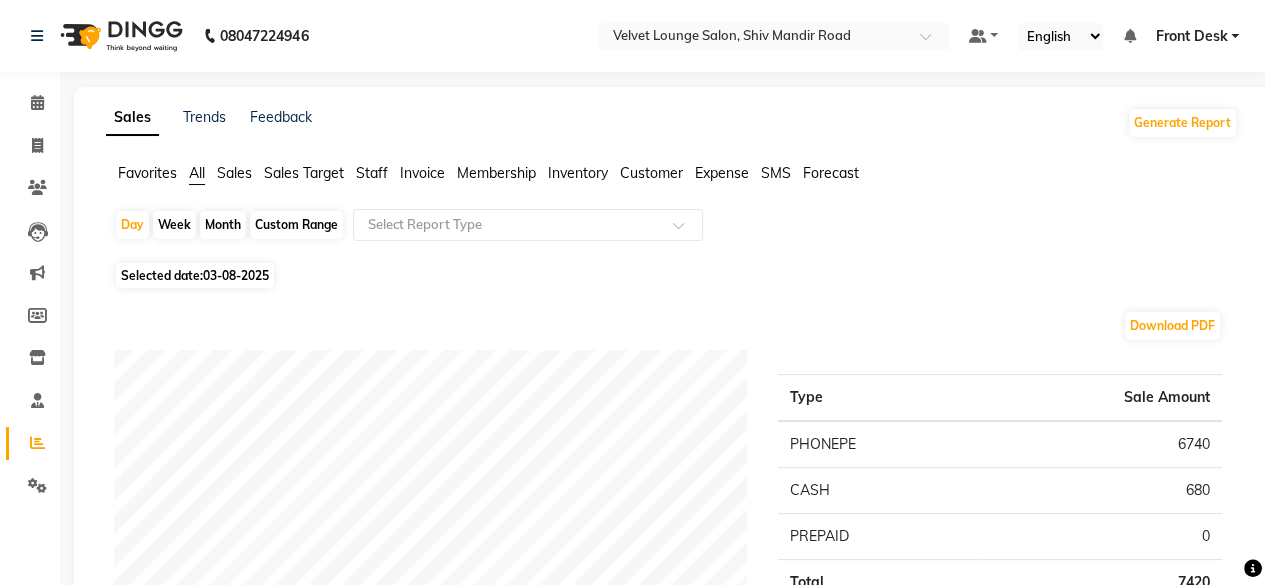click on "Month" 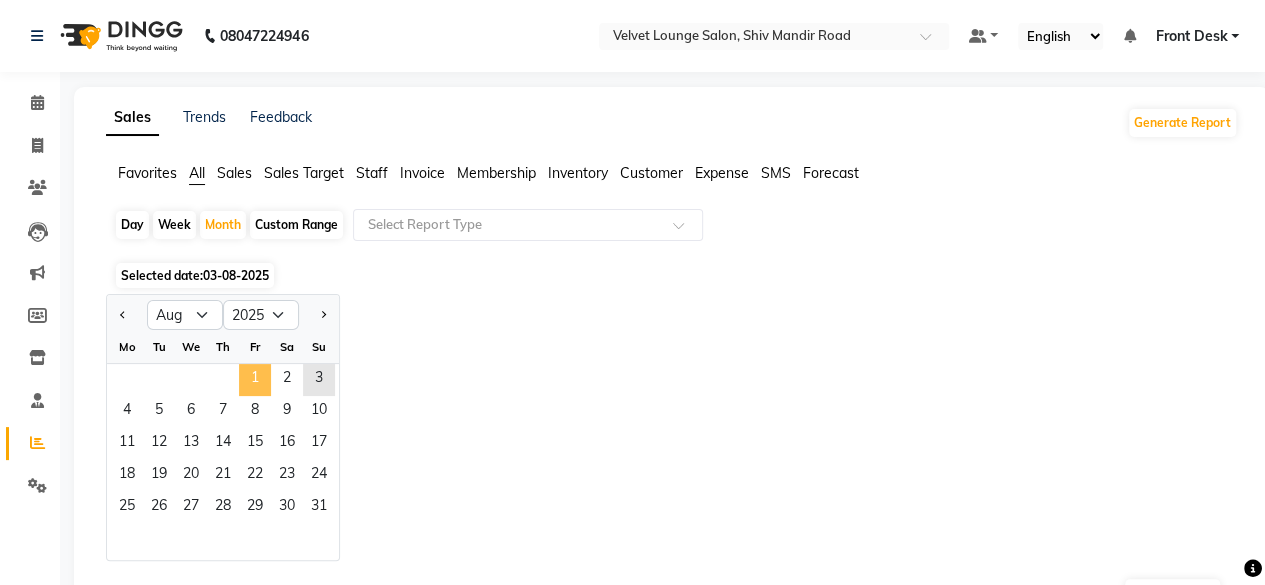 click on "1" 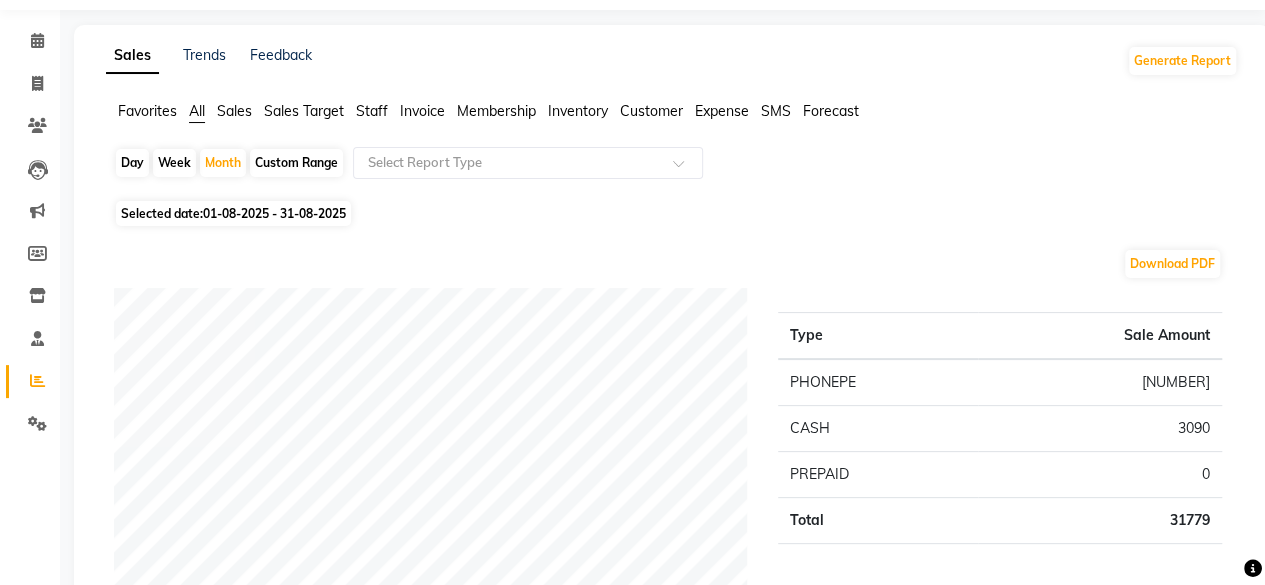 scroll, scrollTop: 80, scrollLeft: 0, axis: vertical 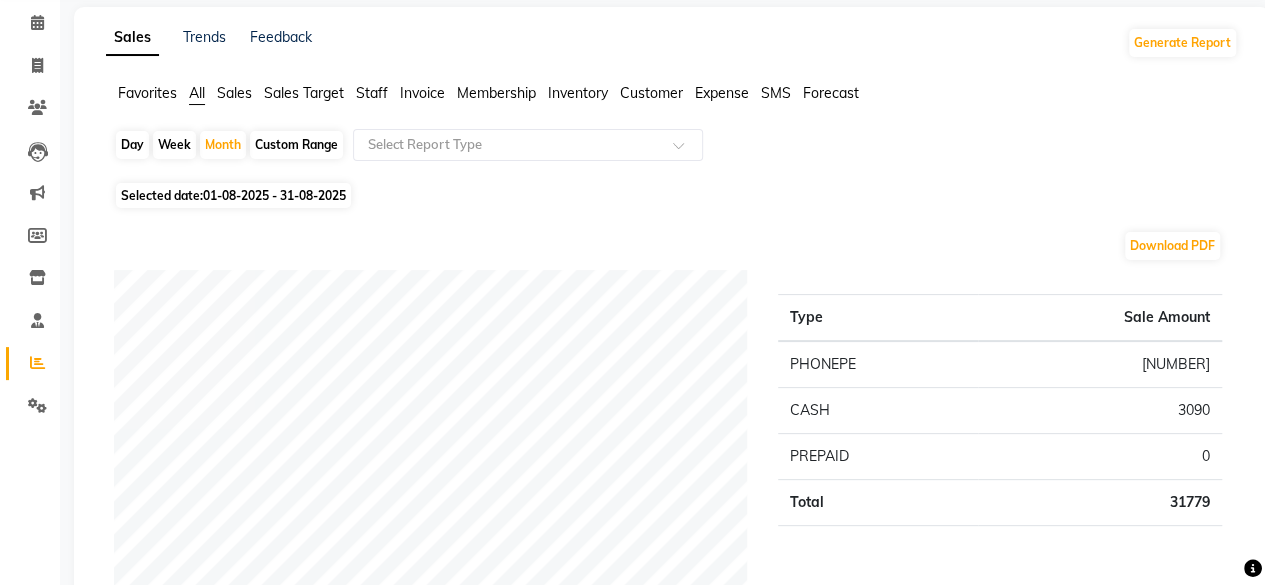click on "Staff" 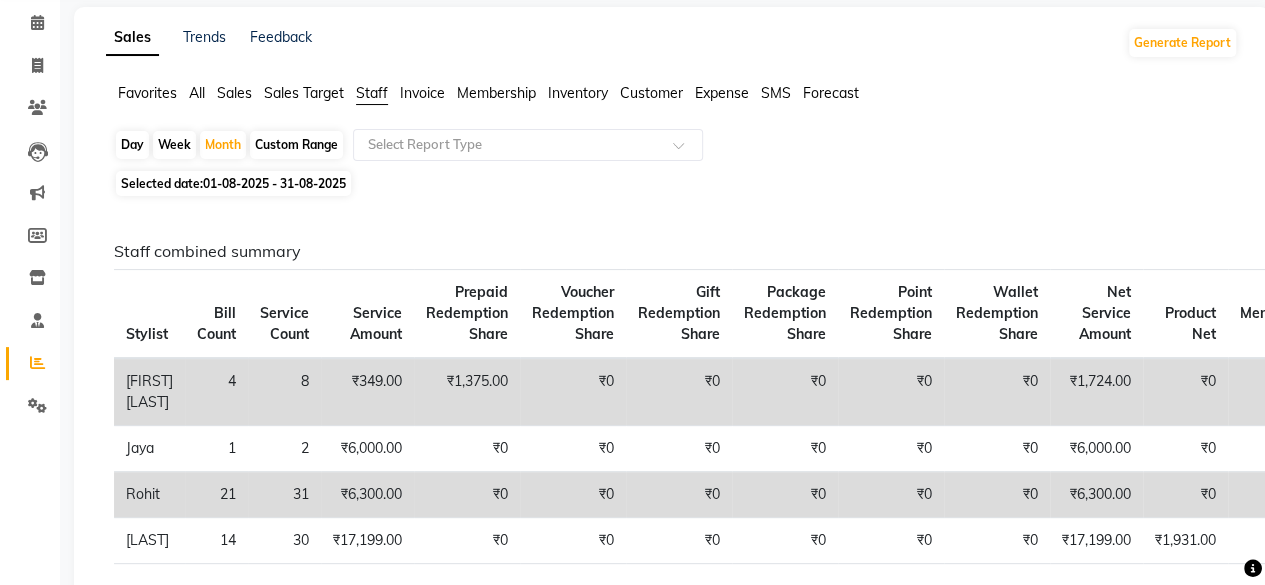 scroll, scrollTop: 120, scrollLeft: 0, axis: vertical 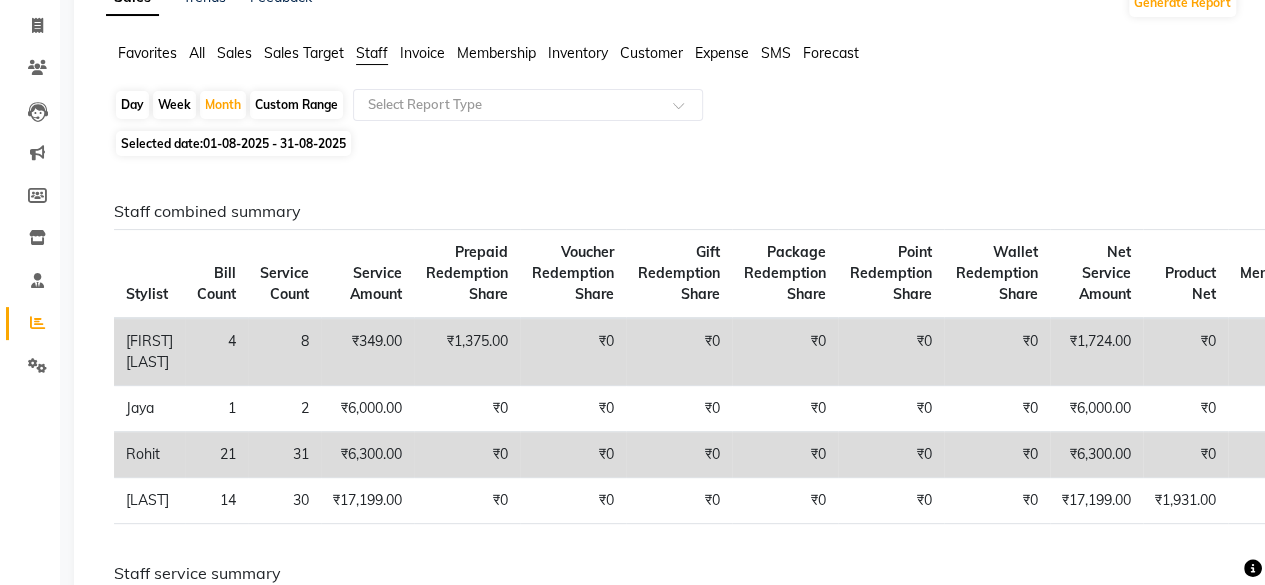 click on "All" 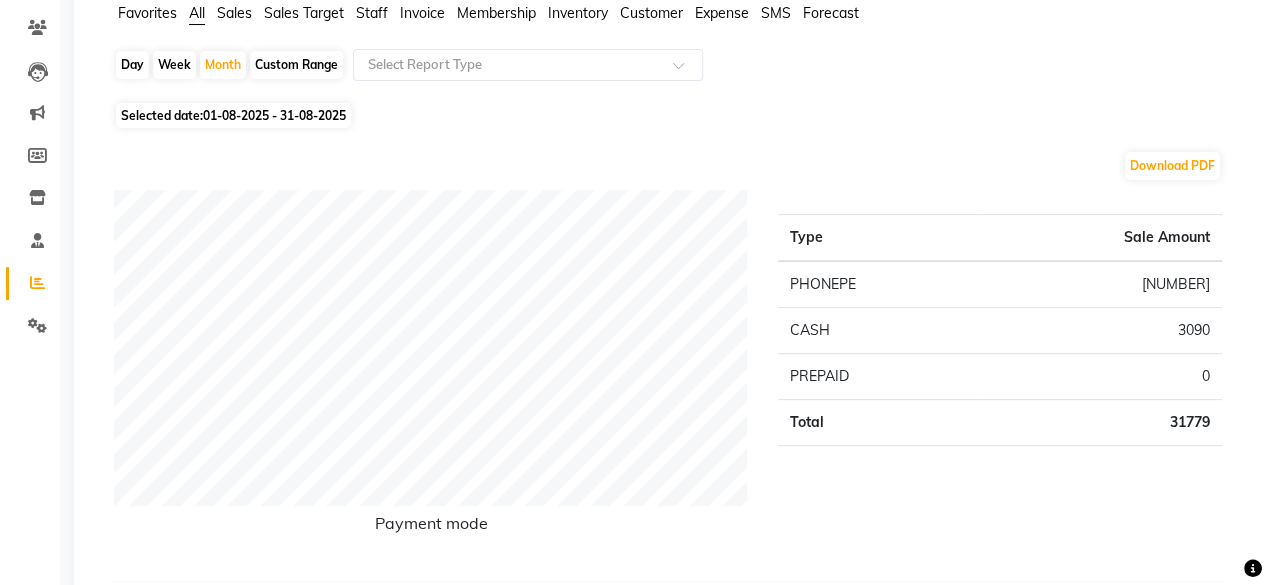 scroll, scrollTop: 200, scrollLeft: 0, axis: vertical 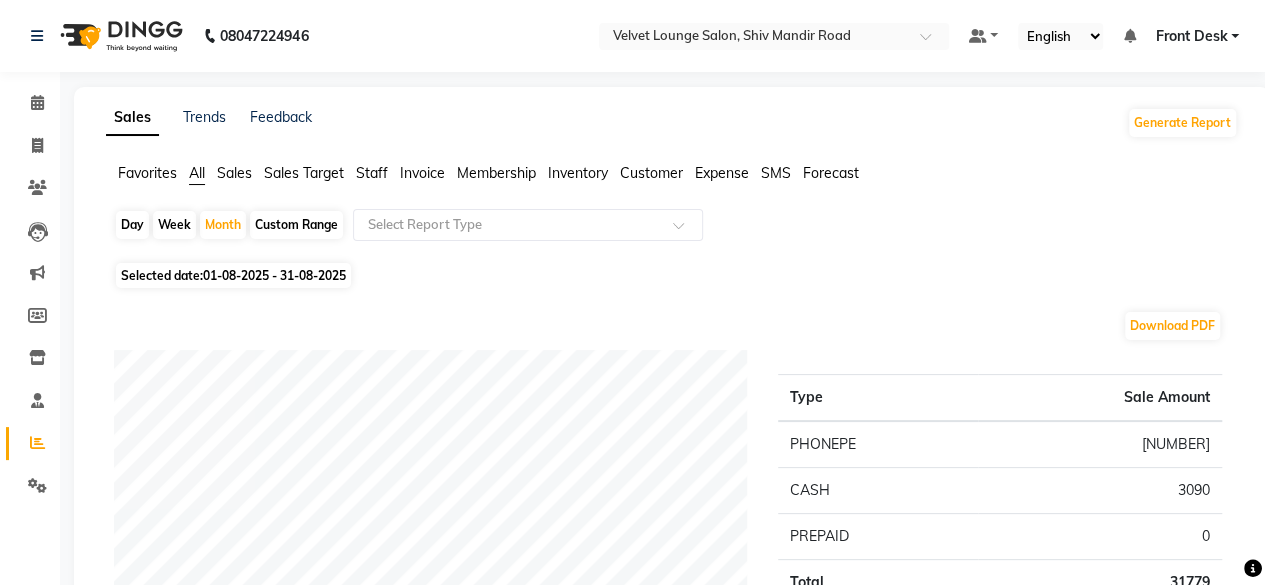 click on "Staff" 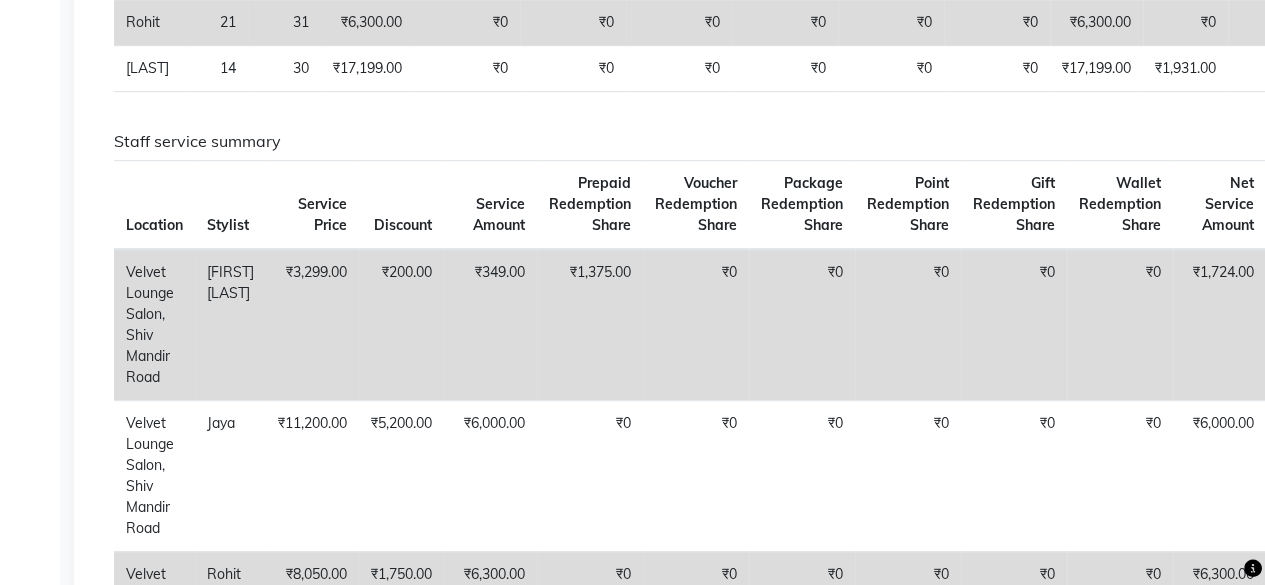 scroll, scrollTop: 1064, scrollLeft: 0, axis: vertical 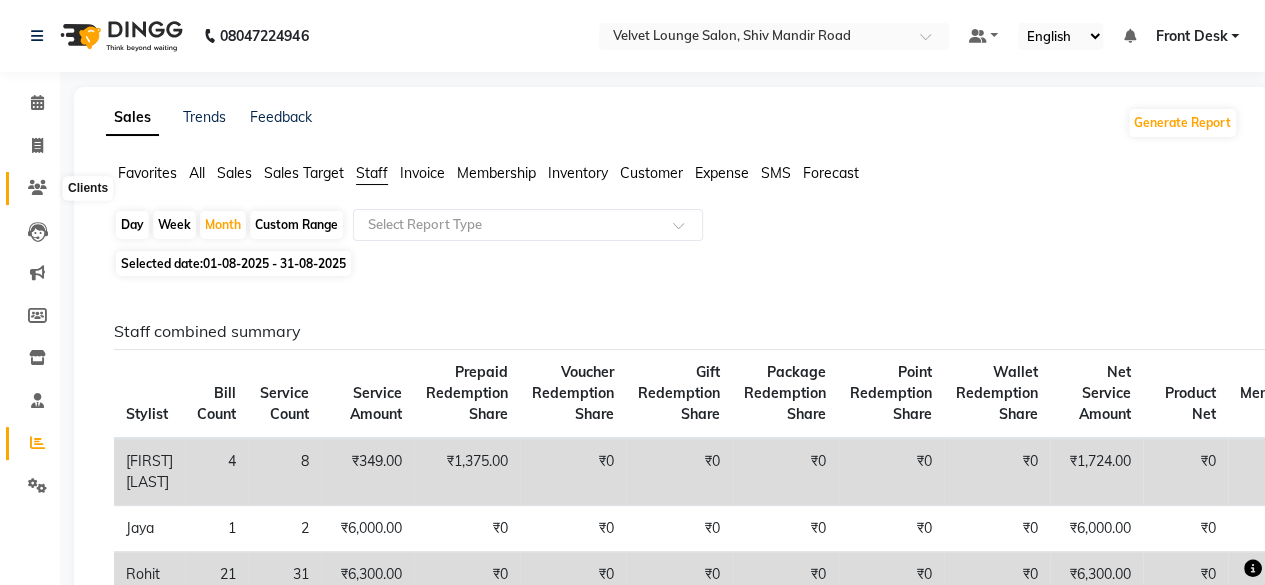 click 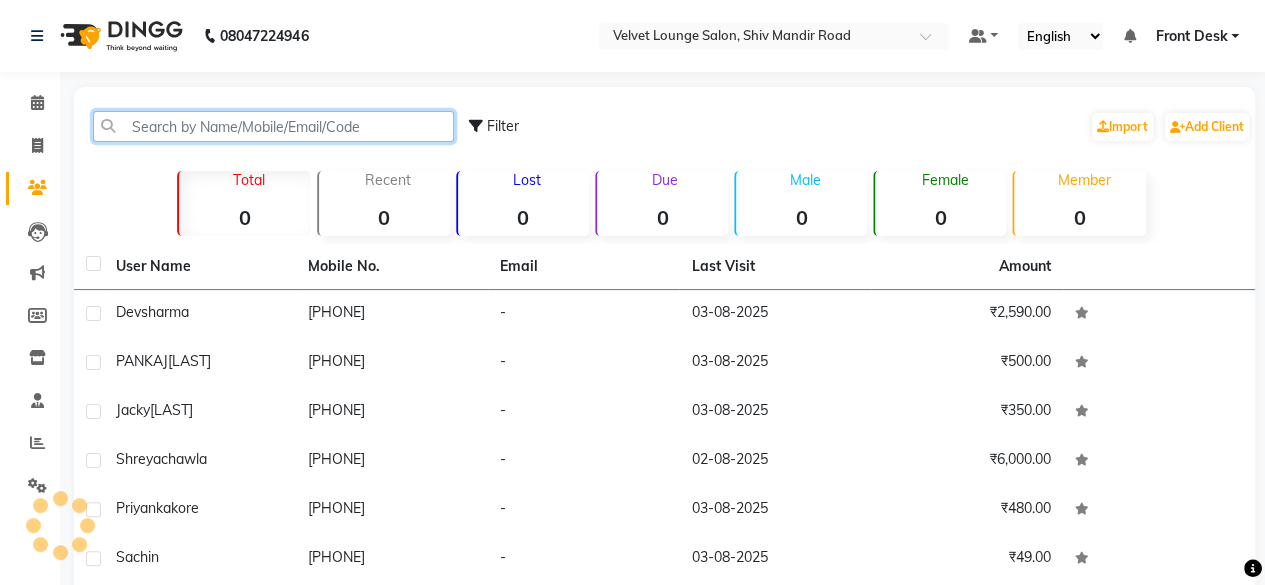 click 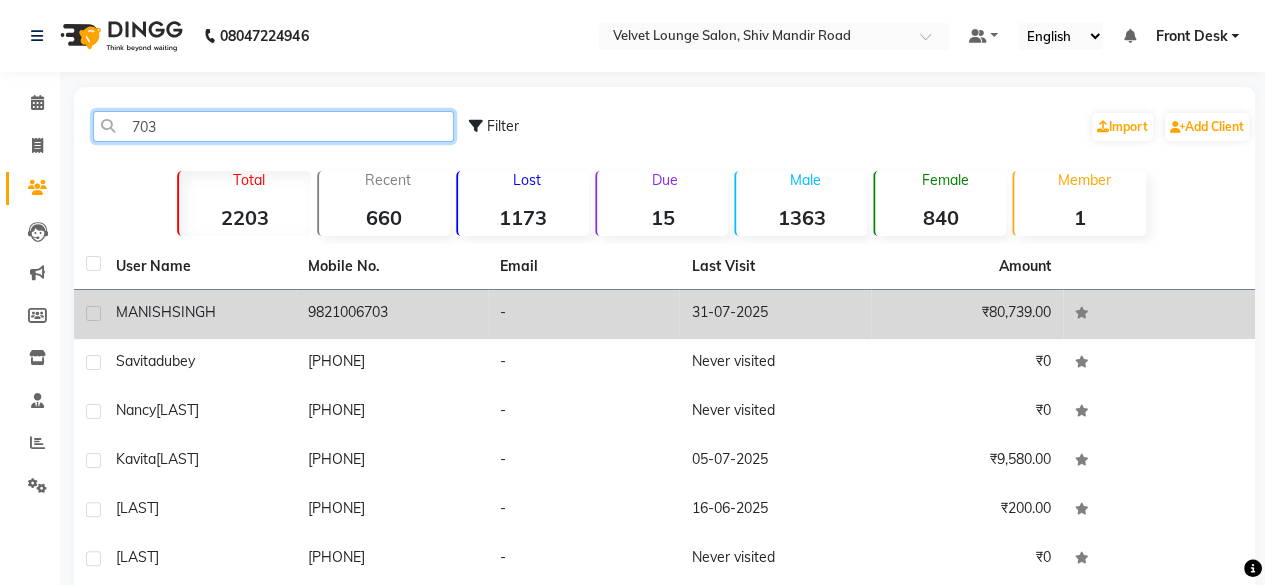 type on "703" 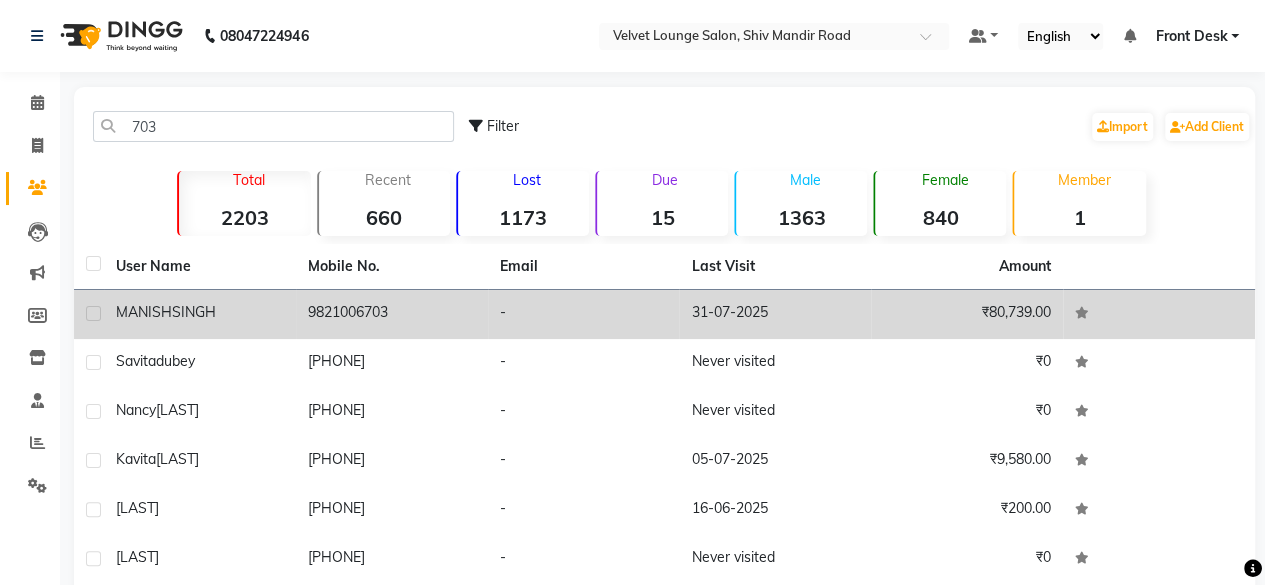 click on "9821006703" 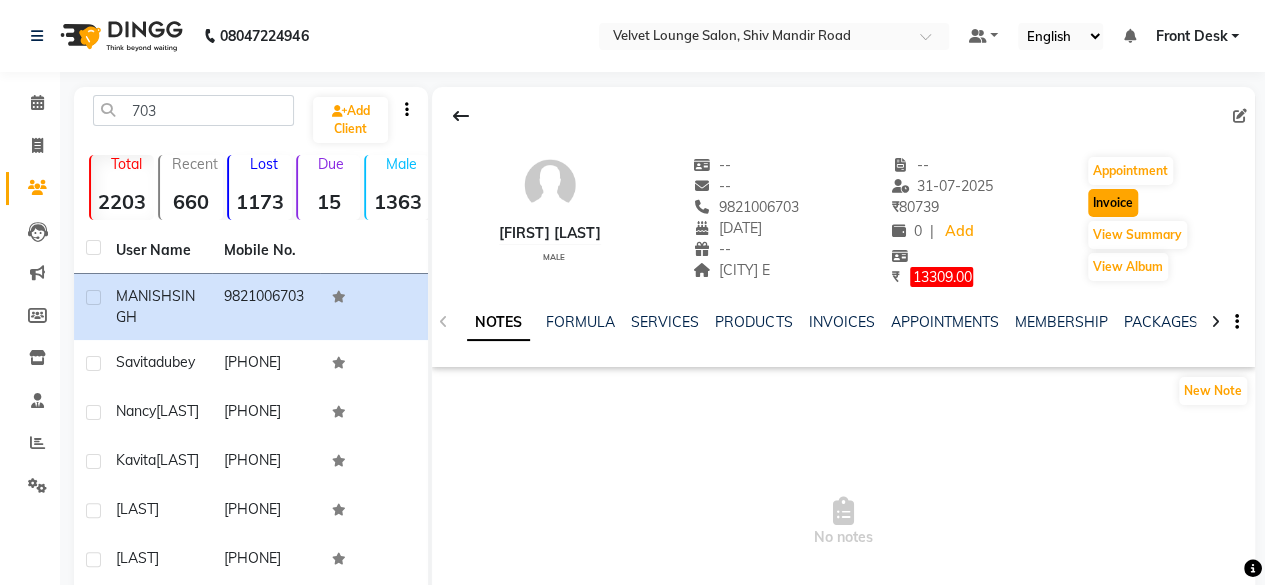 click on "Invoice" 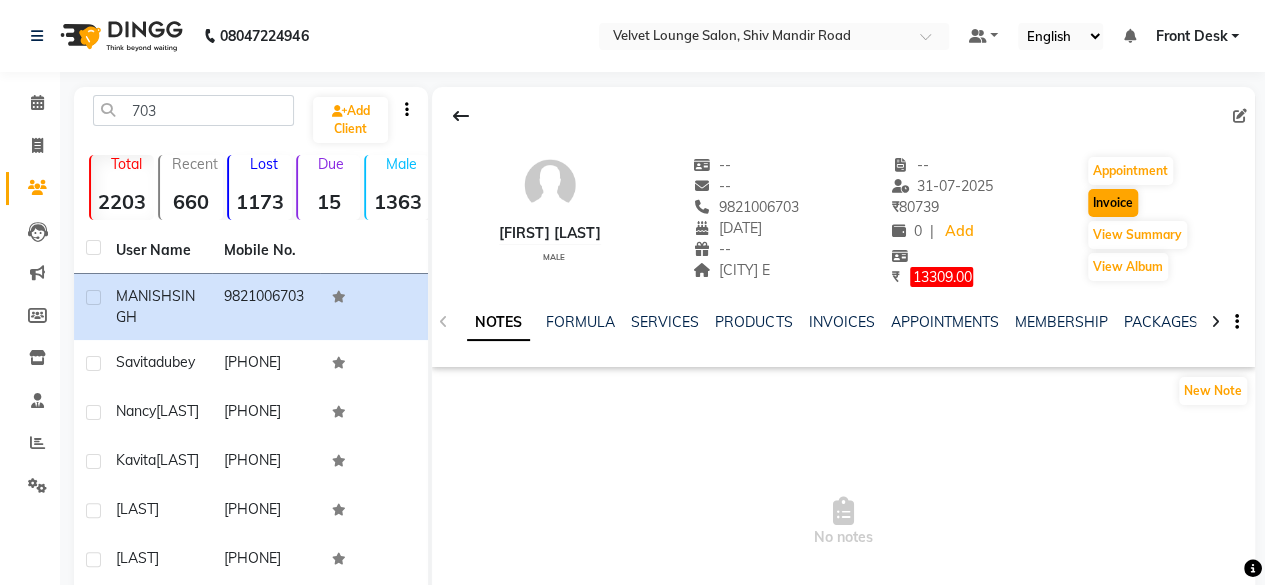 select on "5962" 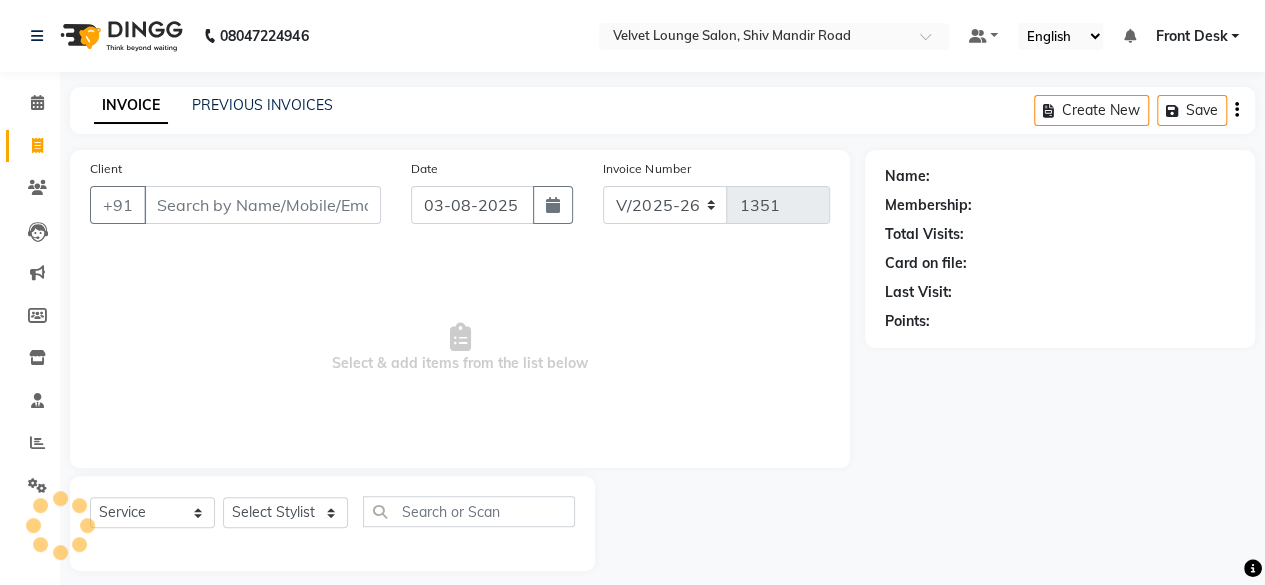 scroll, scrollTop: 15, scrollLeft: 0, axis: vertical 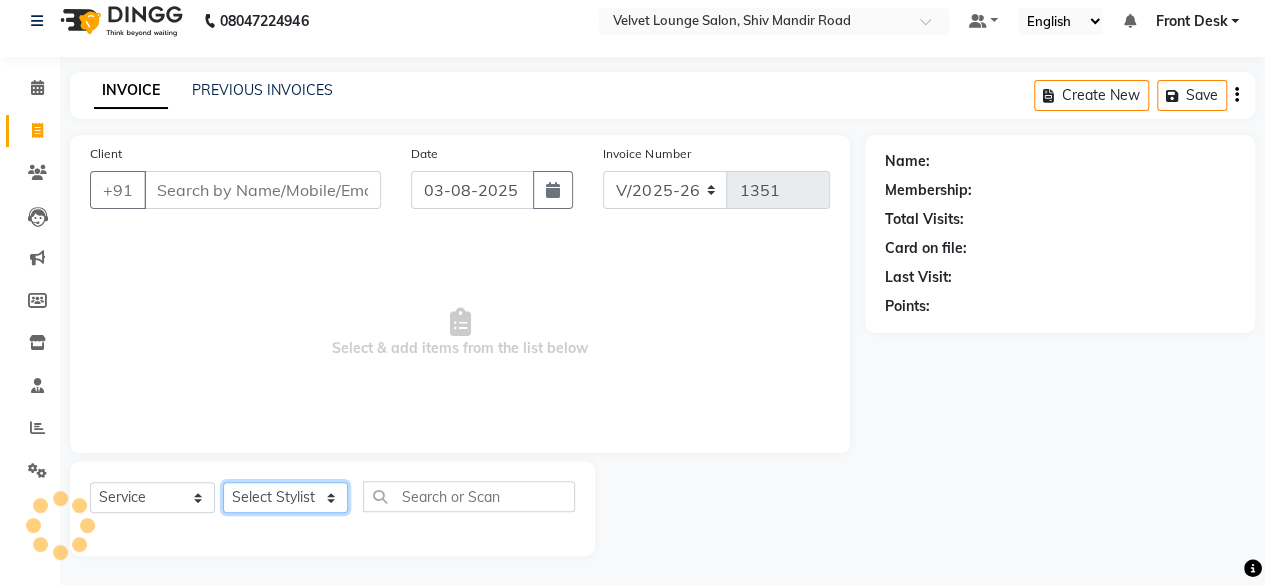 type on "9821006703" 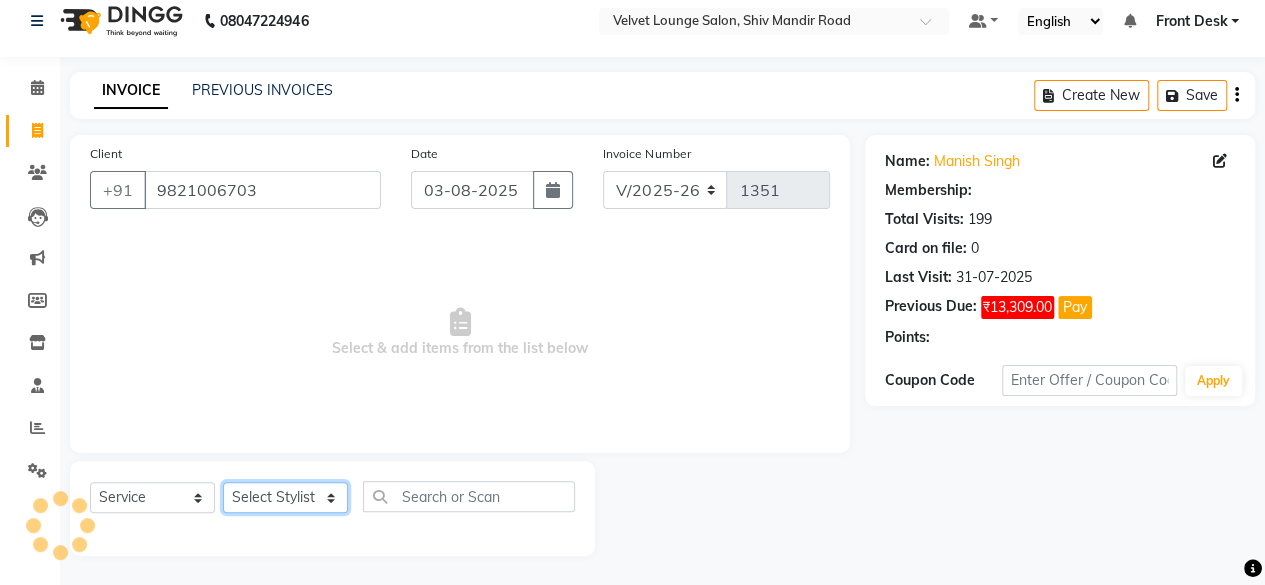 click on "Select Stylist Aadil zaher  aman shah Arif ashish Front Desk Jaya jyoti madhu Manish MUSTAKIM pradnya Rohit SALMA SALMA shalu SHWETA vishal" 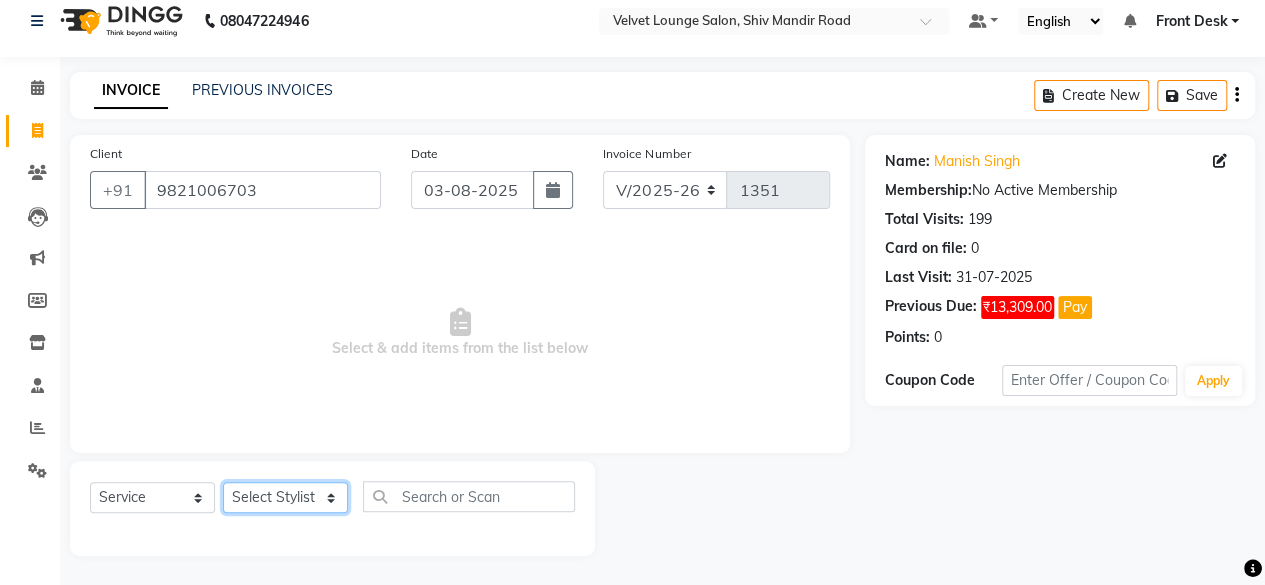 select on "50611" 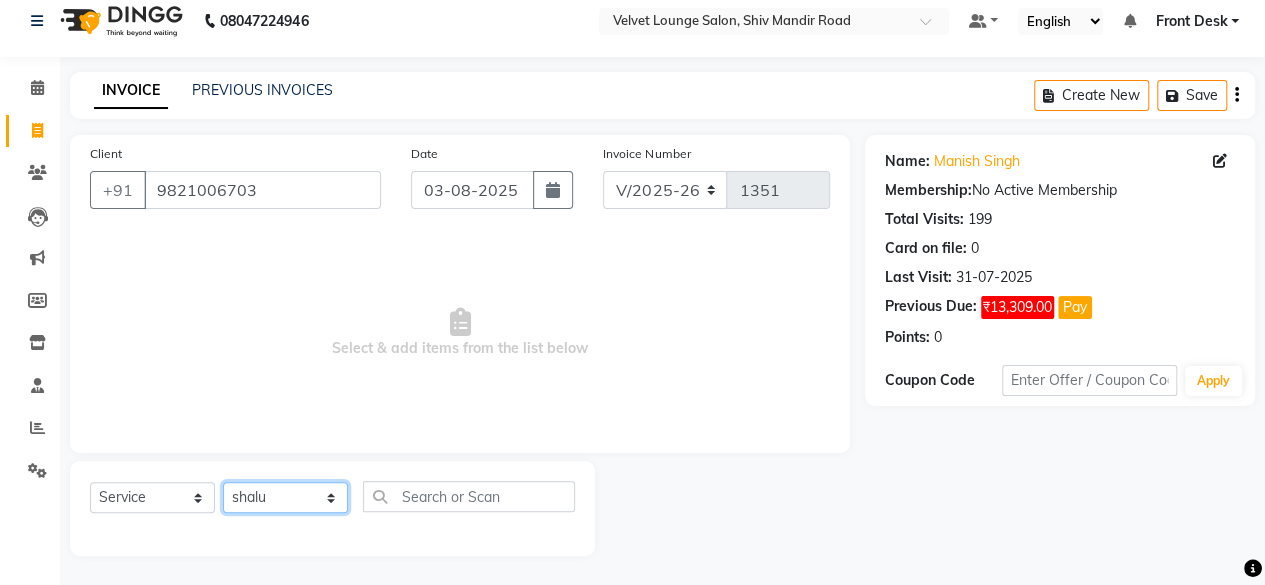 click on "Select Stylist Aadil zaher  aman shah Arif ashish Front Desk Jaya jyoti madhu Manish MUSTAKIM pradnya Rohit SALMA SALMA shalu SHWETA vishal" 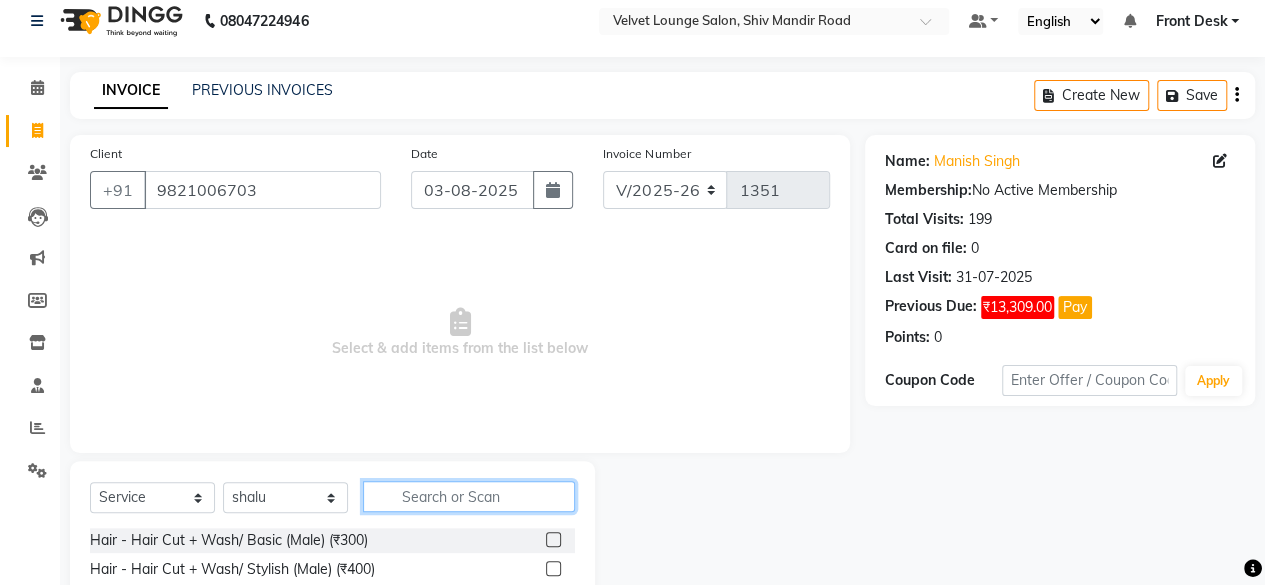 click 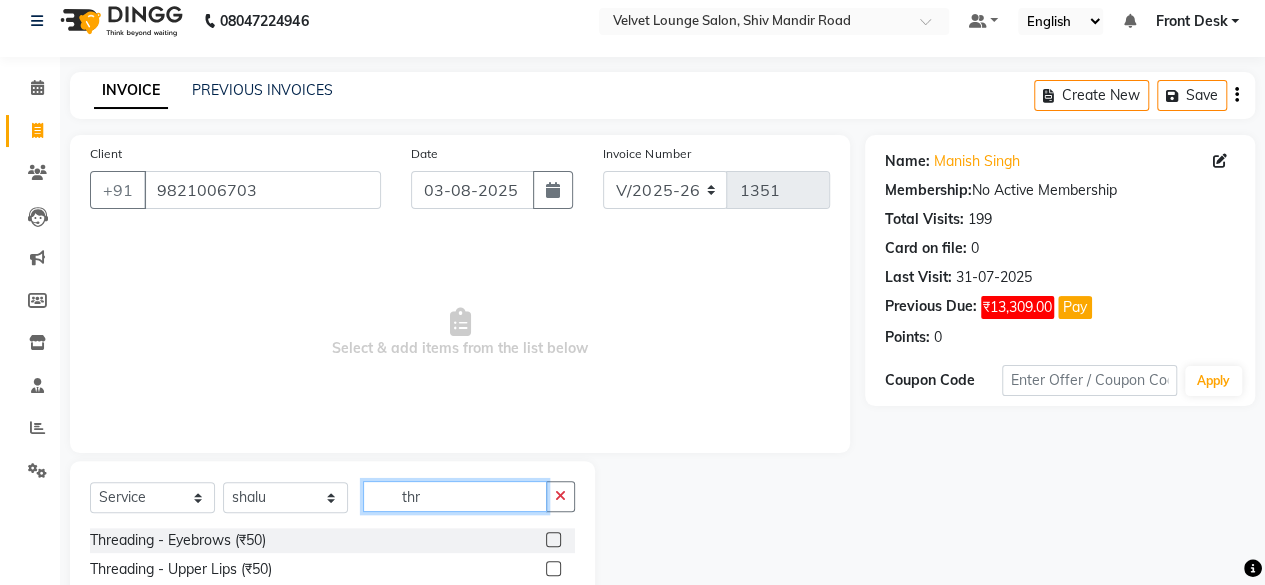 type on "thr" 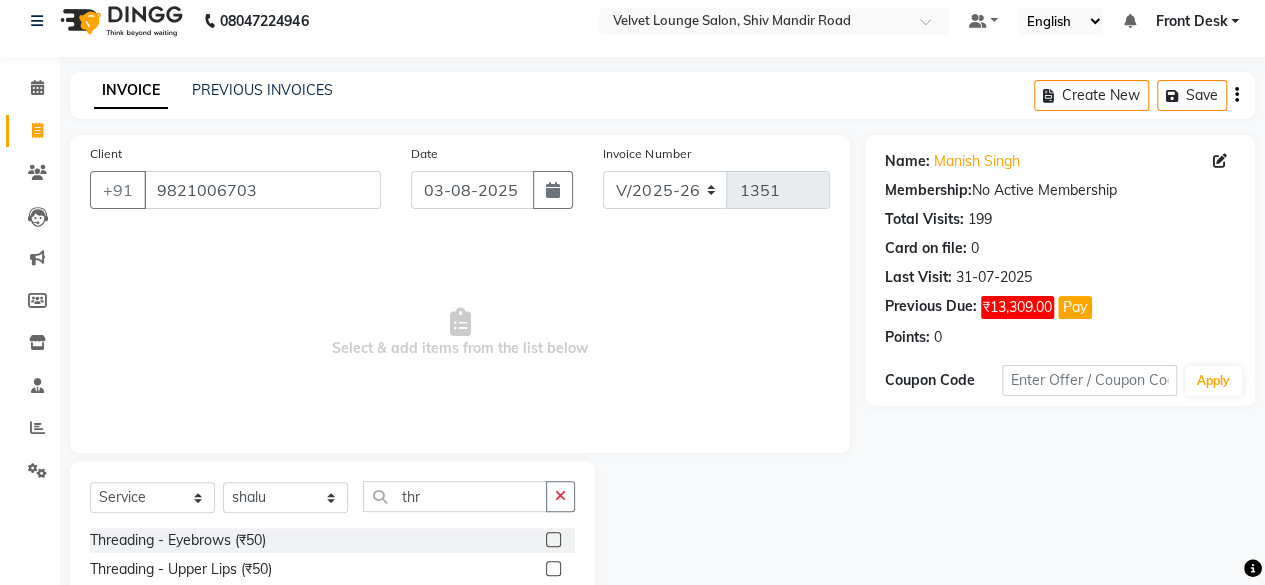 click 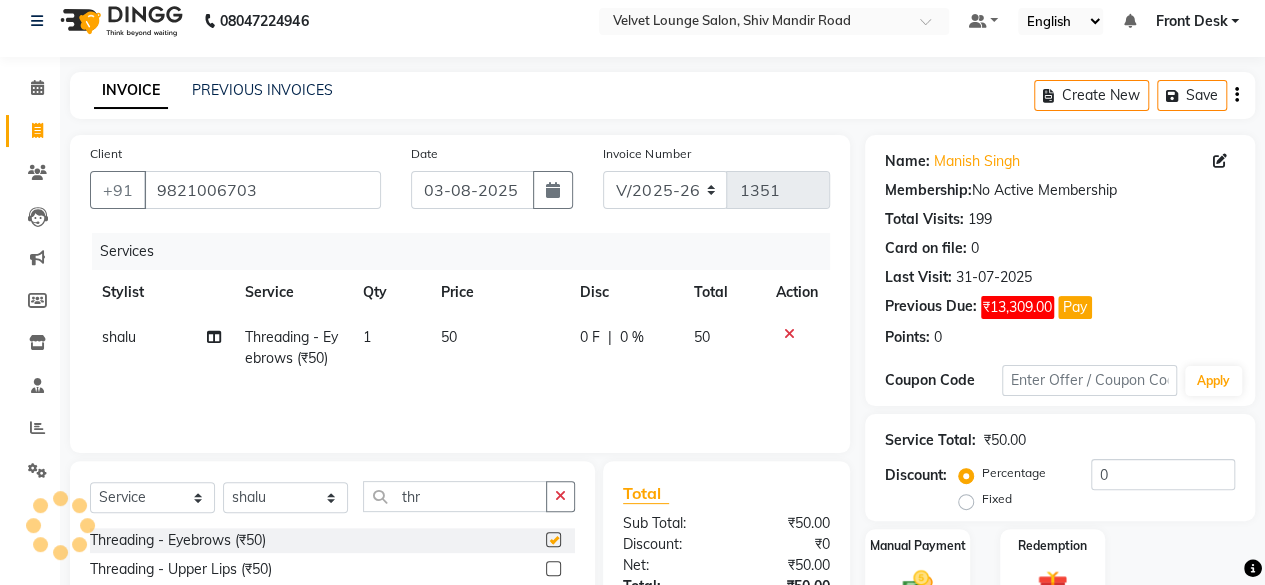 checkbox on "false" 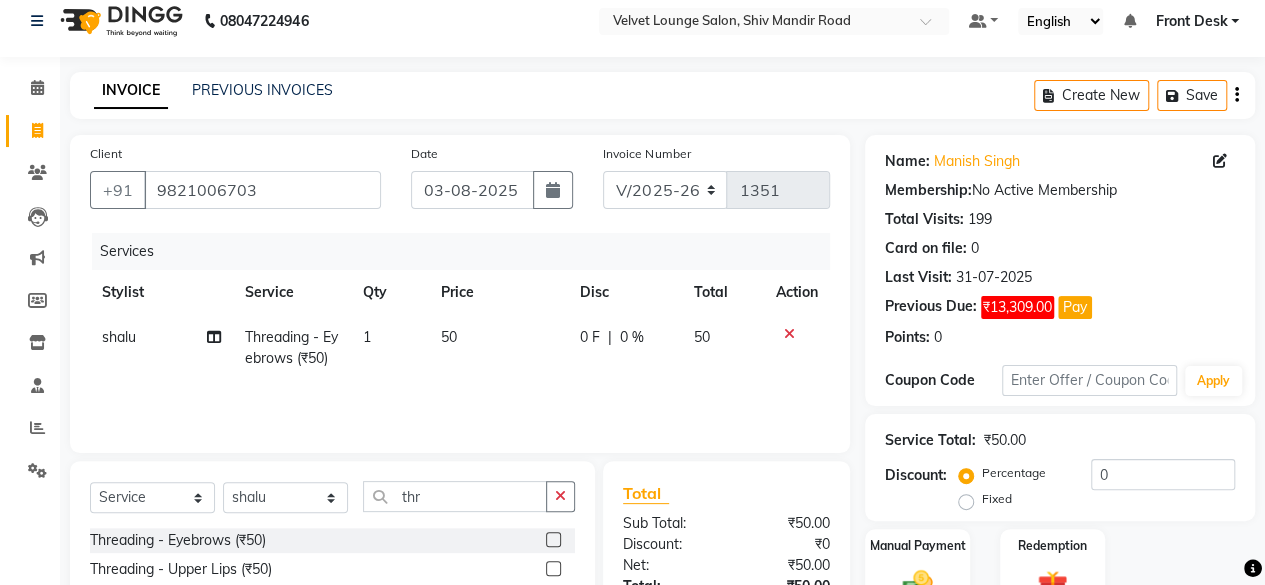 click on "0 F" 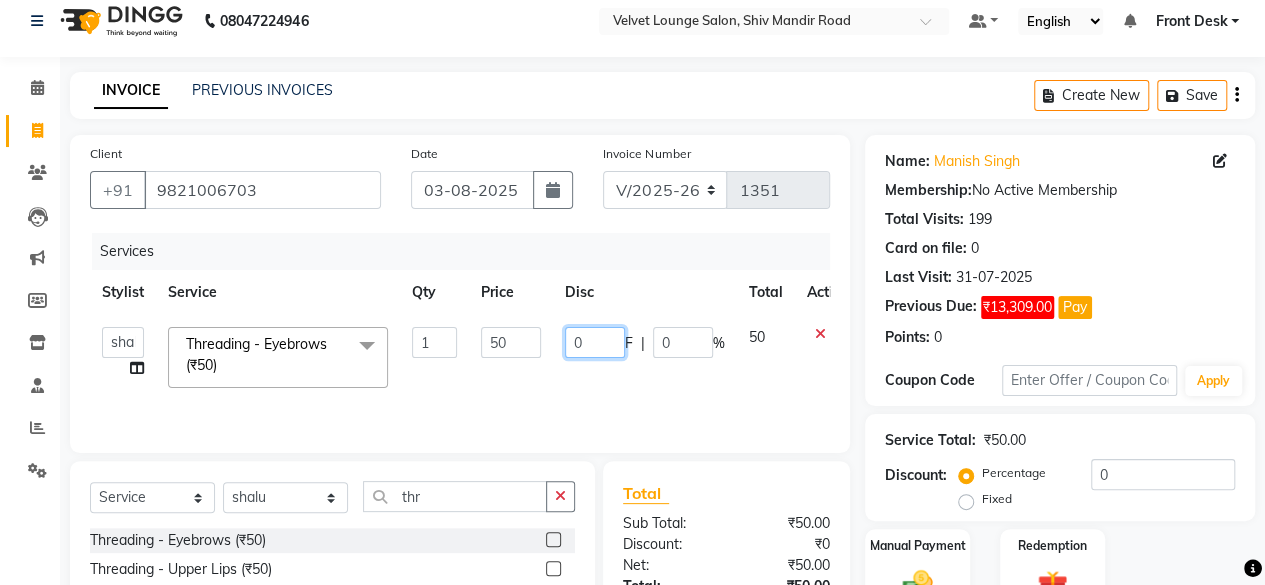 click on "0" 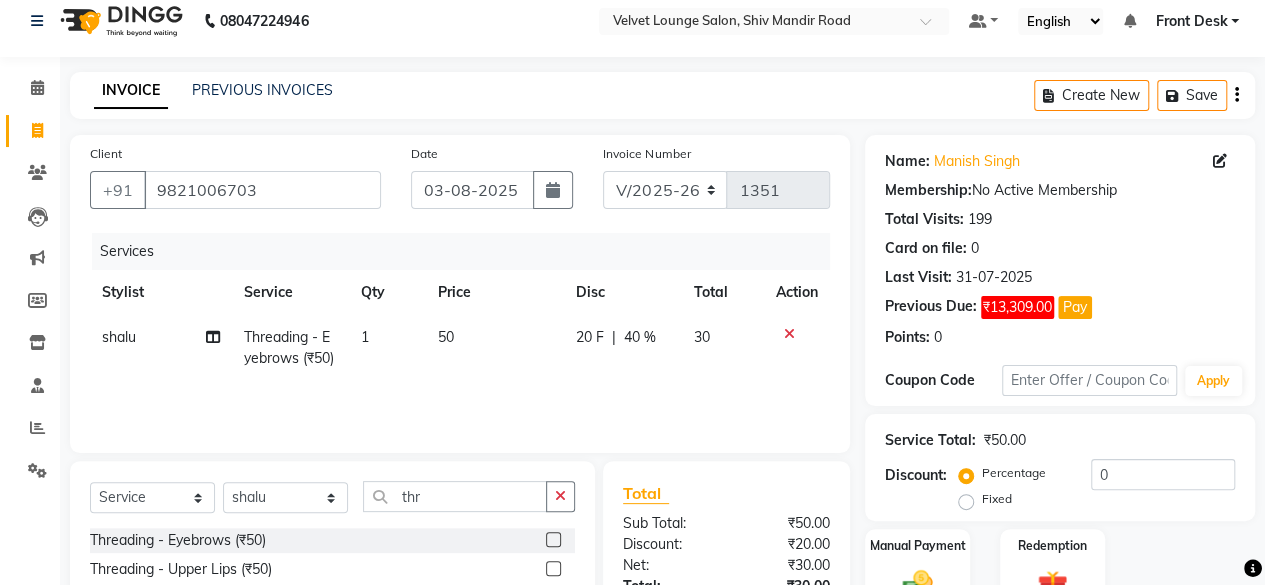 click on "Total Sub Total: ₹50.00 Discount: ₹20.00 Net: ₹30.00 Total: ₹30.00 Add Tip ₹0 Payable: ₹30.00 Paid: ₹0 Balance   : ₹30.00" 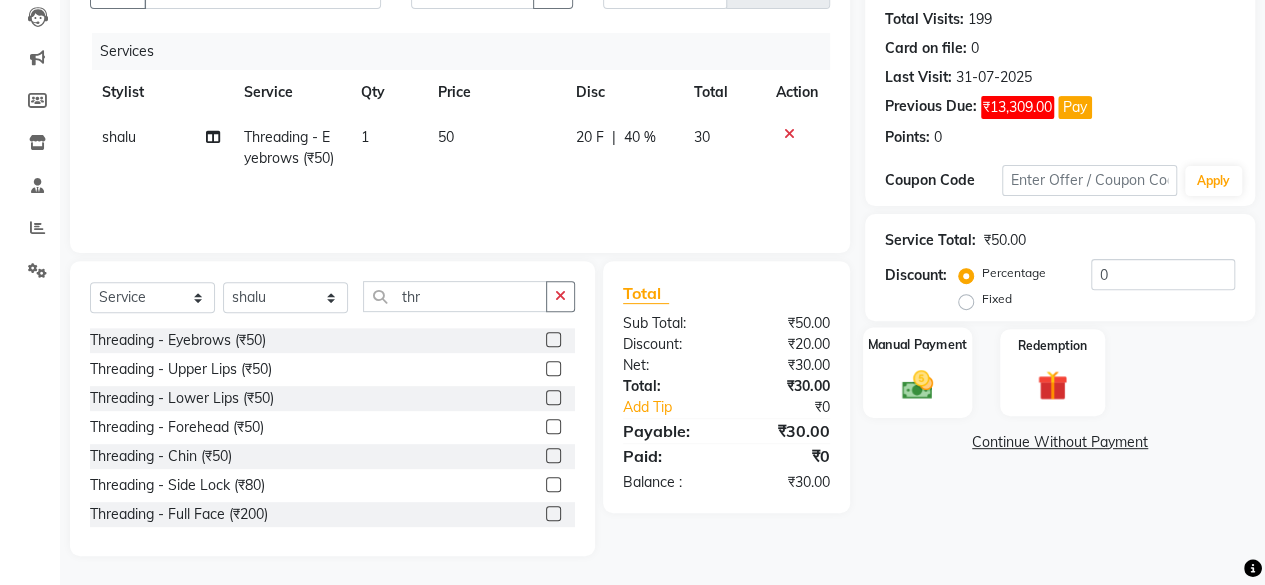 click 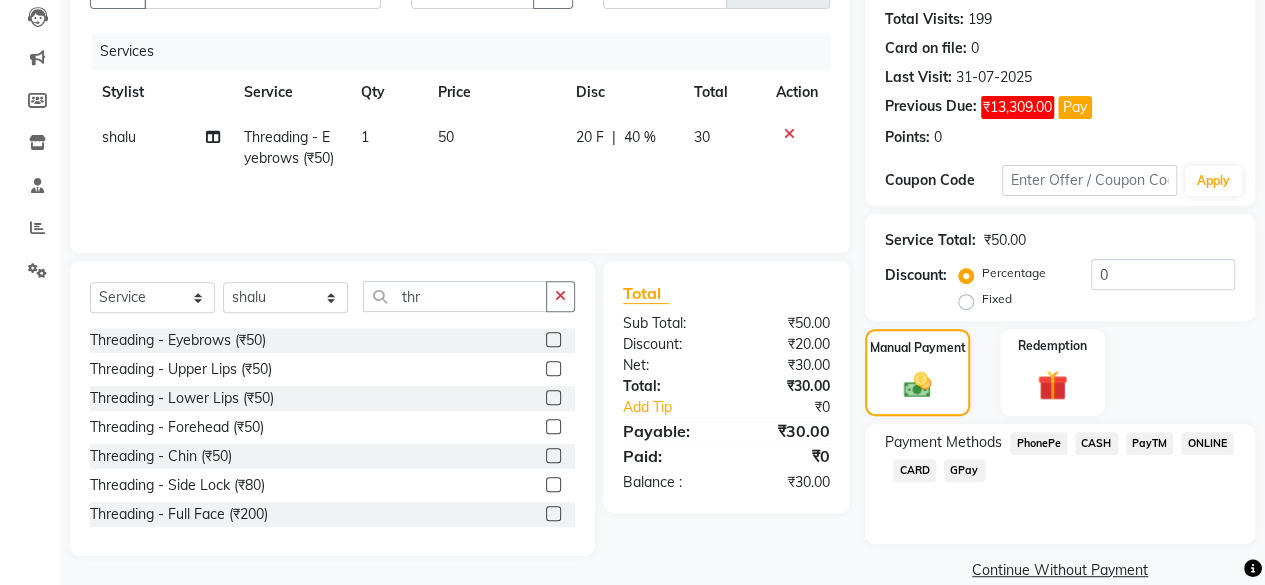 click on "CASH" 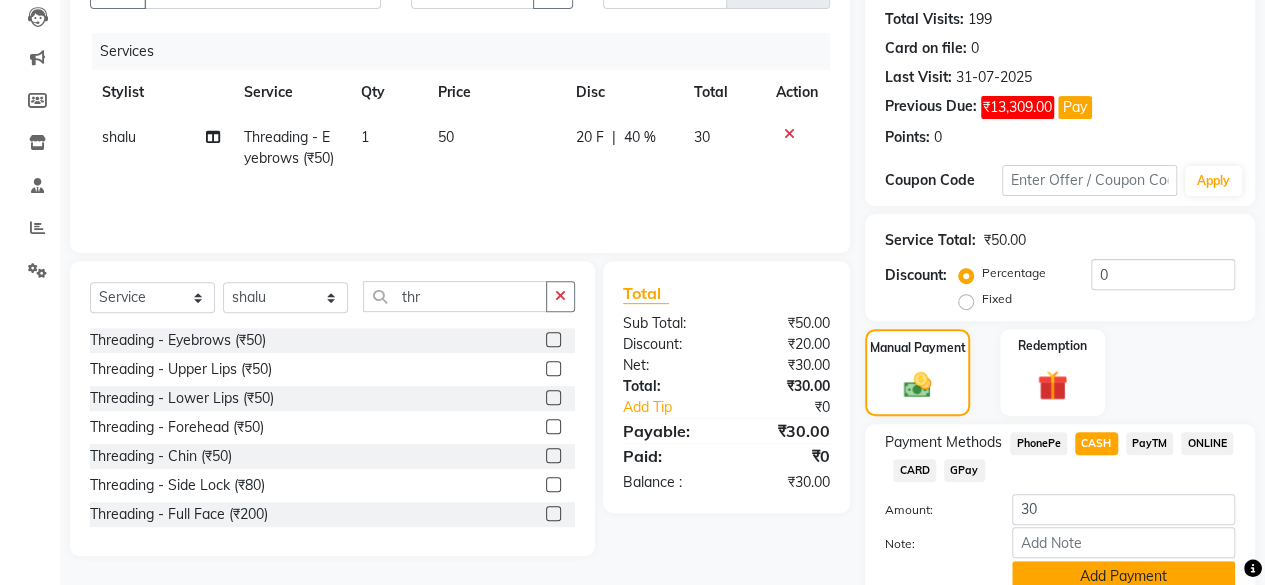 click on "Add Payment" 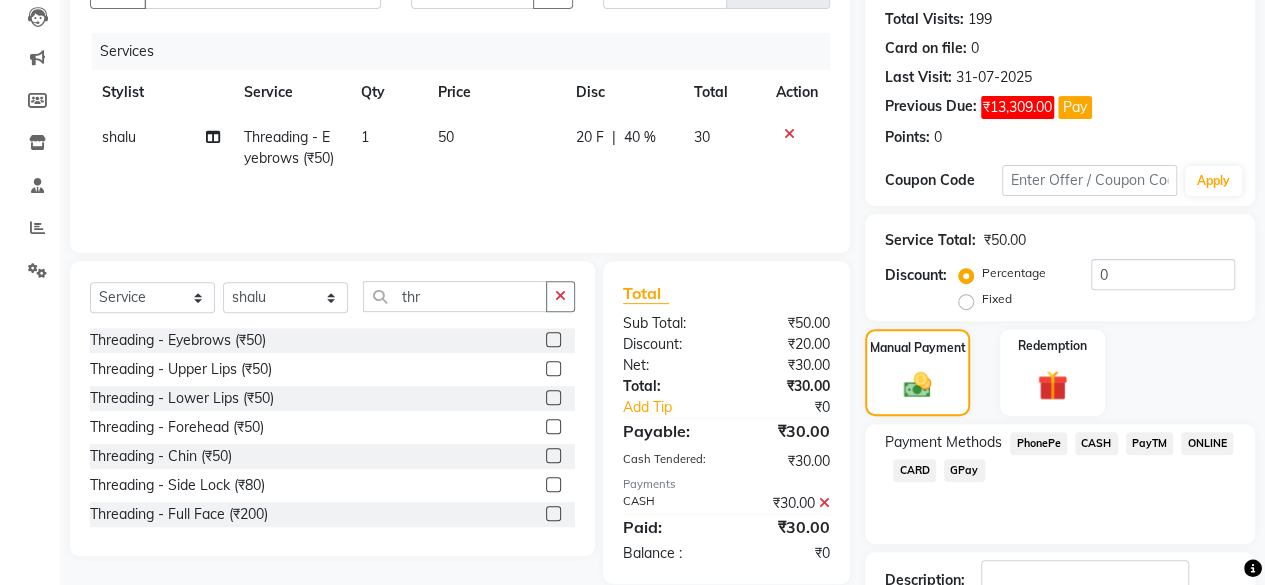 scroll, scrollTop: 356, scrollLeft: 0, axis: vertical 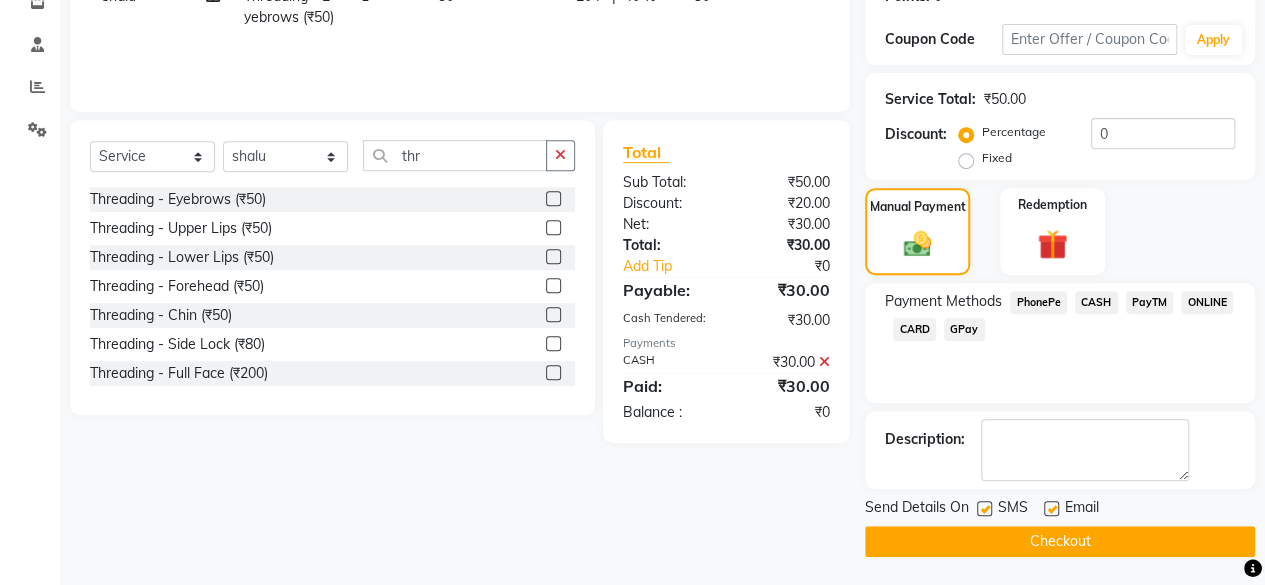 click on "Checkout" 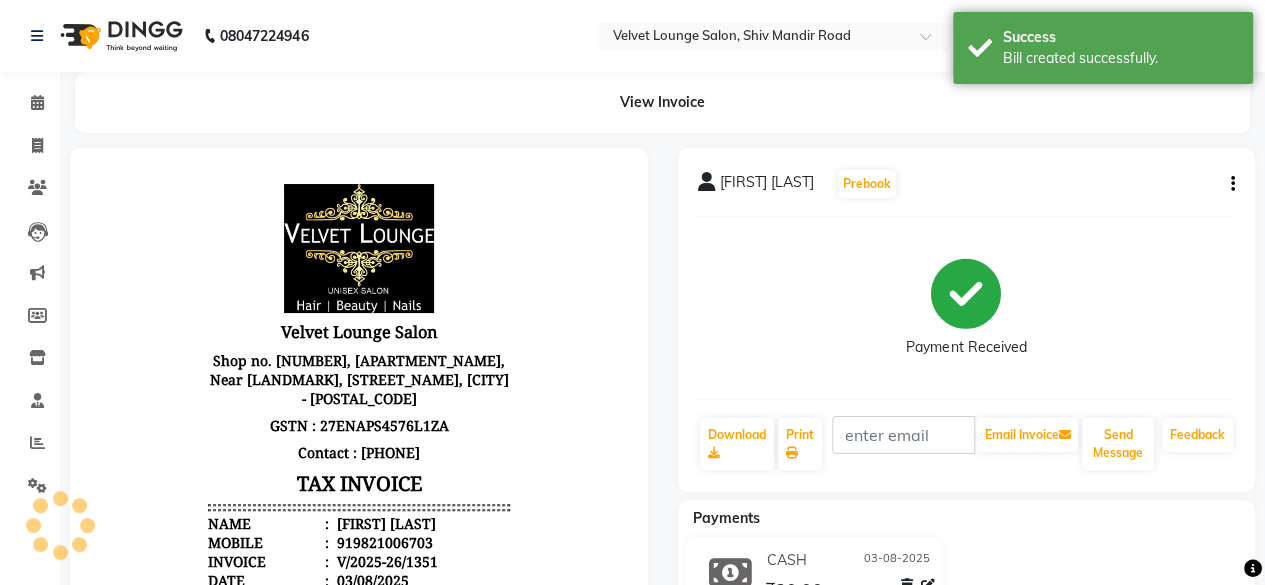 scroll, scrollTop: 0, scrollLeft: 0, axis: both 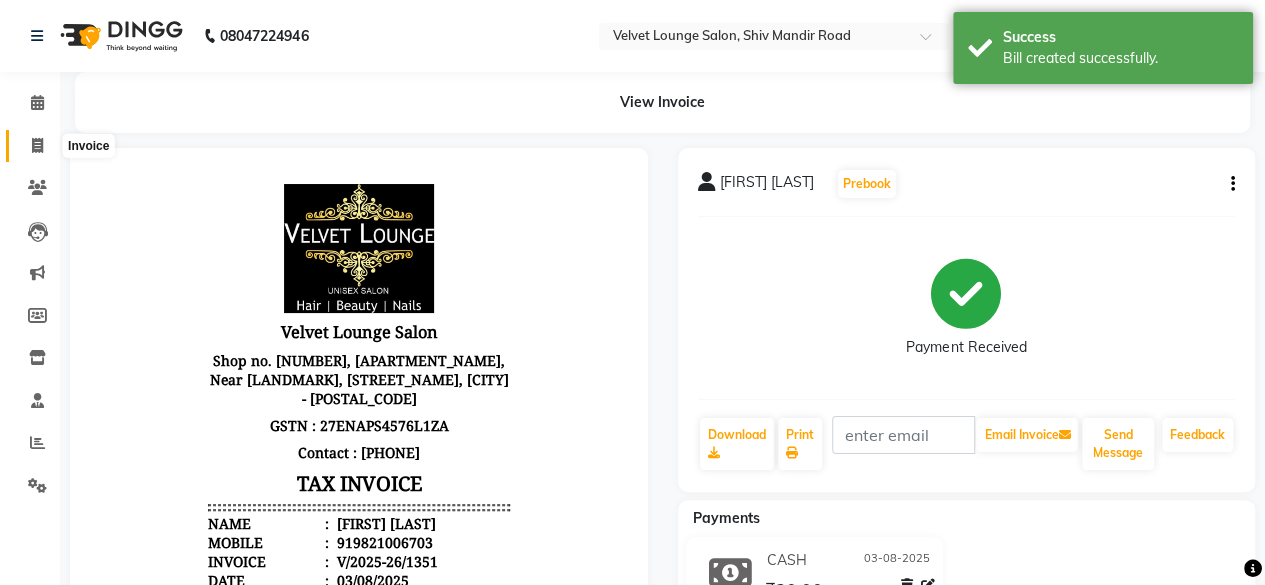 click 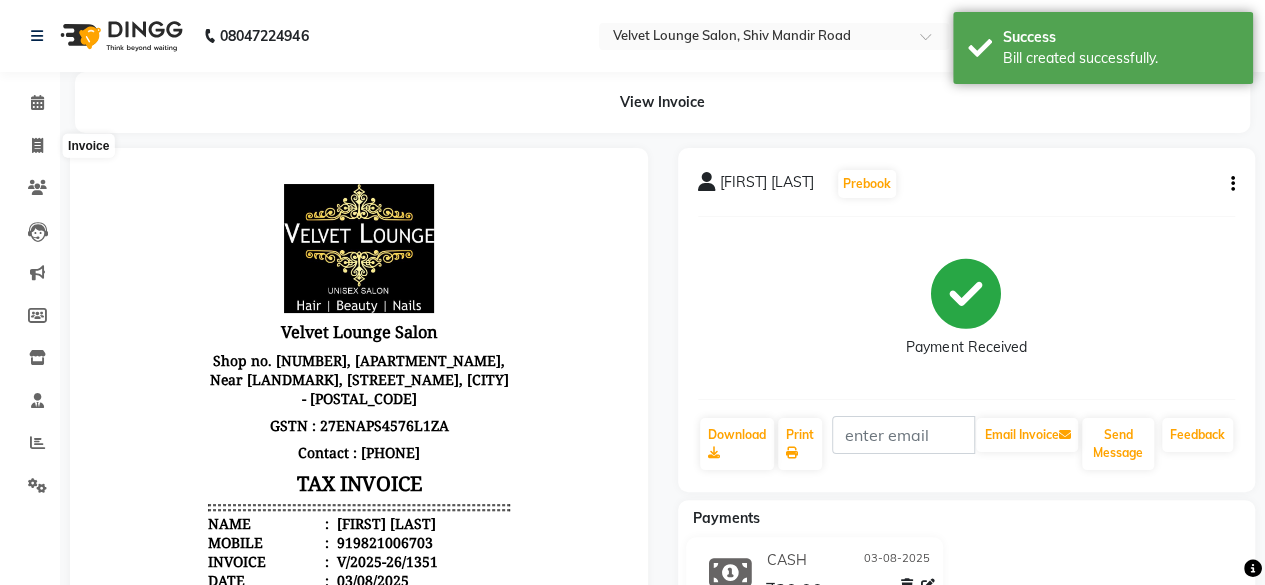 select on "5962" 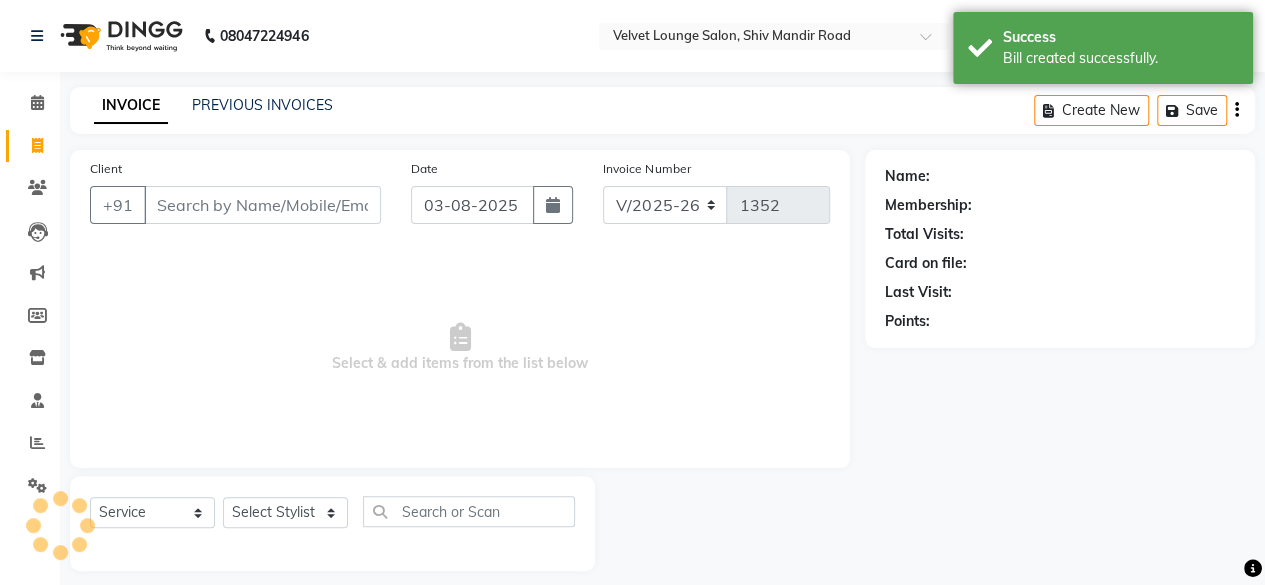 scroll, scrollTop: 15, scrollLeft: 0, axis: vertical 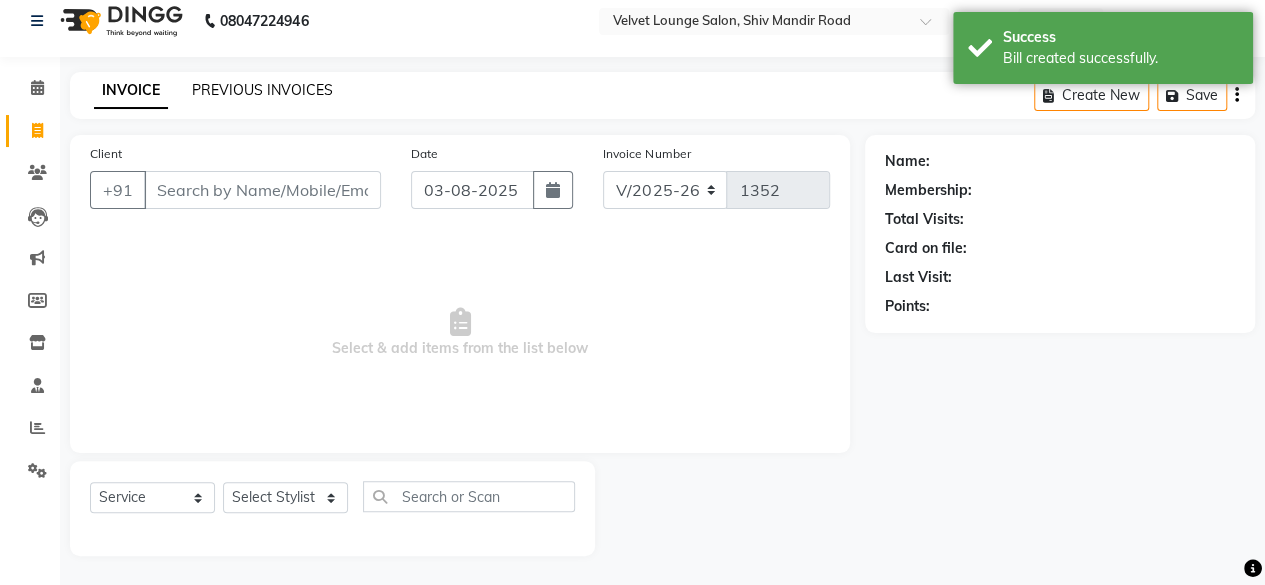 click on "PREVIOUS INVOICES" 